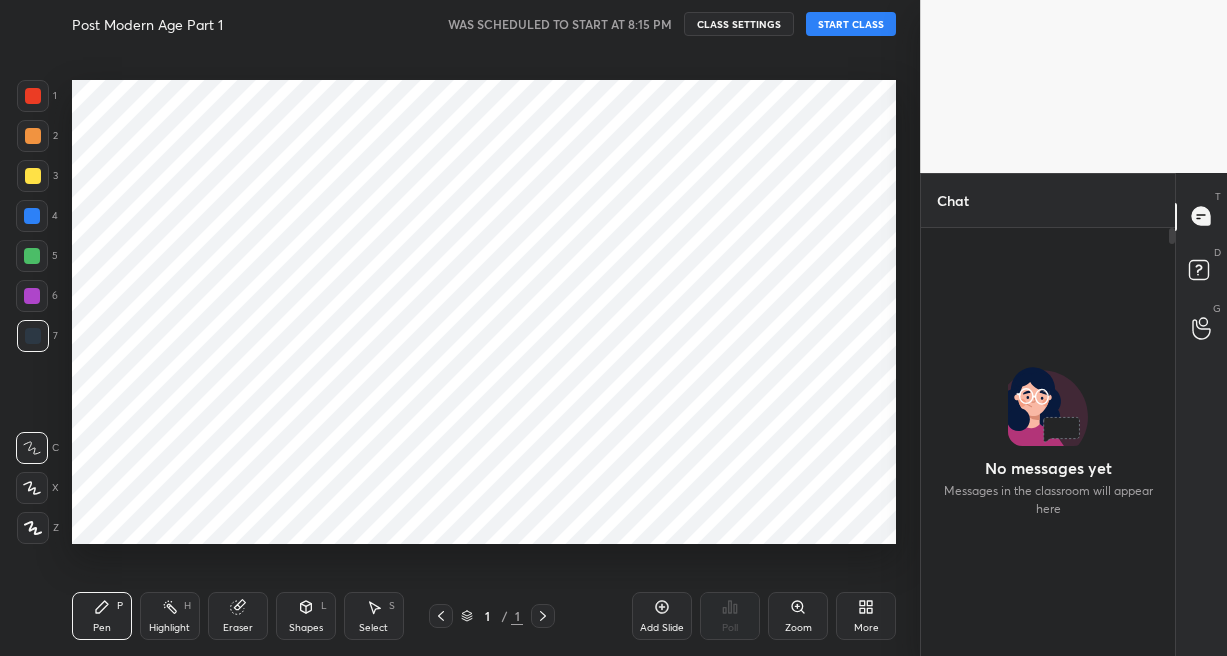 scroll, scrollTop: 0, scrollLeft: 0, axis: both 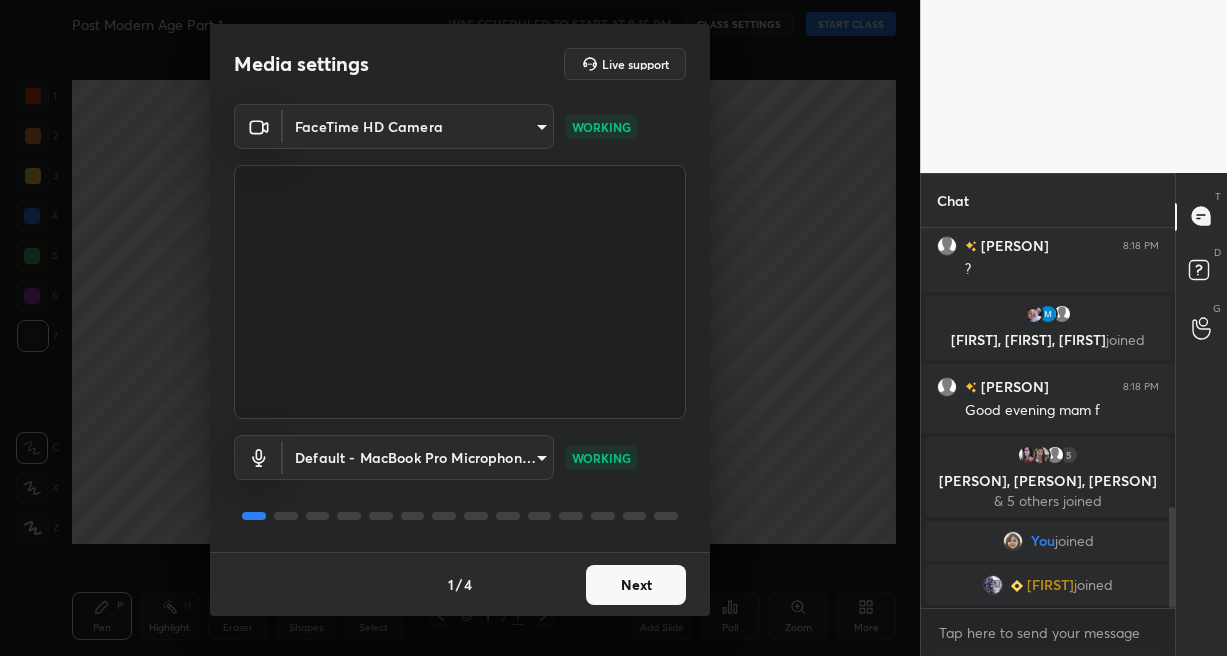 click on "Next" at bounding box center [636, 585] 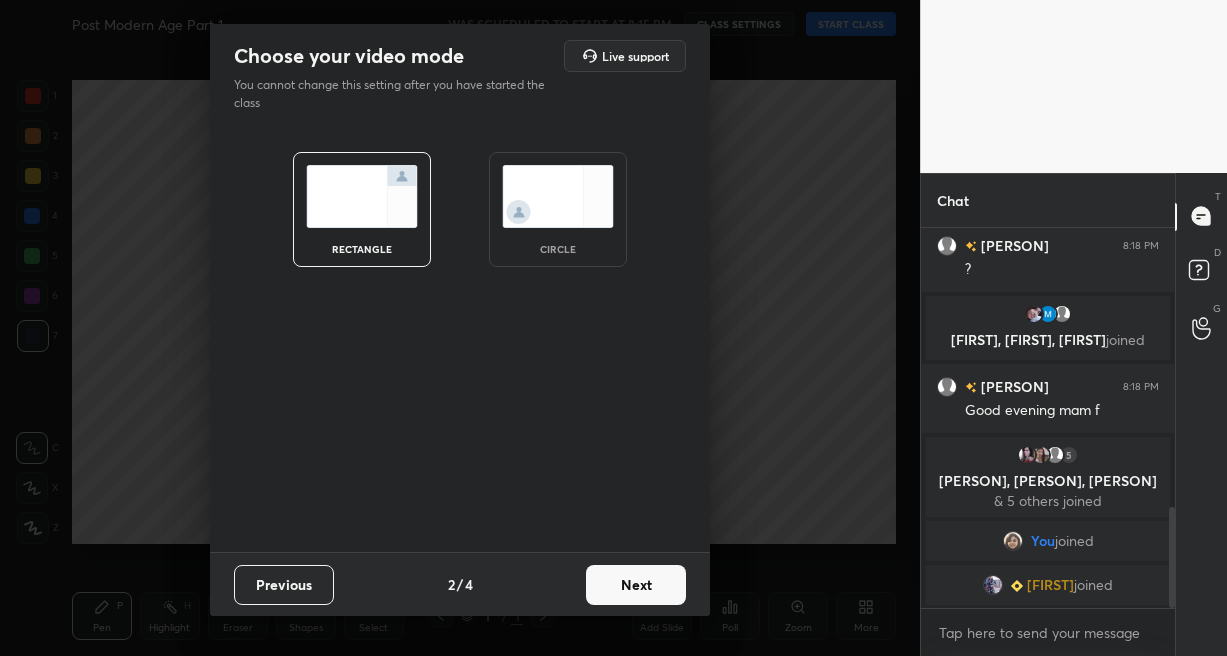 click on "Next" at bounding box center [636, 585] 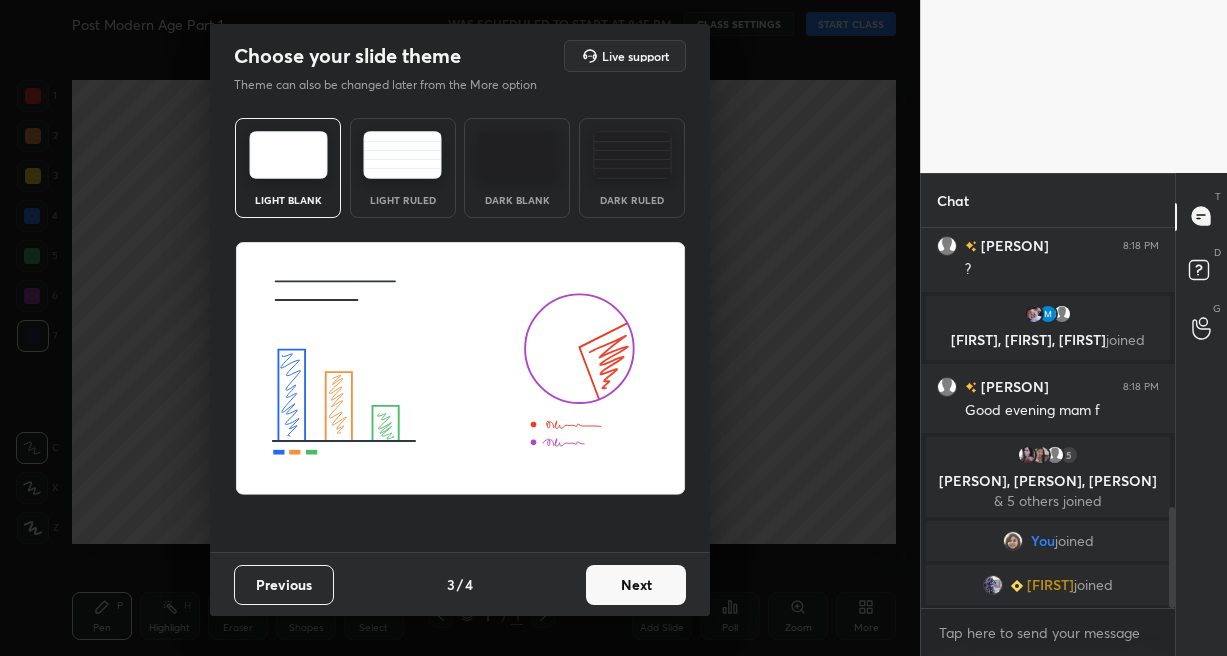 click on "Next" at bounding box center (636, 585) 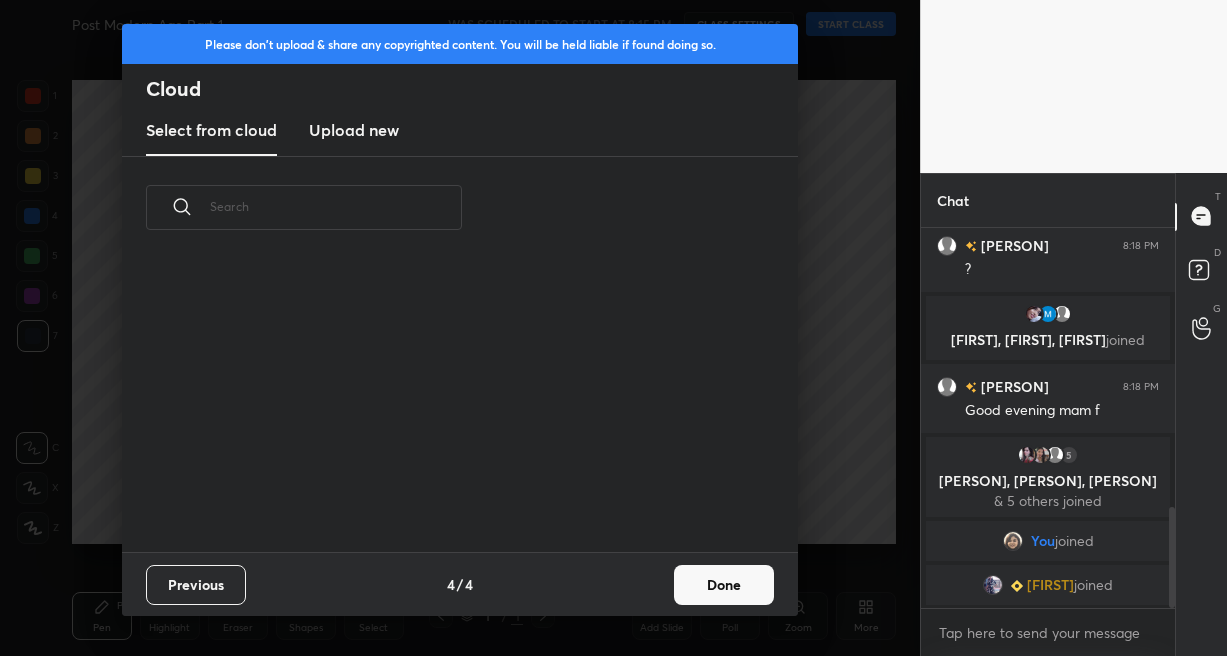 click on "Done" at bounding box center (724, 585) 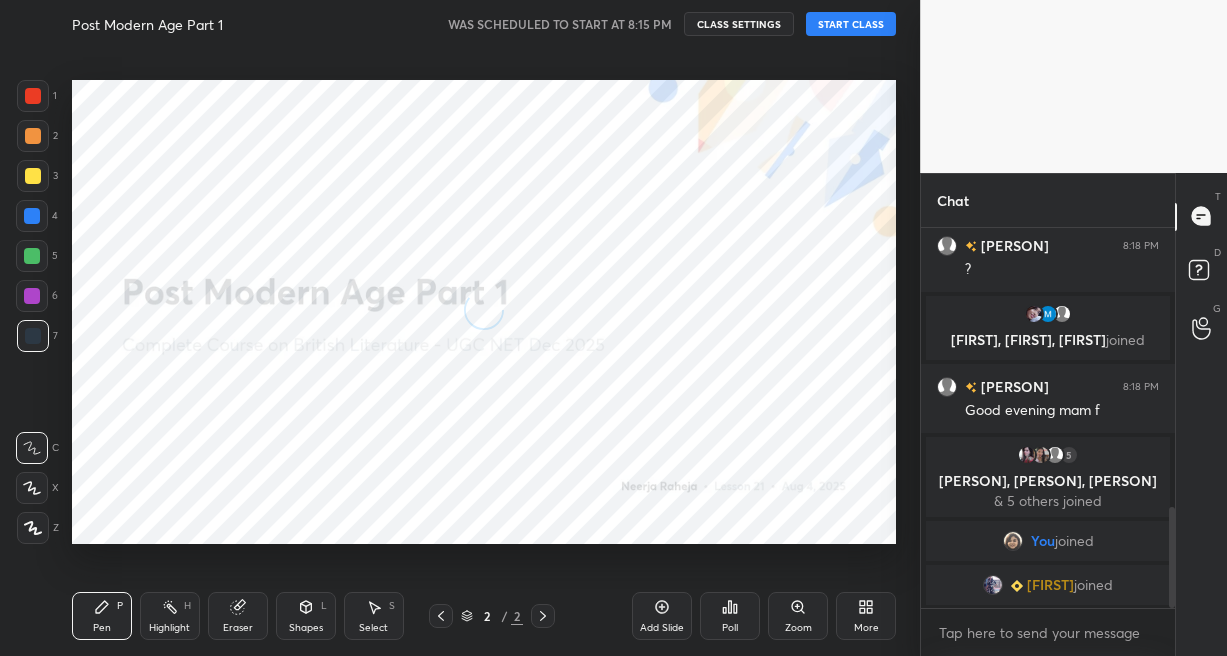 click on "START CLASS" at bounding box center [851, 24] 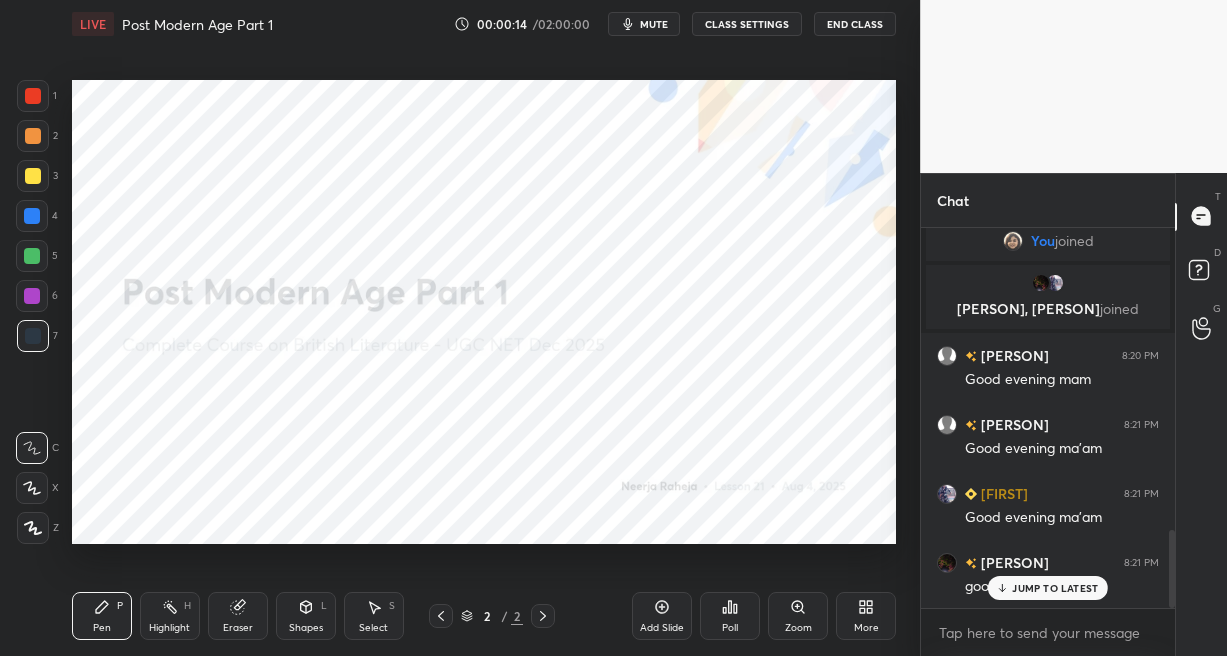 scroll, scrollTop: 1475, scrollLeft: 0, axis: vertical 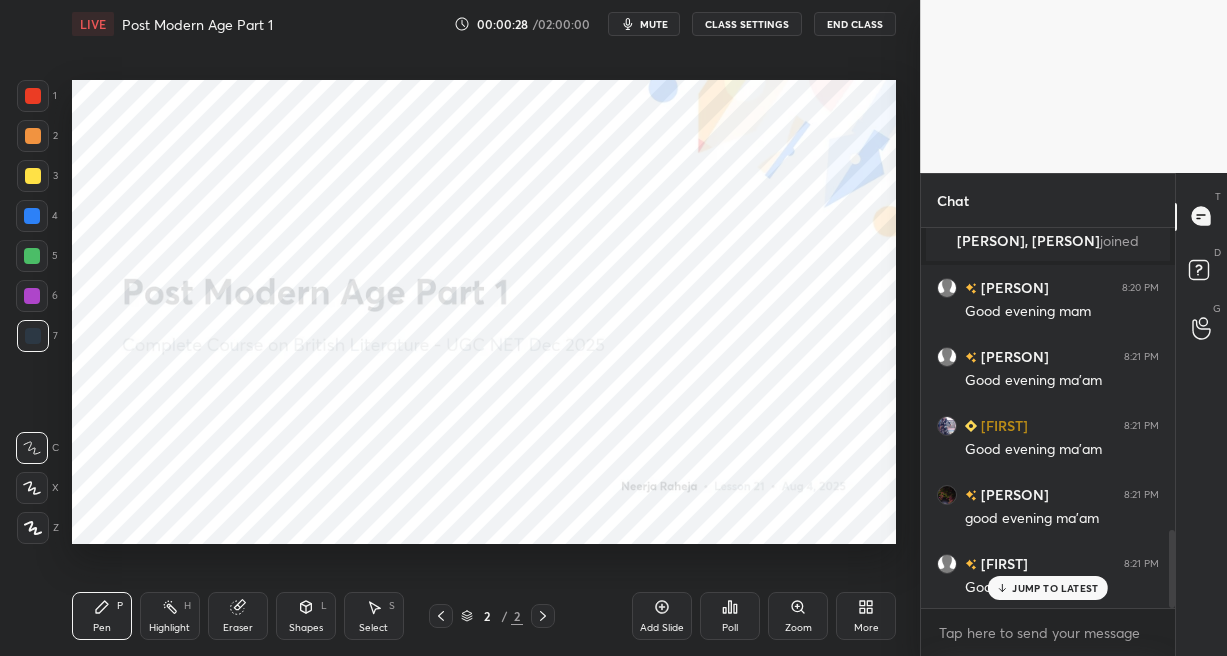 click on "More" at bounding box center (866, 616) 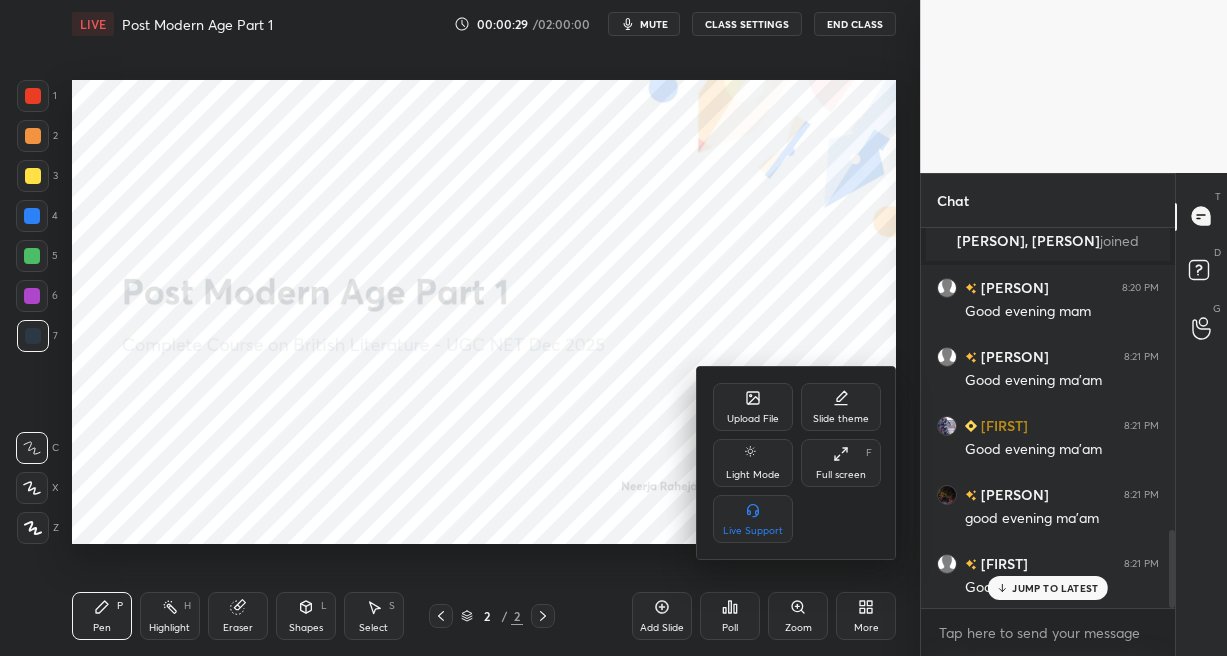click on "Upload File" at bounding box center [753, 407] 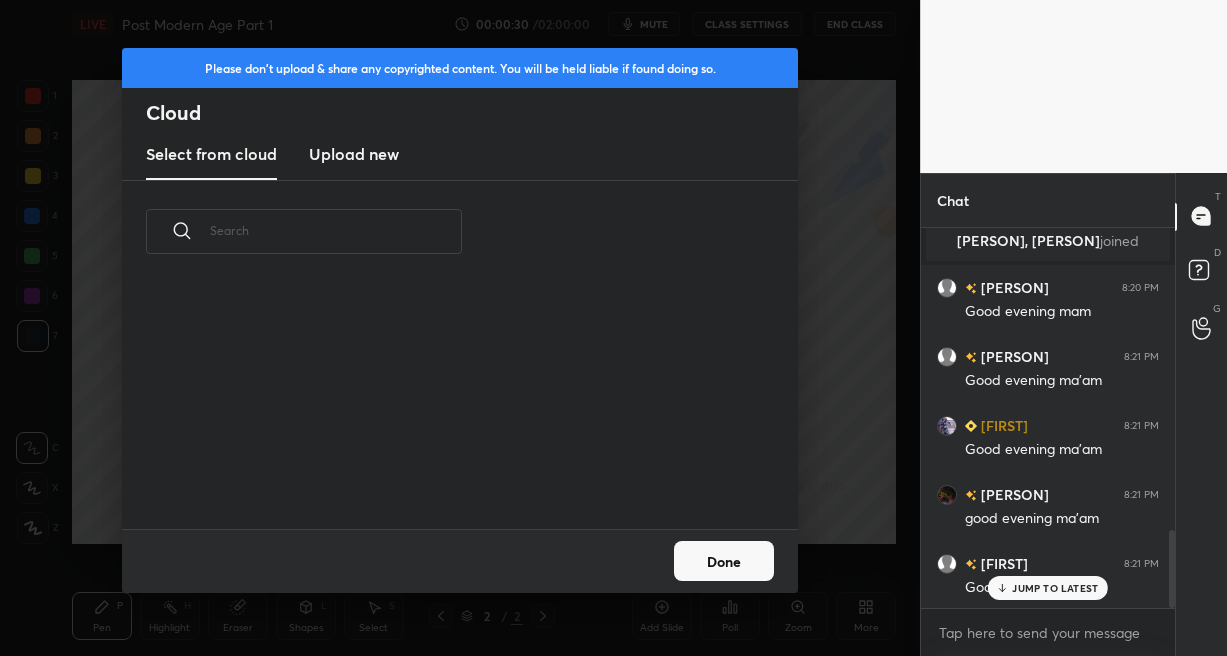 scroll, scrollTop: 6, scrollLeft: 11, axis: both 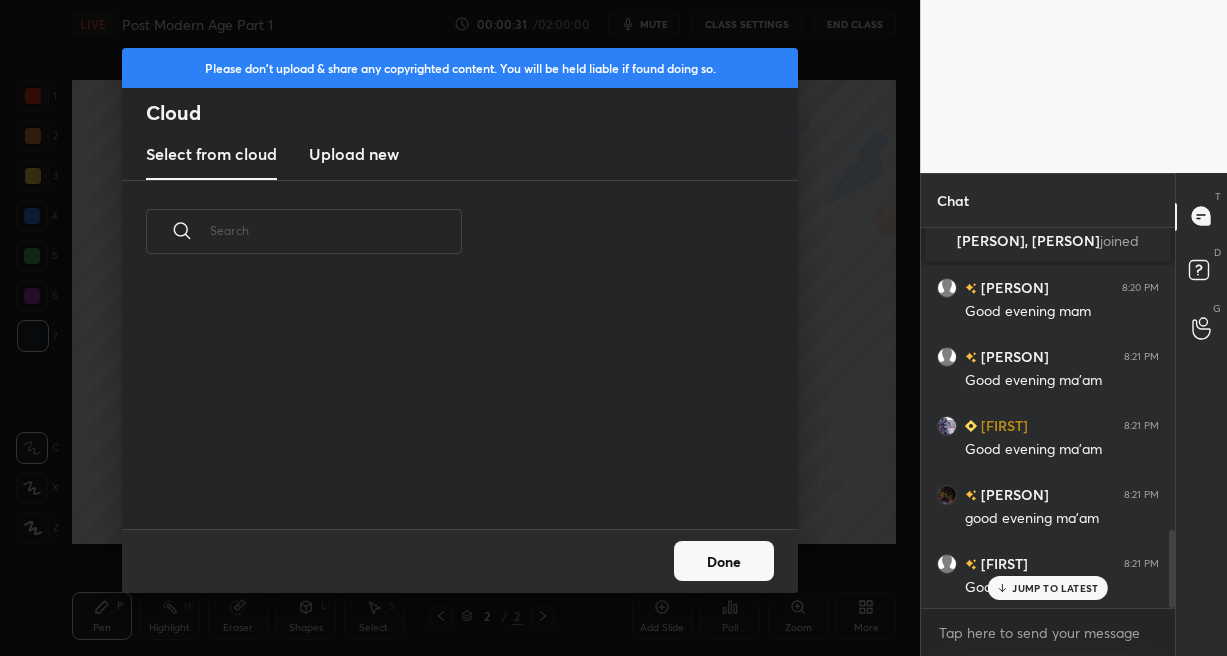 click on "Upload new" at bounding box center [354, 154] 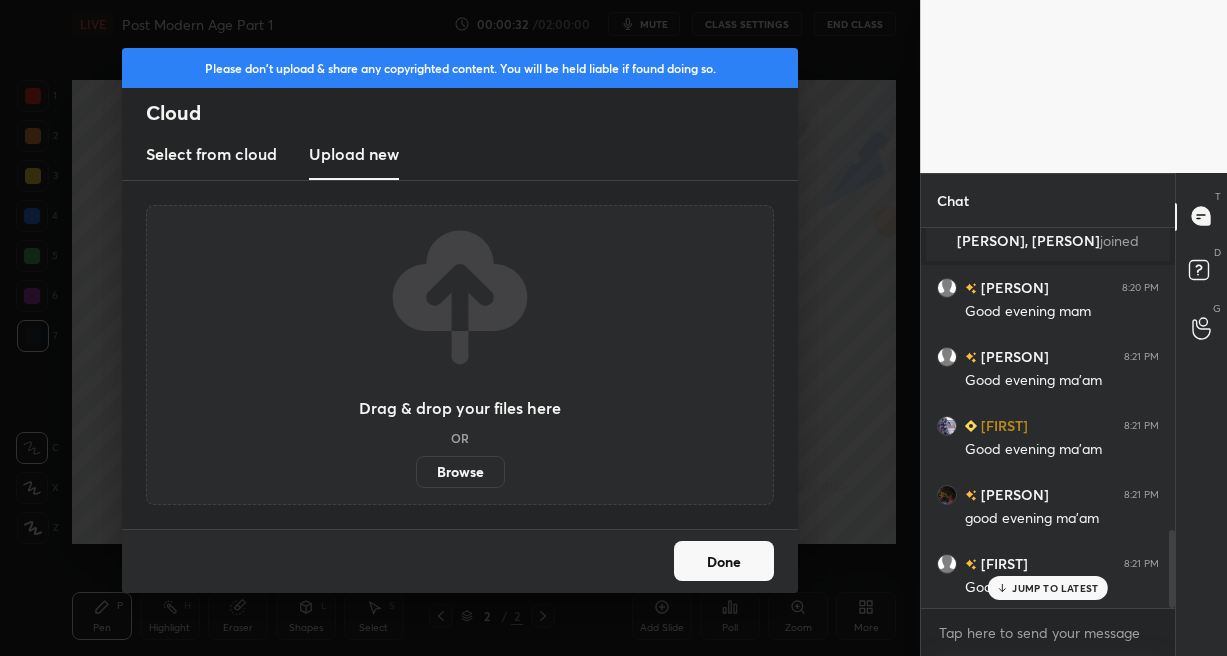 click on "Browse" at bounding box center (460, 472) 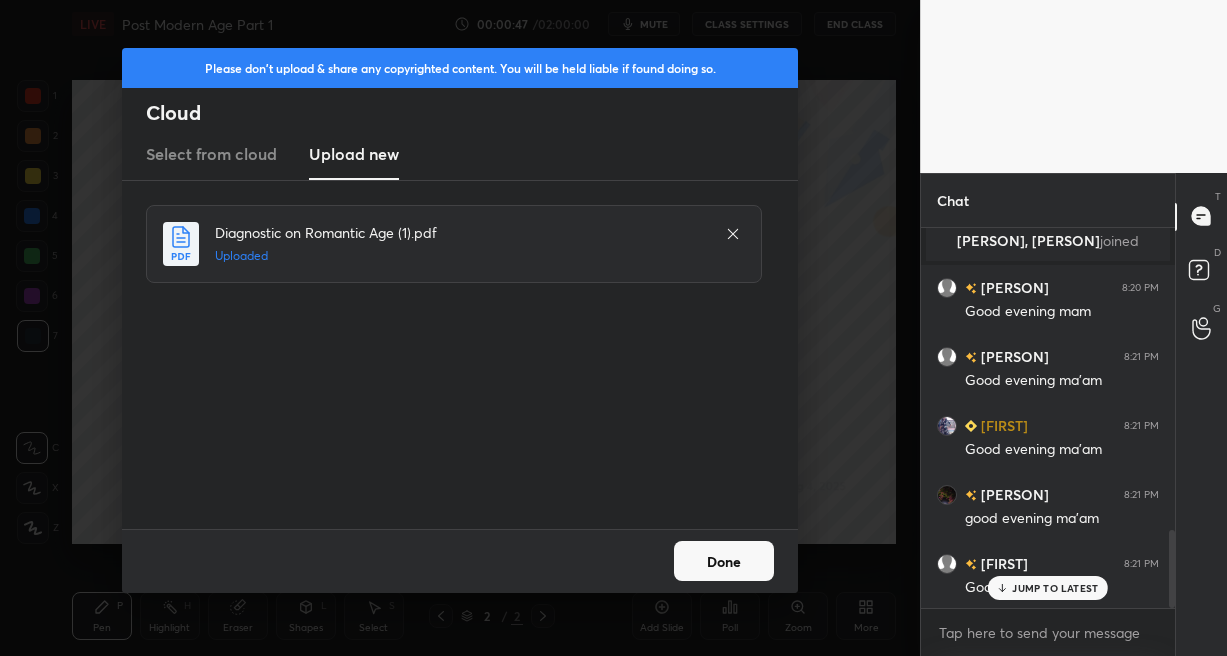 click on "Done" at bounding box center (724, 561) 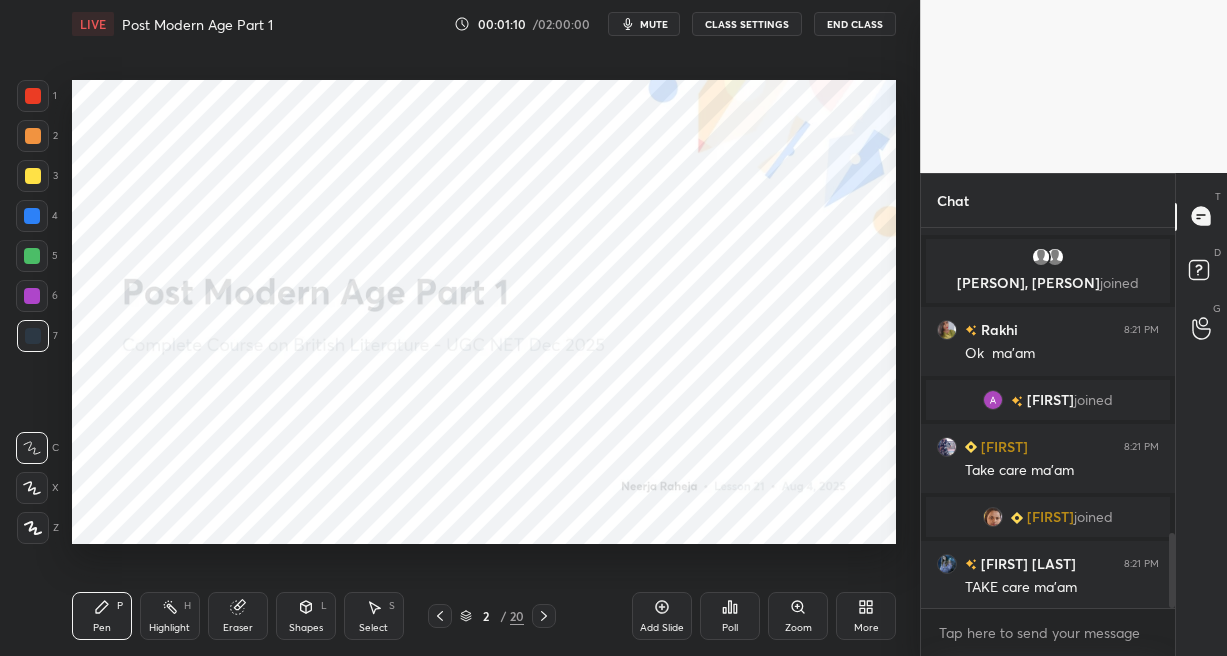 scroll, scrollTop: 1540, scrollLeft: 0, axis: vertical 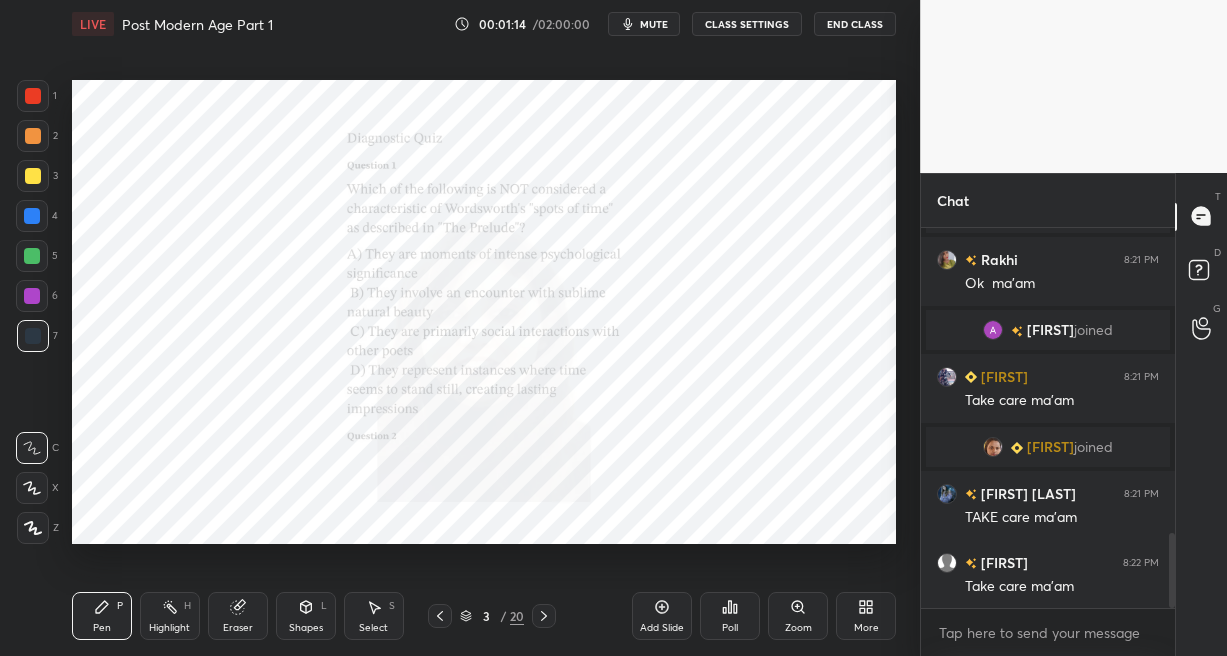 click 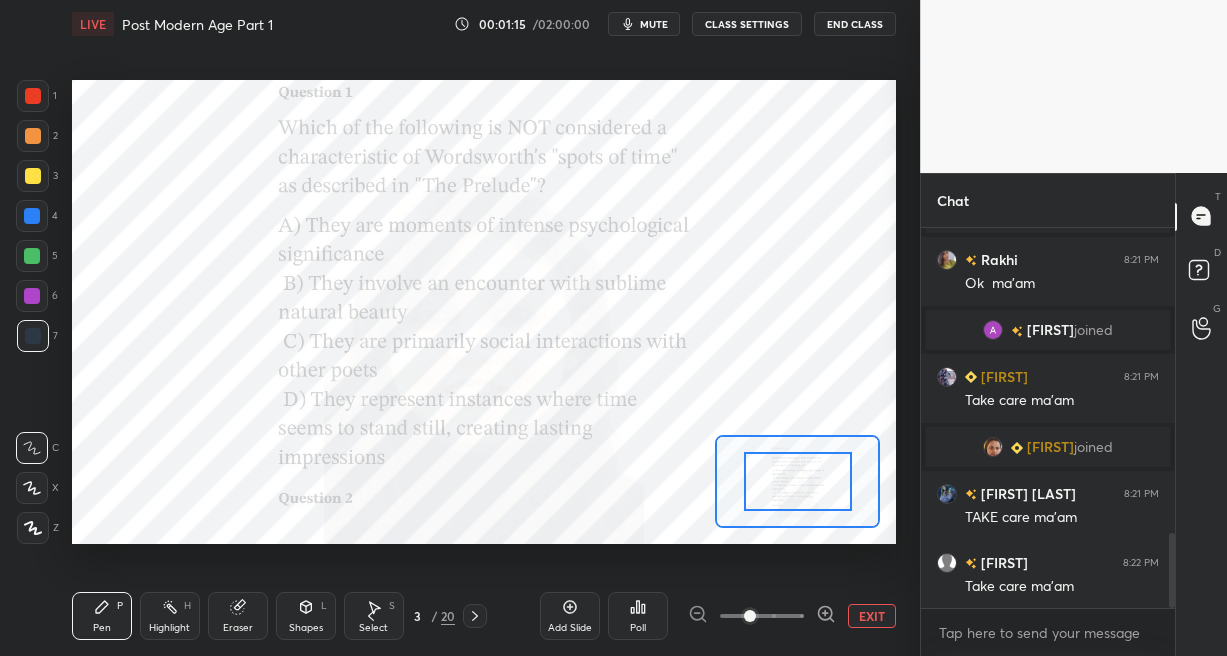 scroll, scrollTop: 1588, scrollLeft: 0, axis: vertical 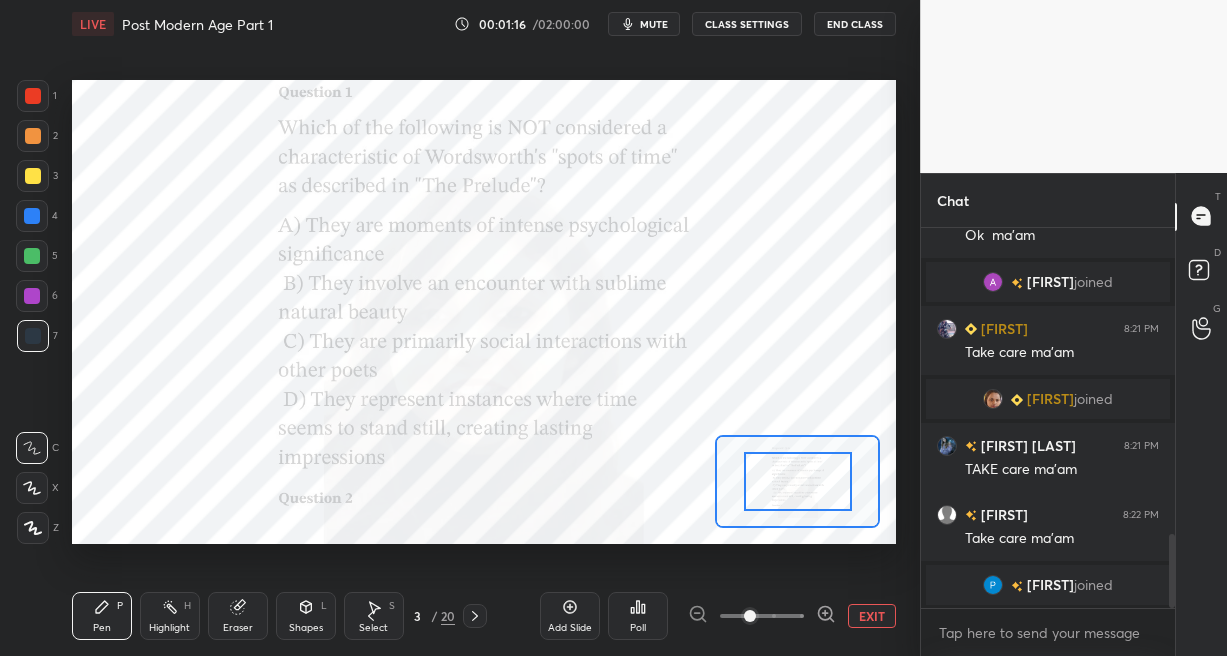 click on "Poll" at bounding box center [638, 628] 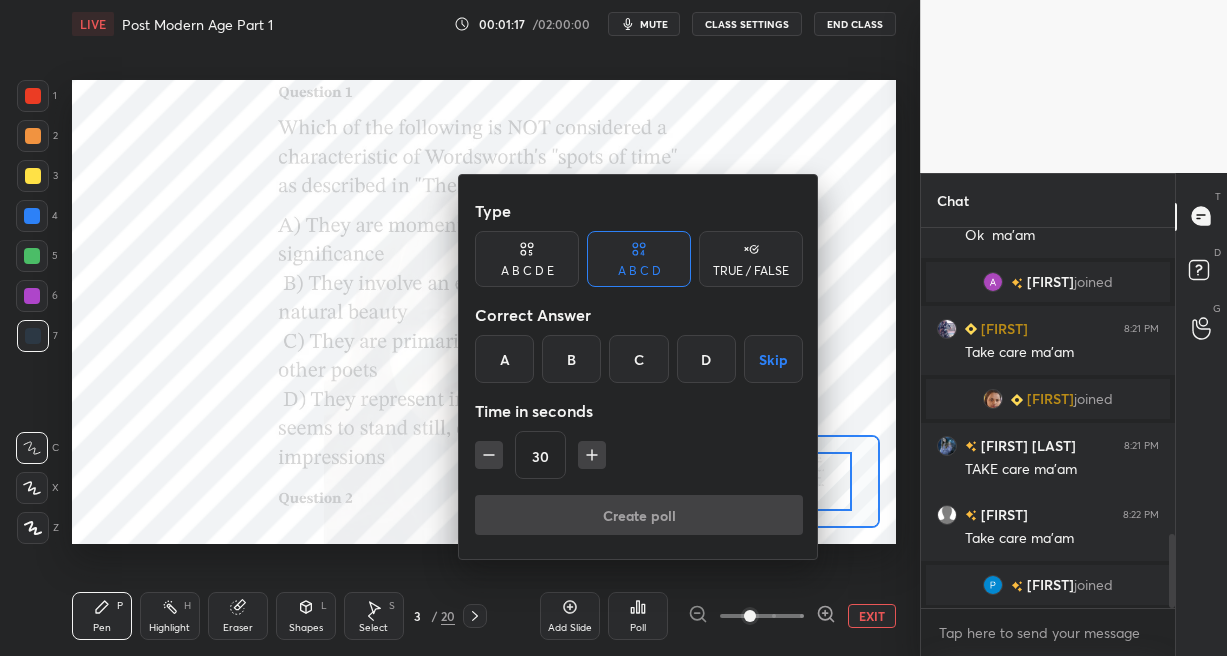 click on "C" at bounding box center (638, 359) 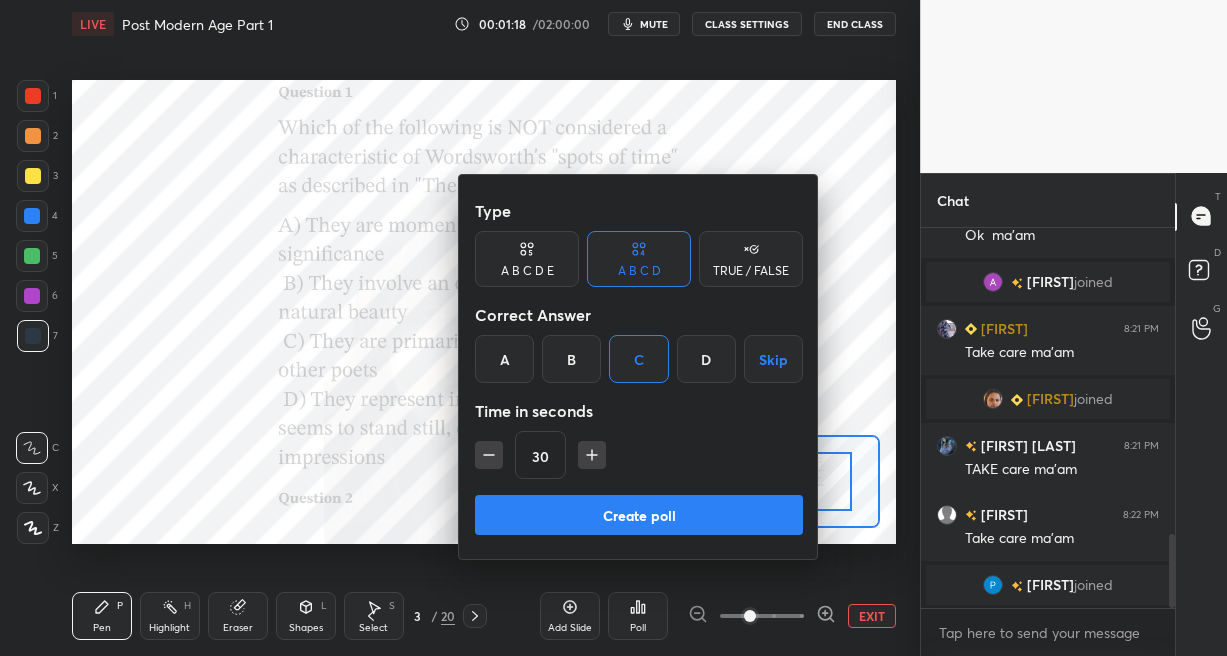 click on "Create poll" at bounding box center [639, 515] 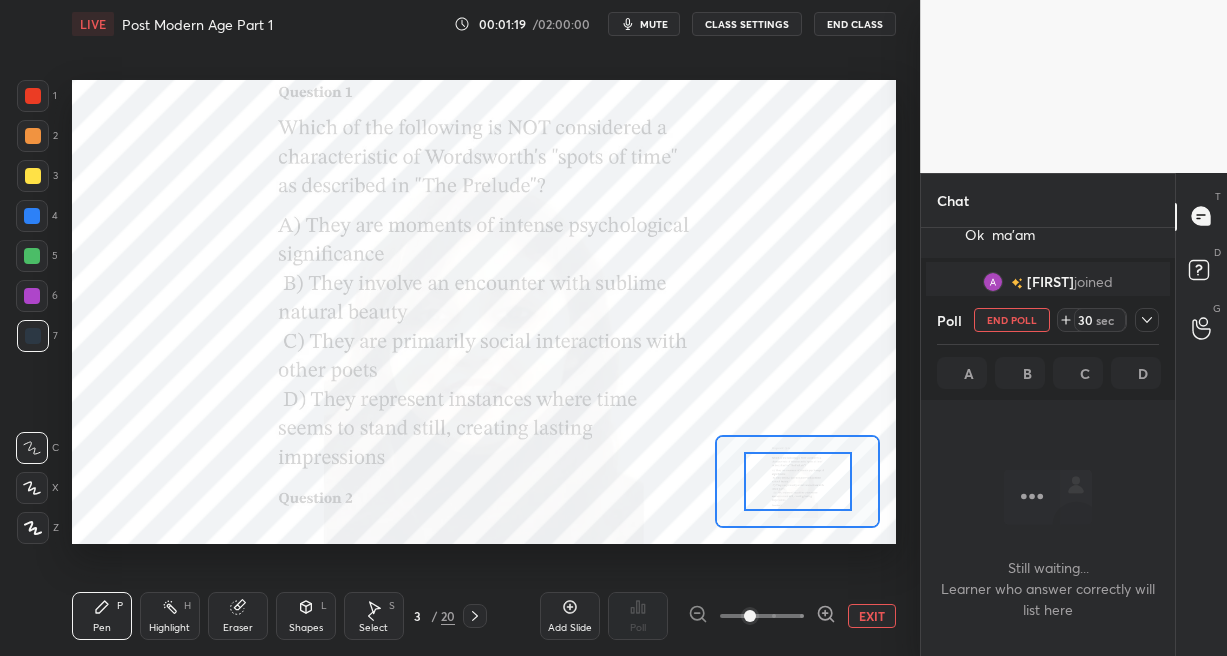 scroll, scrollTop: 276, scrollLeft: 247, axis: both 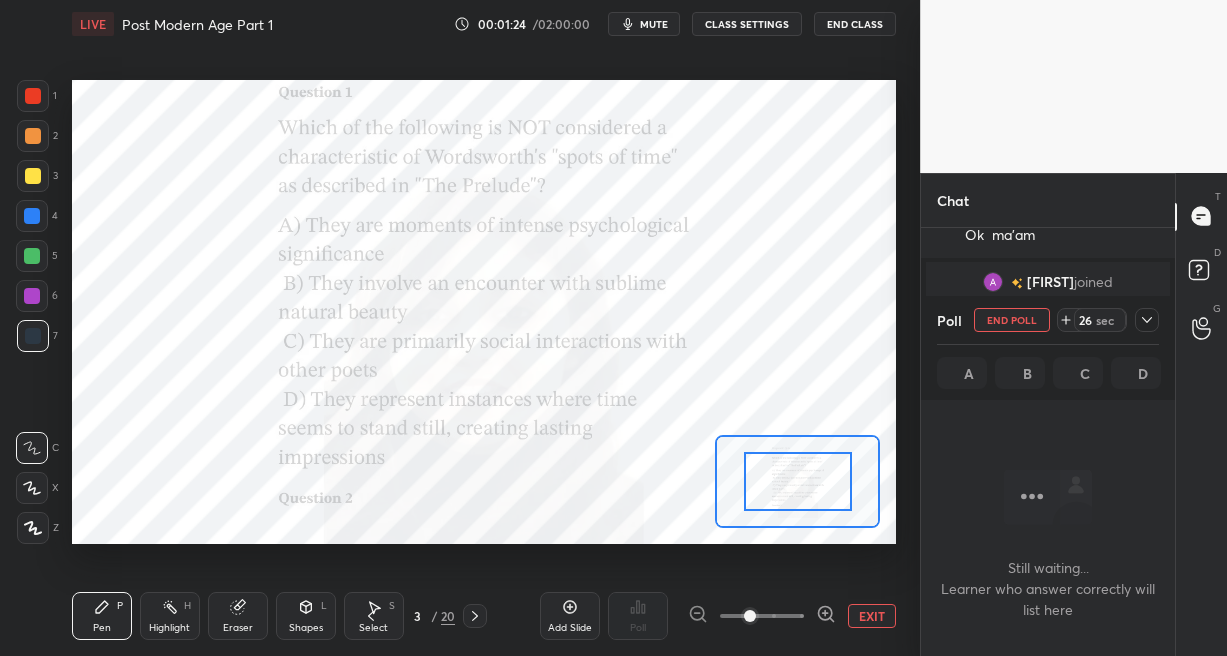 click at bounding box center [33, 528] 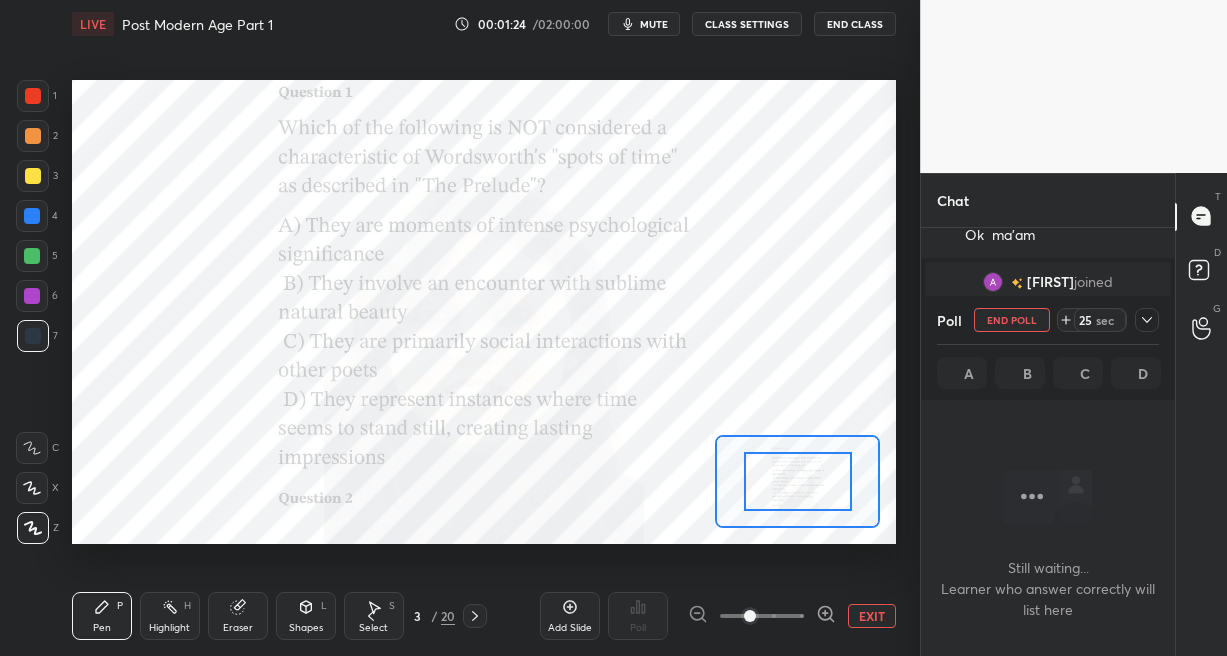 scroll, scrollTop: 1715, scrollLeft: 0, axis: vertical 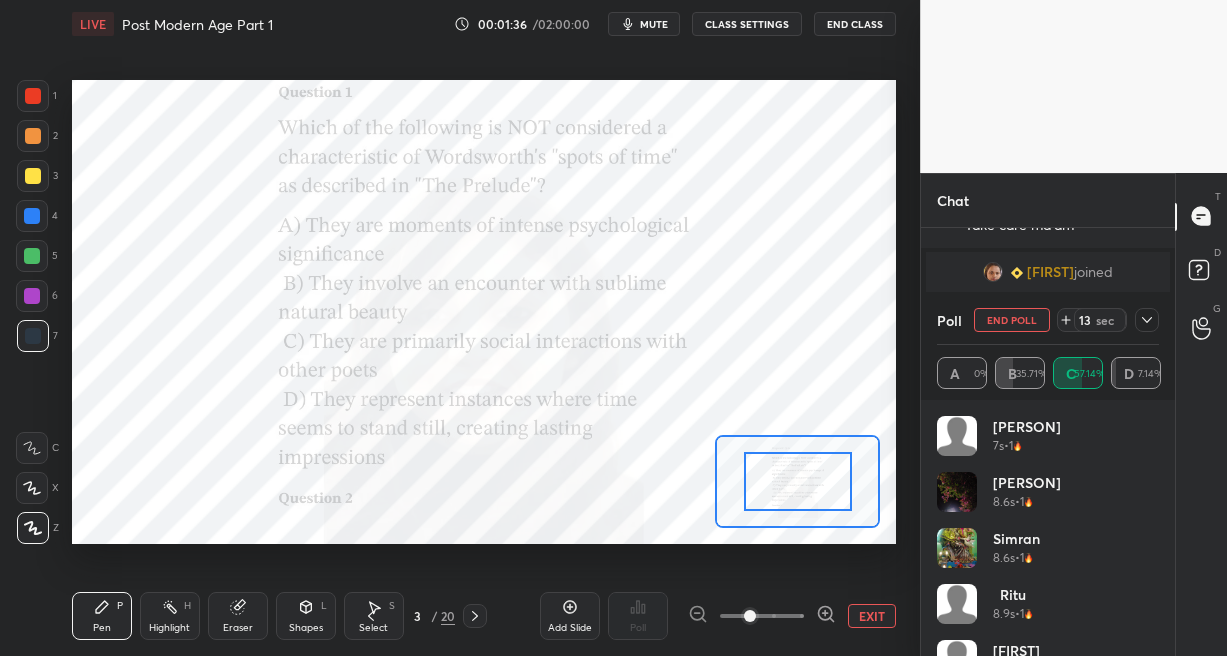 click at bounding box center (32, 216) 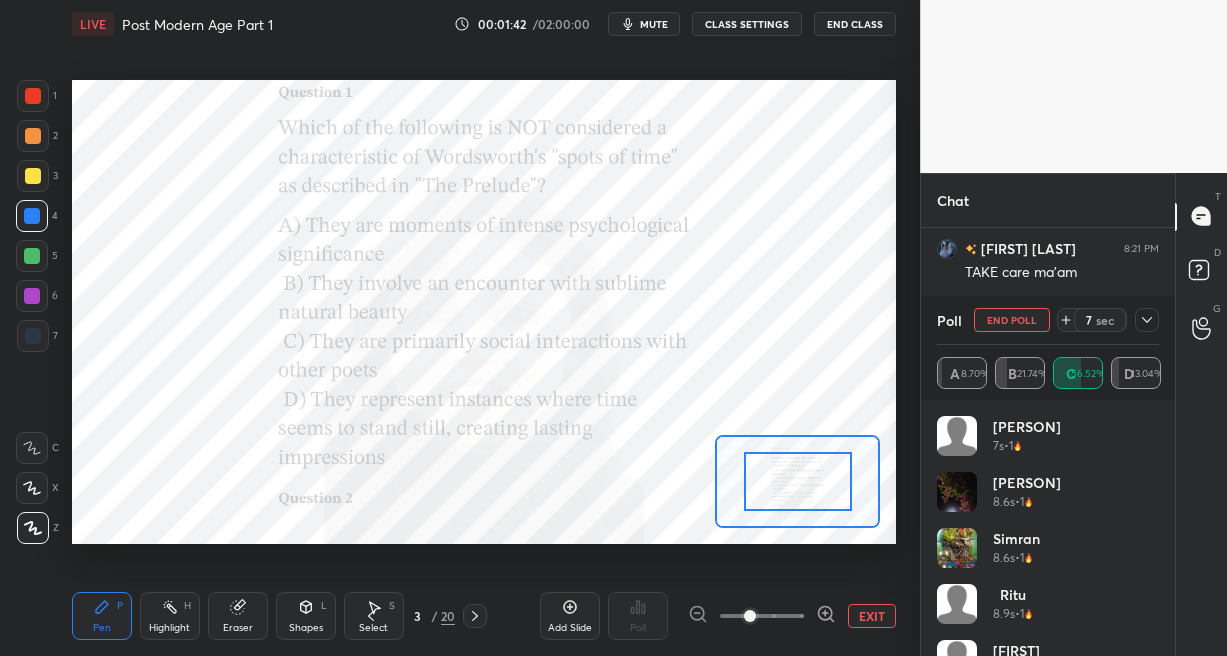 scroll, scrollTop: 1734, scrollLeft: 0, axis: vertical 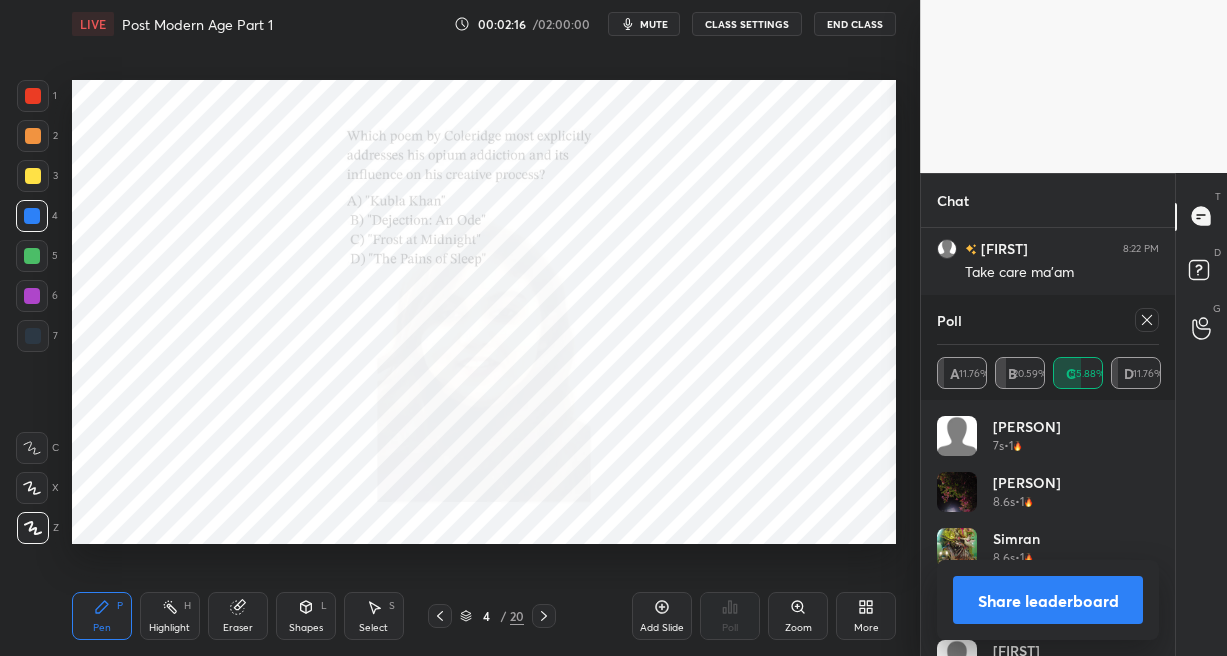 click 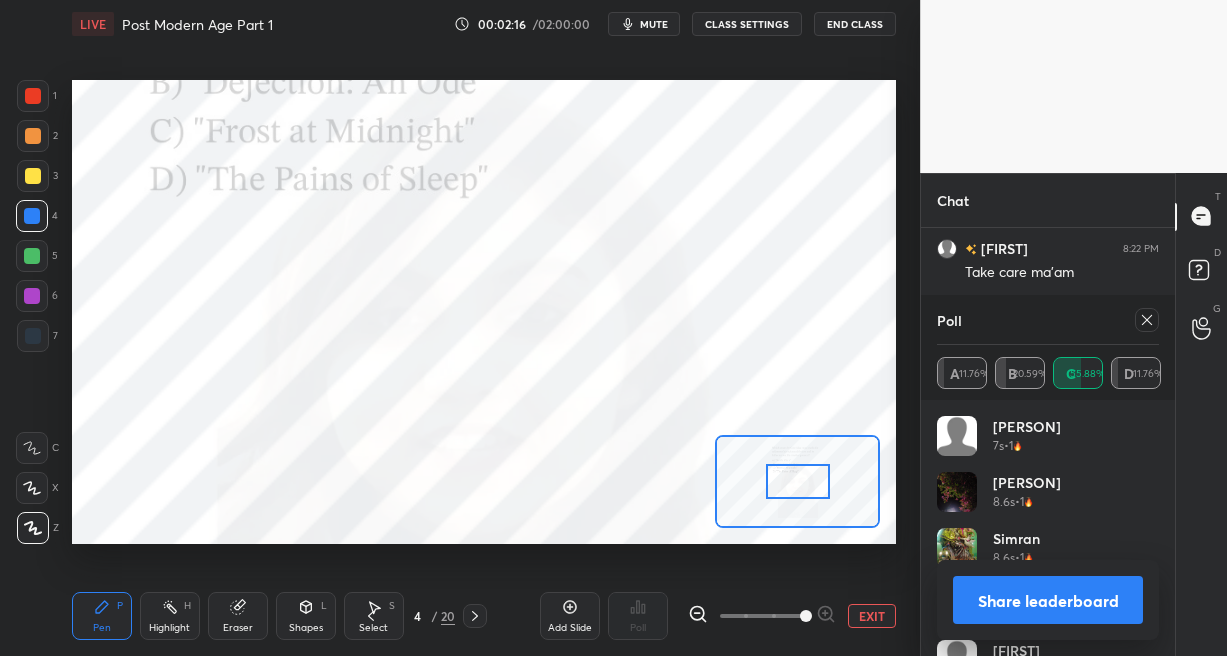 click at bounding box center [762, 616] 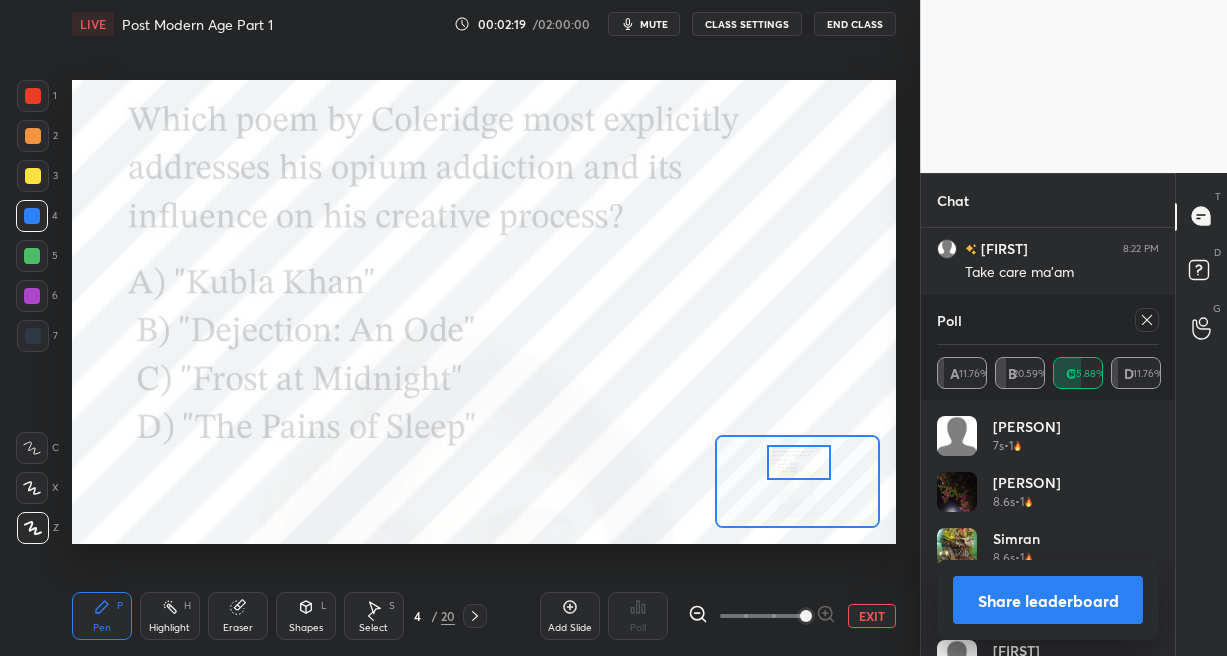 drag, startPoint x: 808, startPoint y: 472, endPoint x: 809, endPoint y: 453, distance: 19.026299 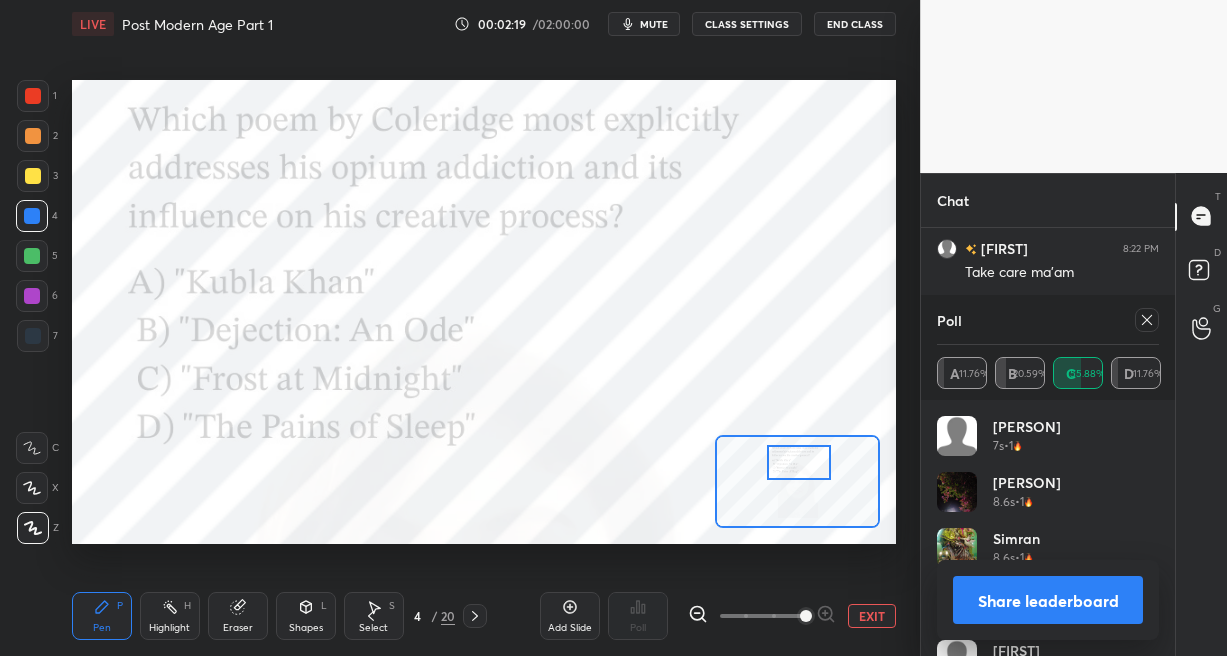 click at bounding box center [799, 463] 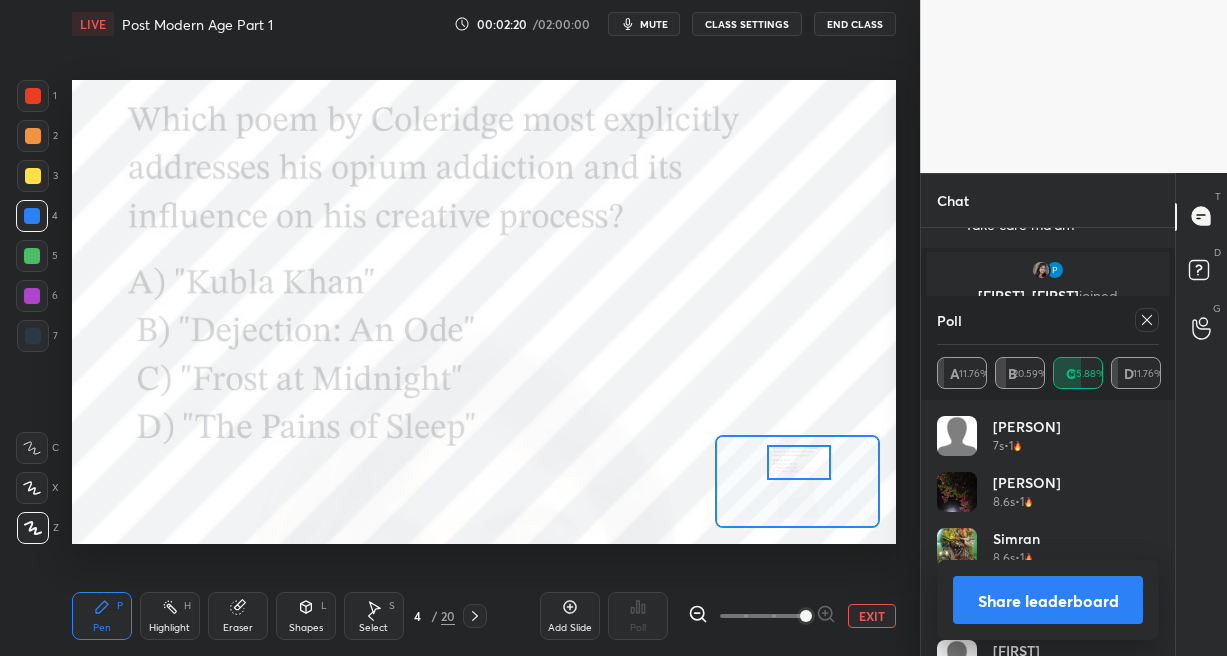 click 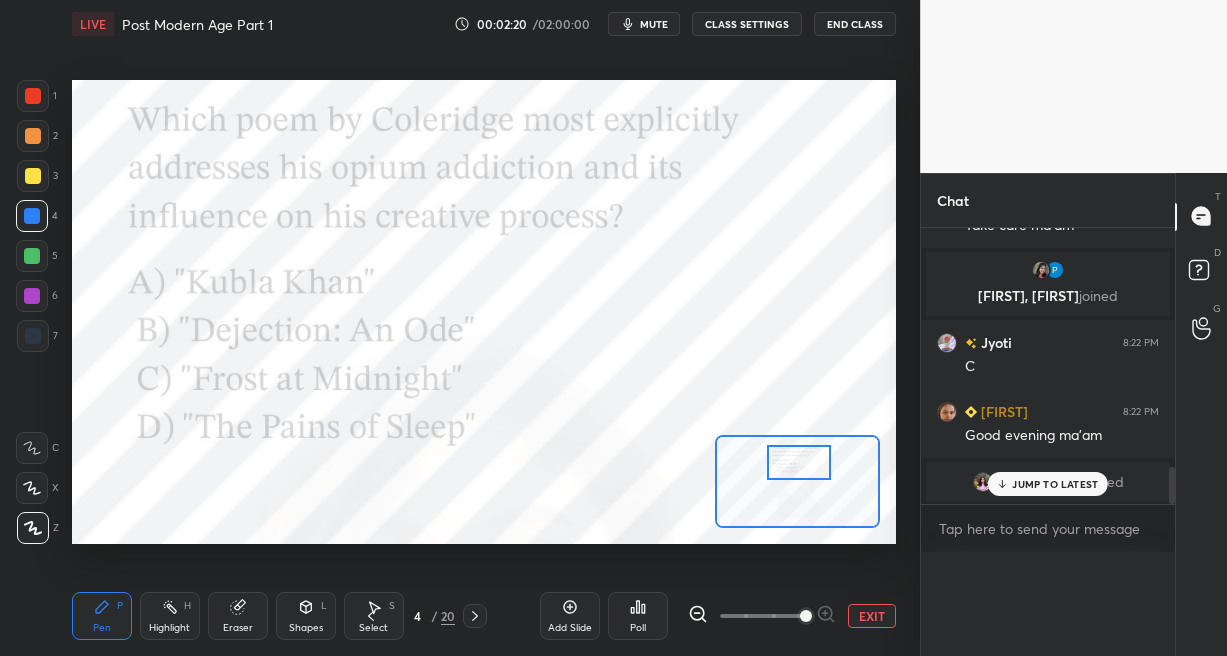 scroll, scrollTop: 120, scrollLeft: 215, axis: both 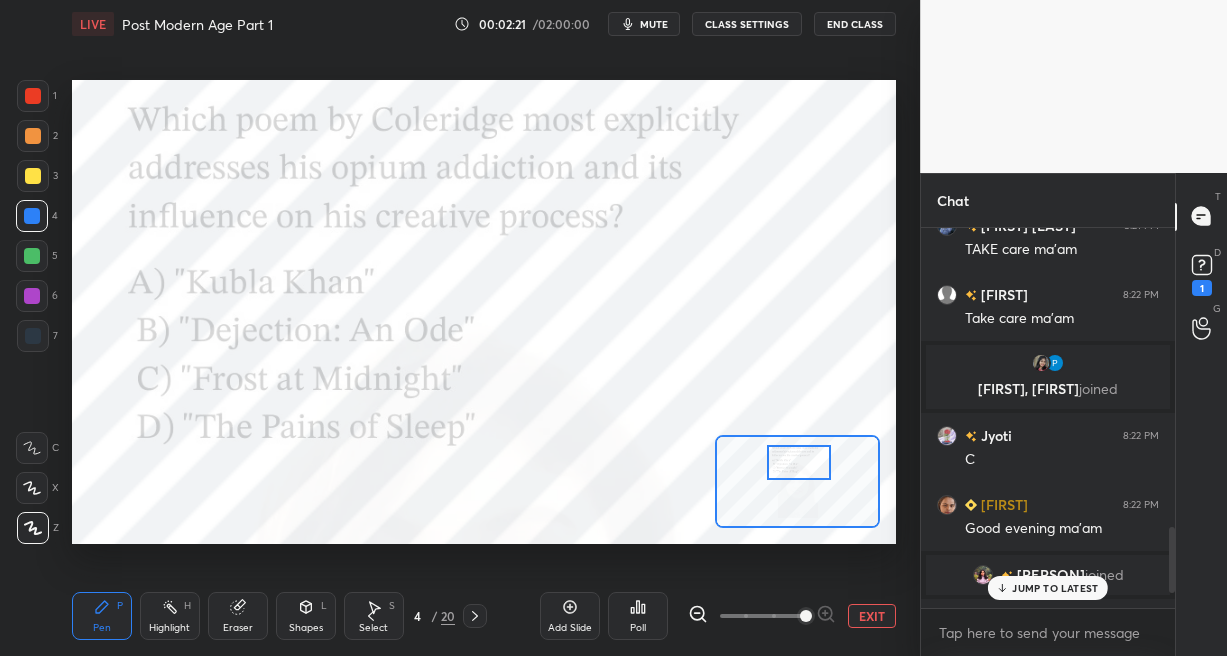 click on "Poll" at bounding box center (638, 616) 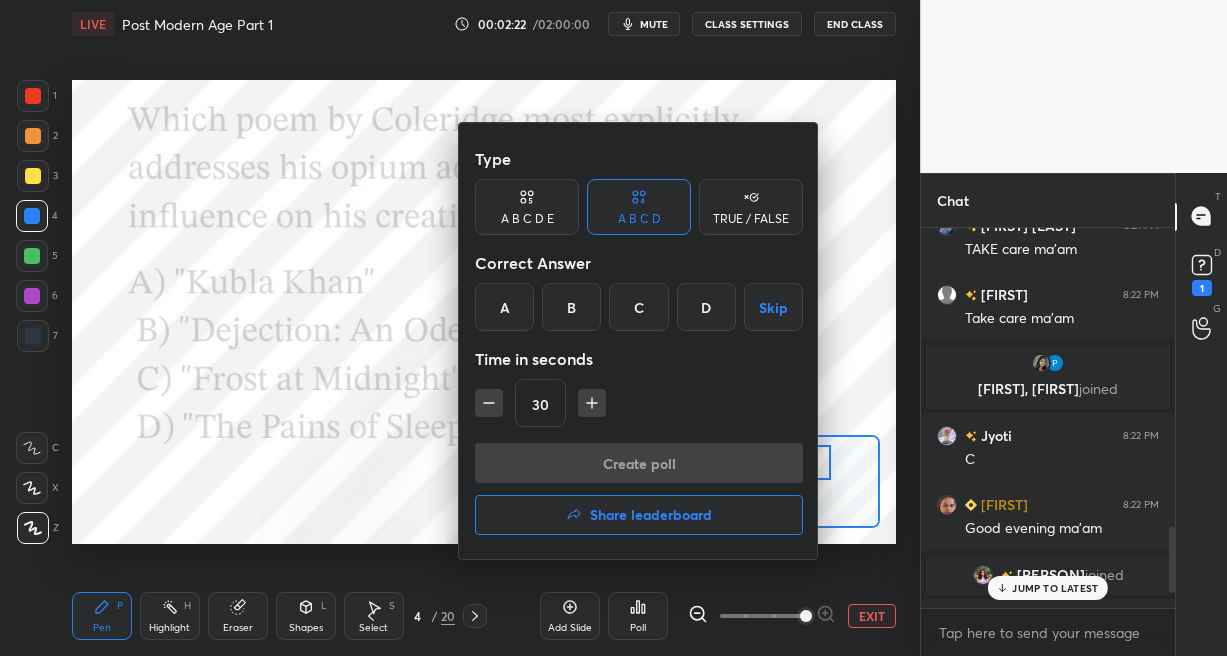 click on "D" at bounding box center [706, 307] 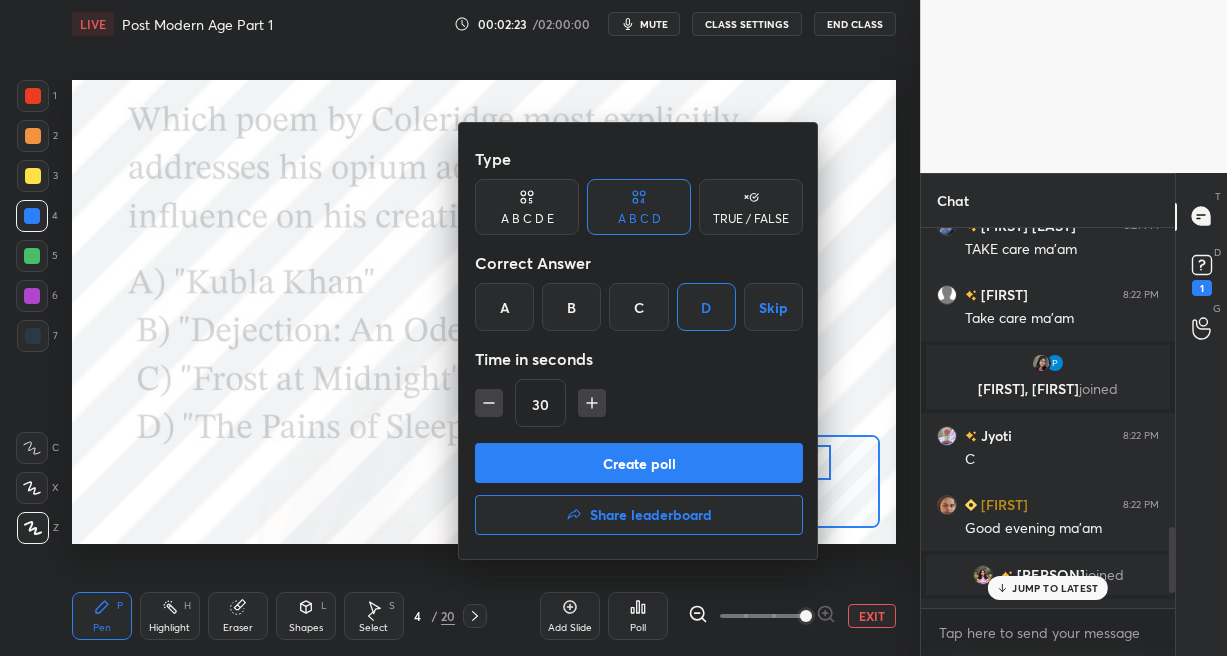 click on "Create poll" at bounding box center (639, 463) 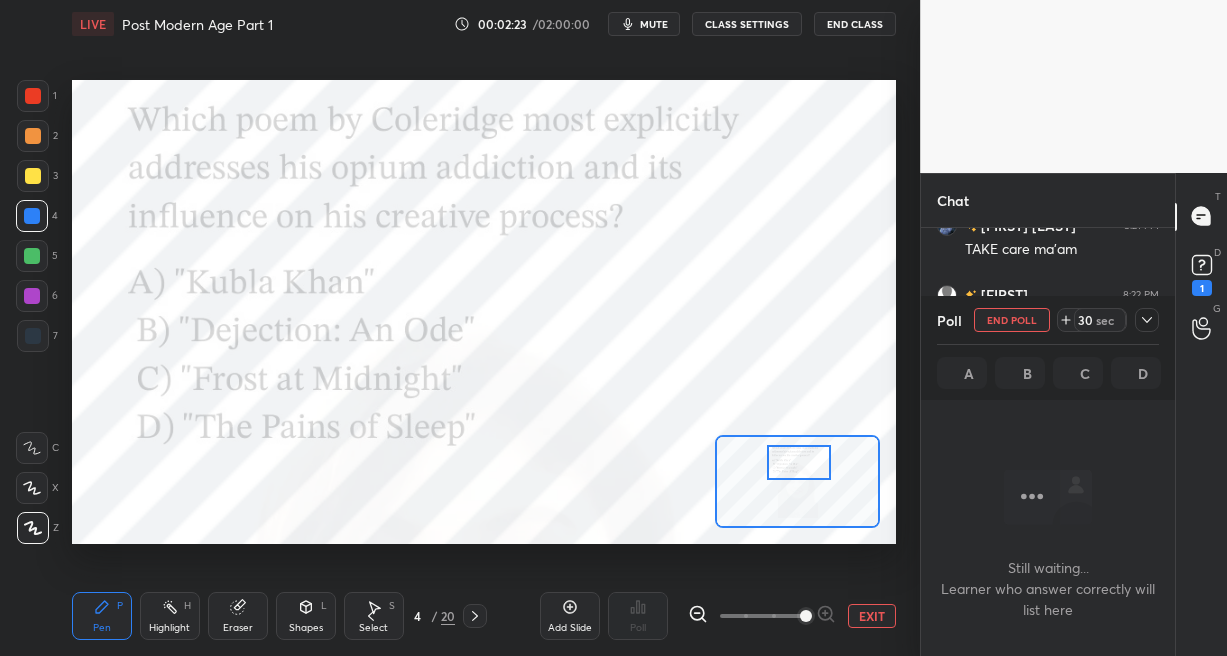 scroll, scrollTop: 276, scrollLeft: 247, axis: both 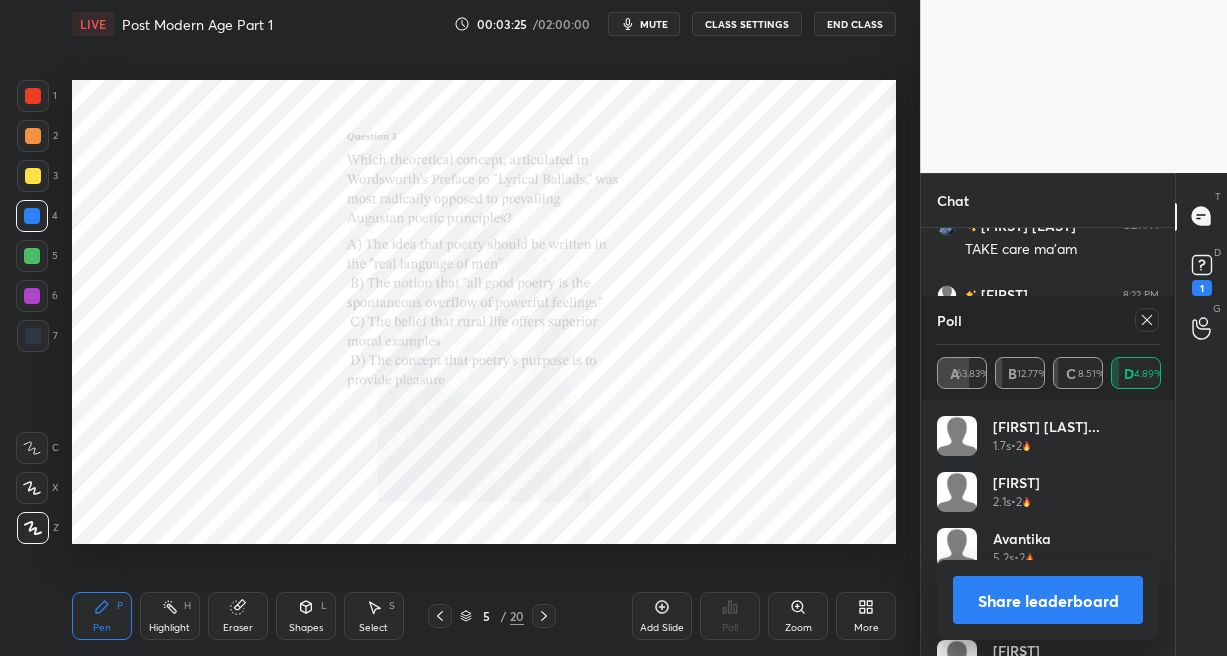 click 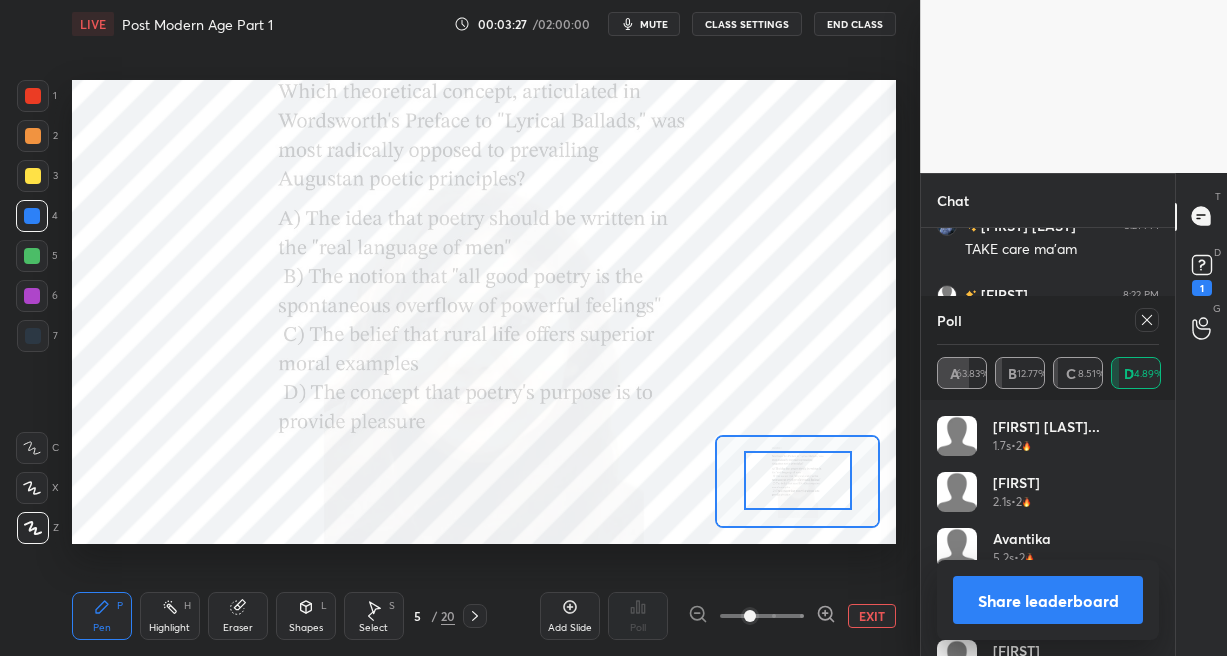 drag, startPoint x: 805, startPoint y: 483, endPoint x: 805, endPoint y: 469, distance: 14 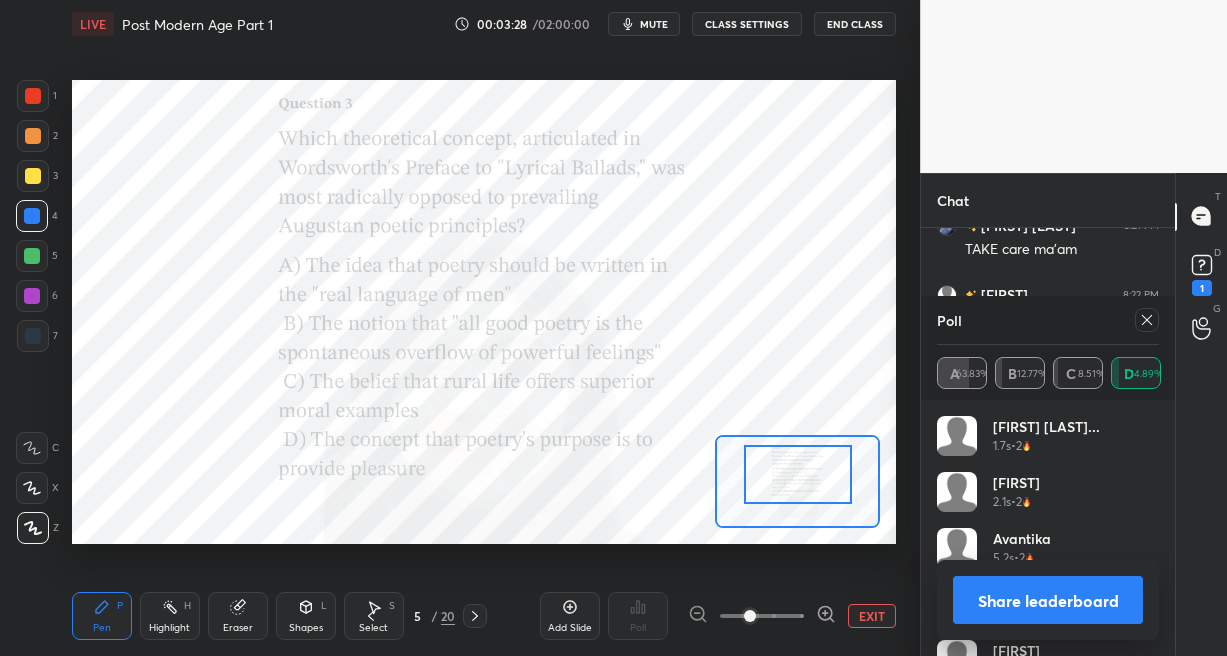 click at bounding box center (797, 474) 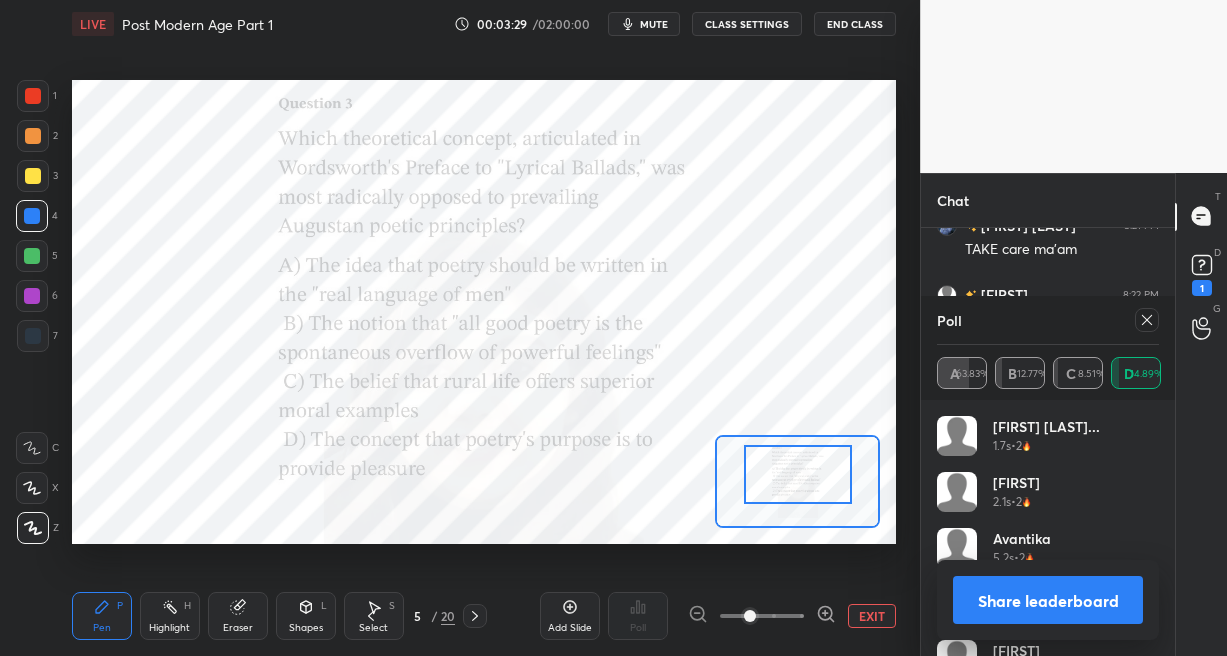 click 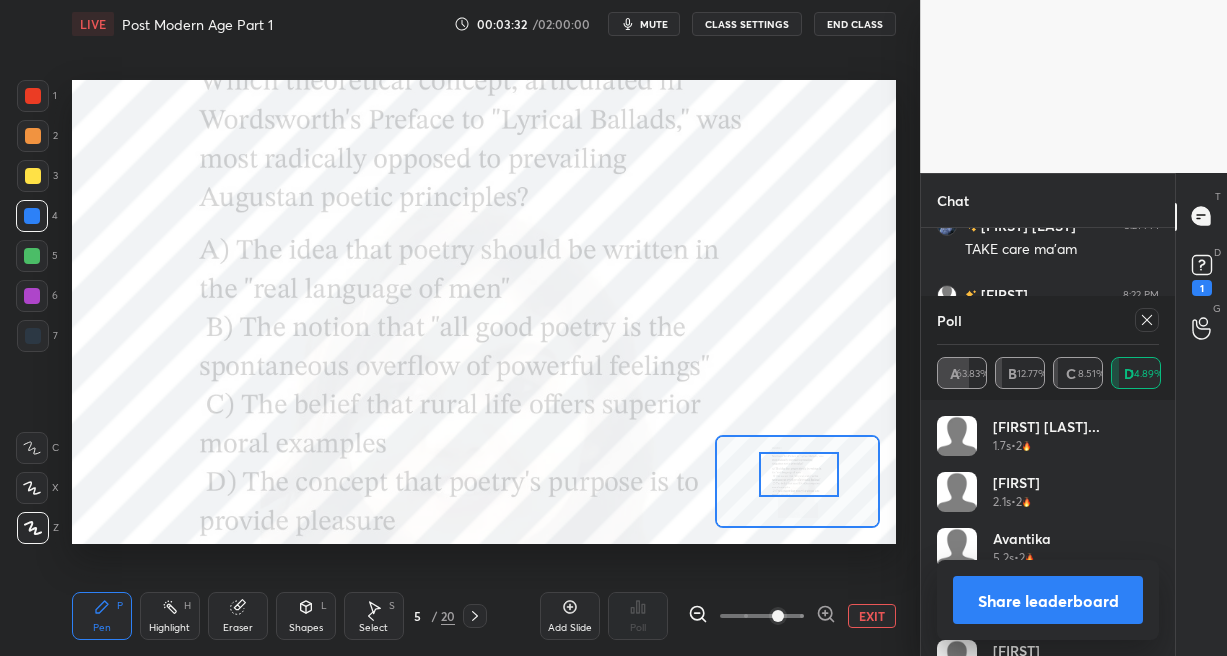 click at bounding box center (799, 474) 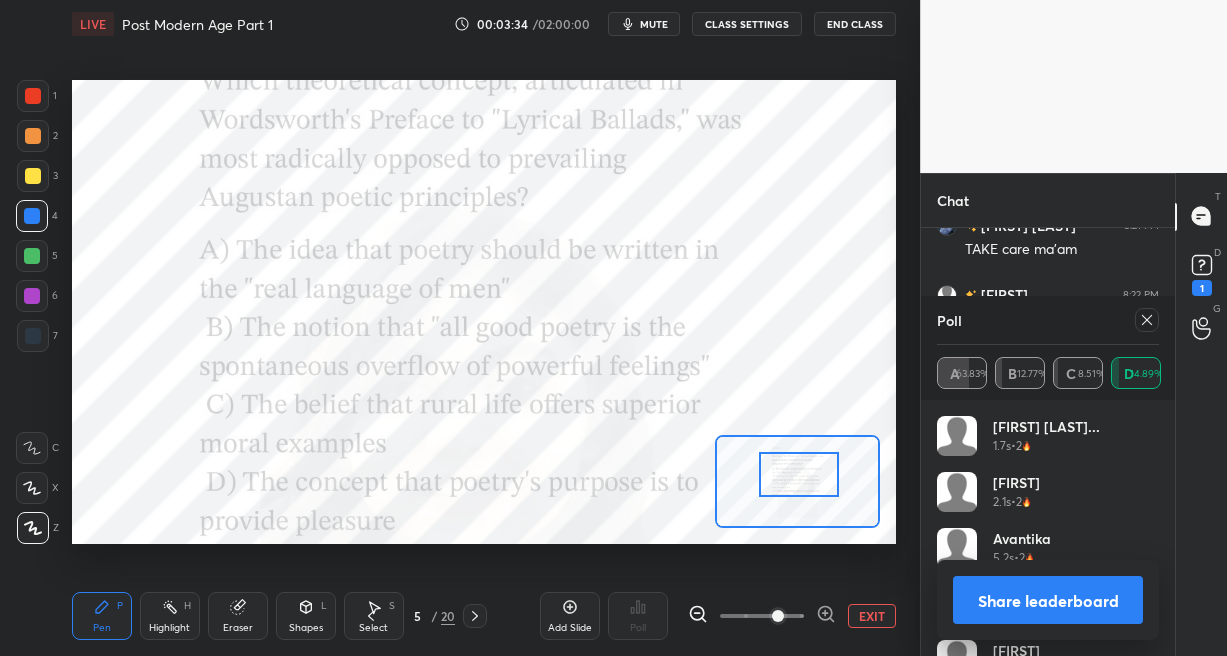 click 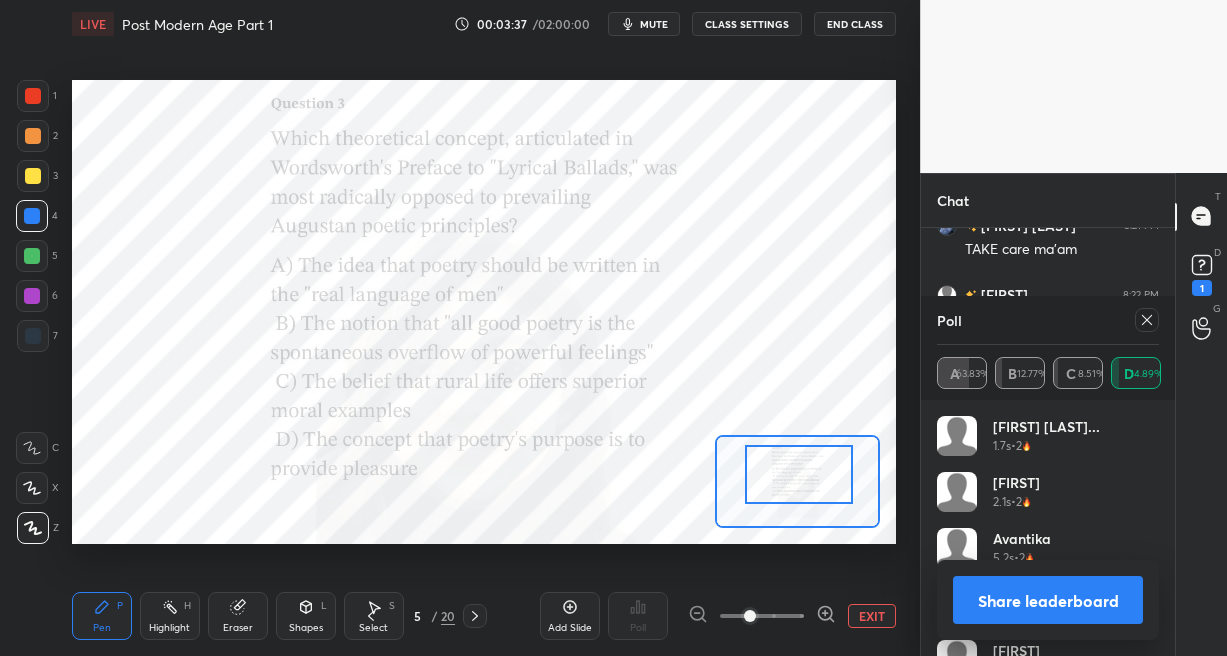 click 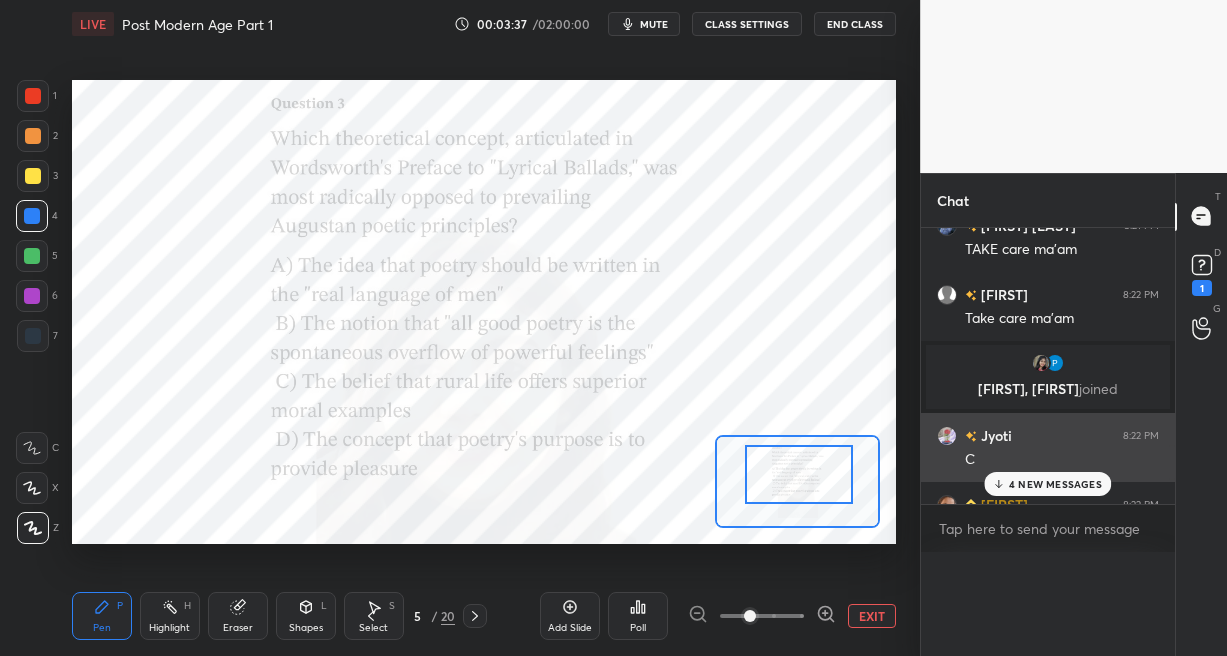scroll, scrollTop: 0, scrollLeft: 0, axis: both 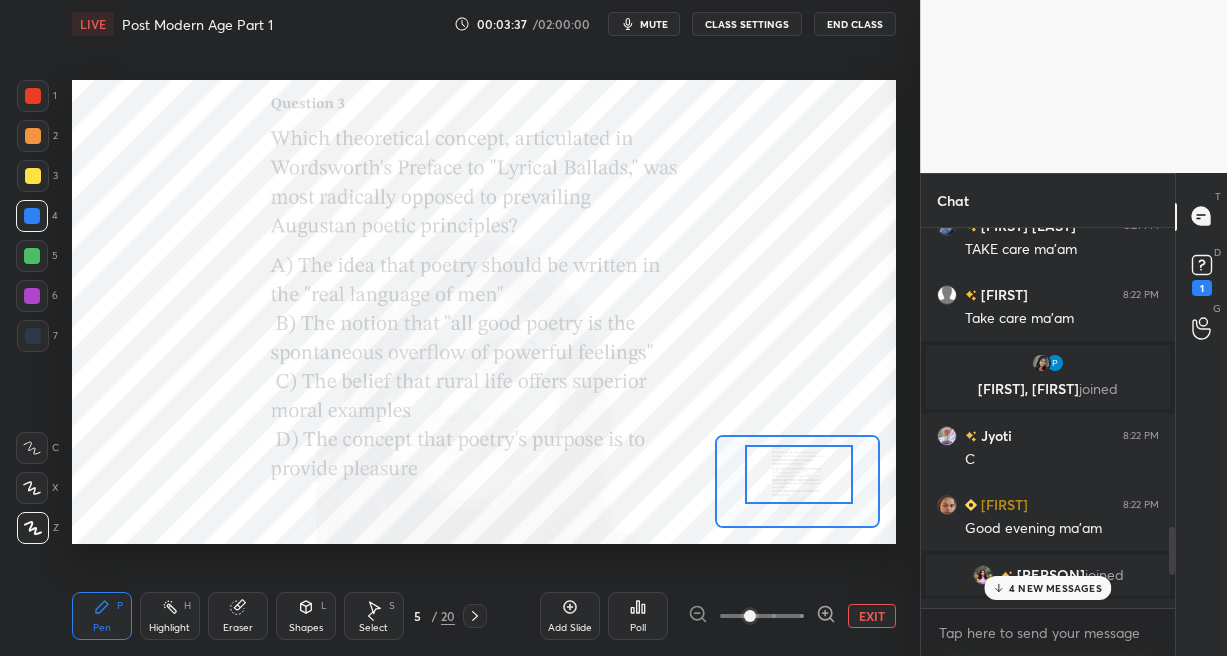 click on "Poll" at bounding box center [638, 628] 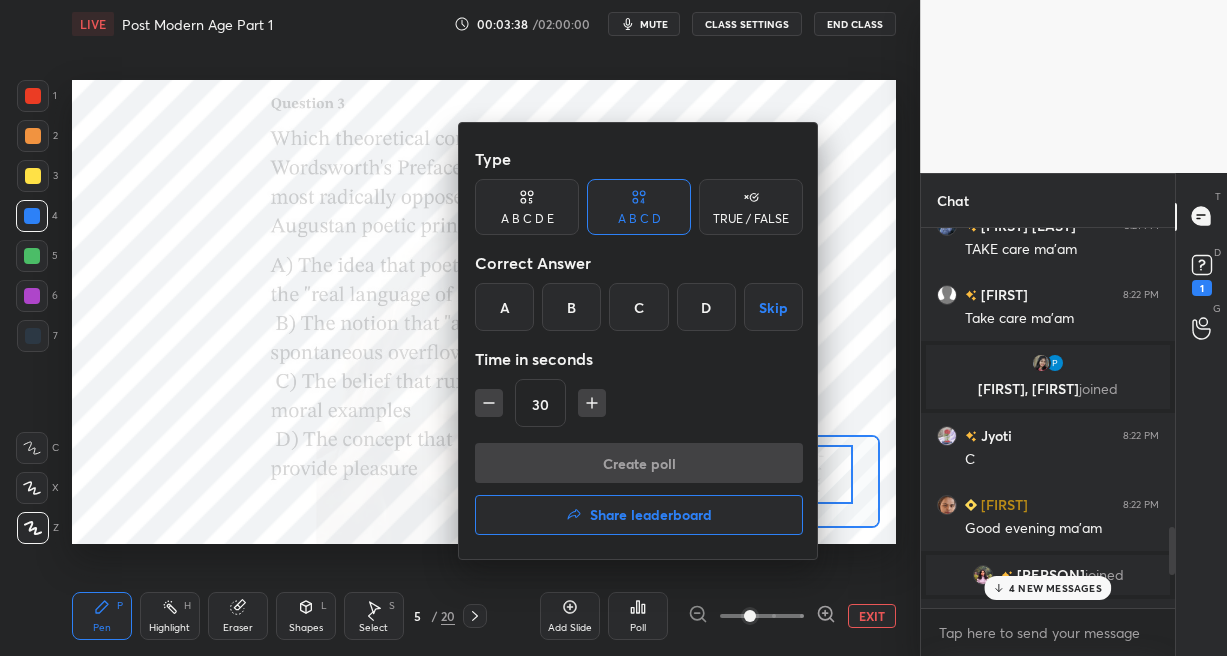 click on "A" at bounding box center (504, 307) 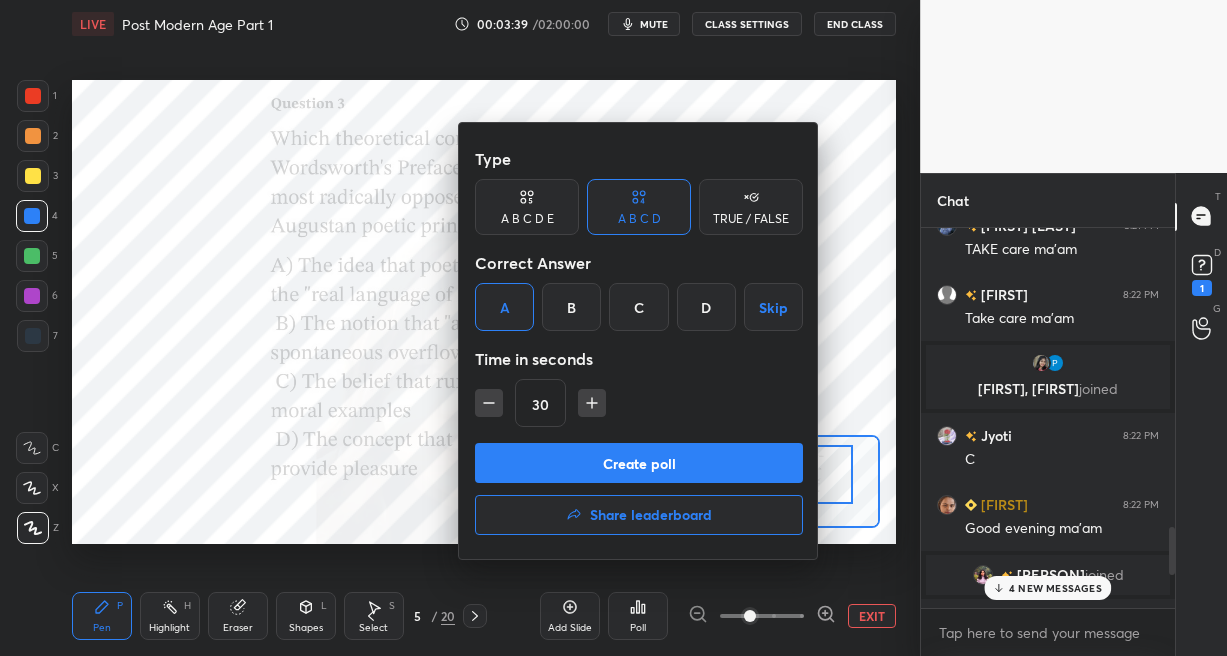 click on "Create poll" at bounding box center (639, 463) 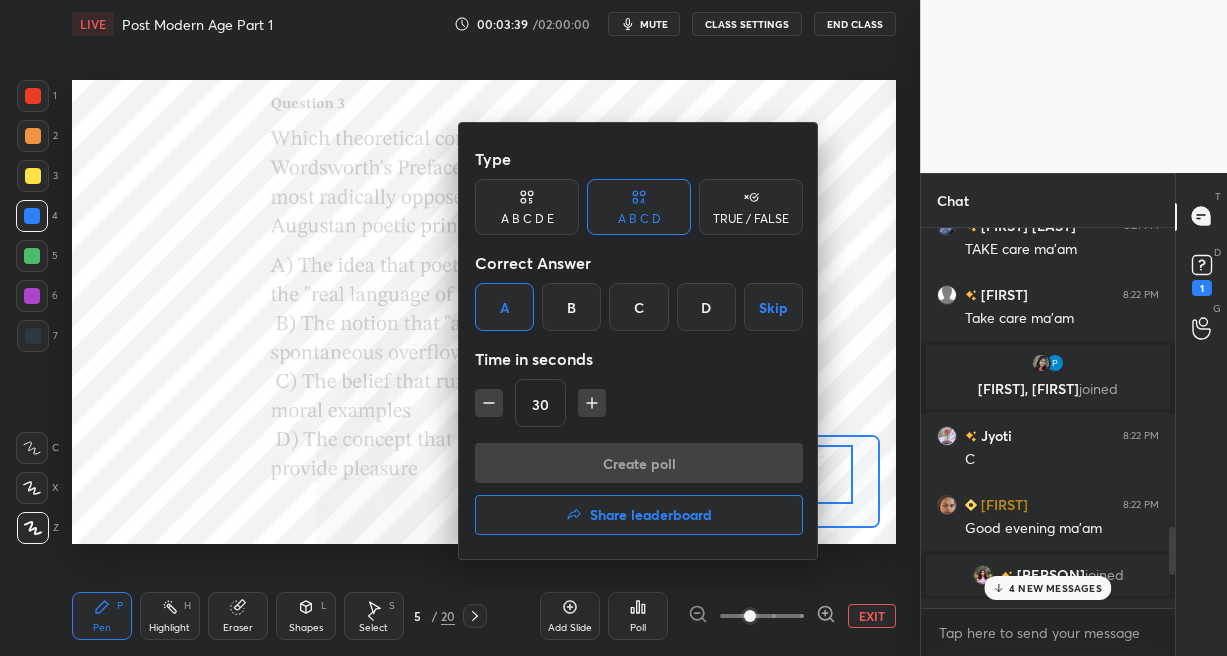 scroll, scrollTop: 333, scrollLeft: 247, axis: both 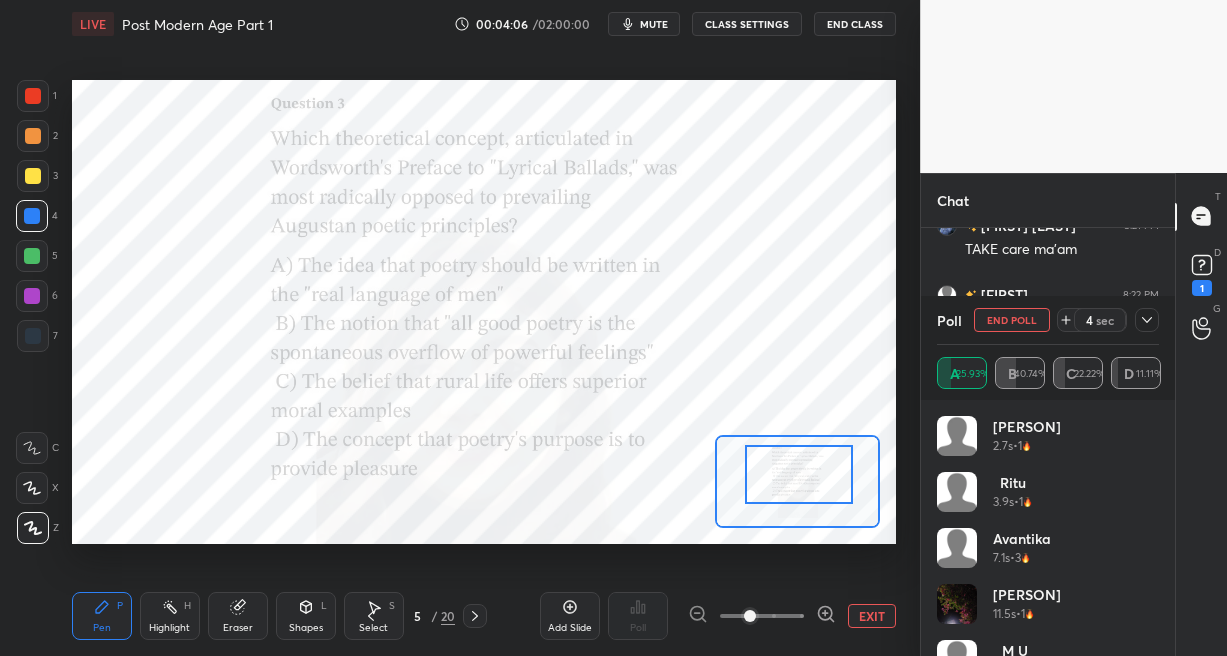 click at bounding box center (32, 296) 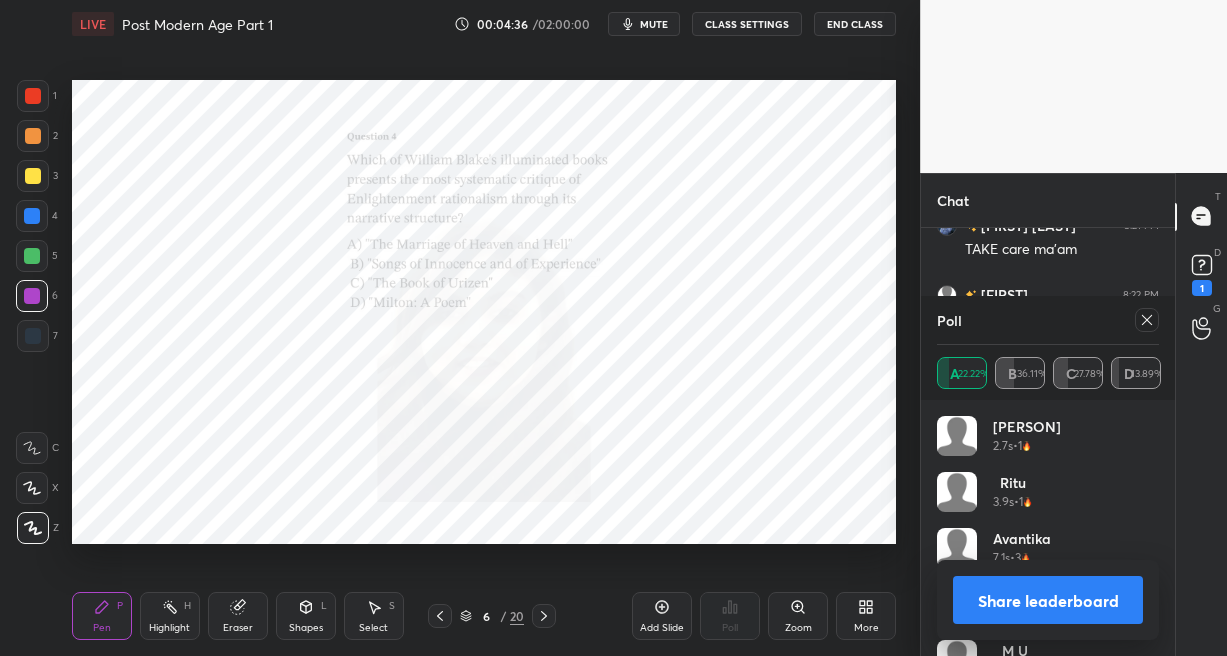click 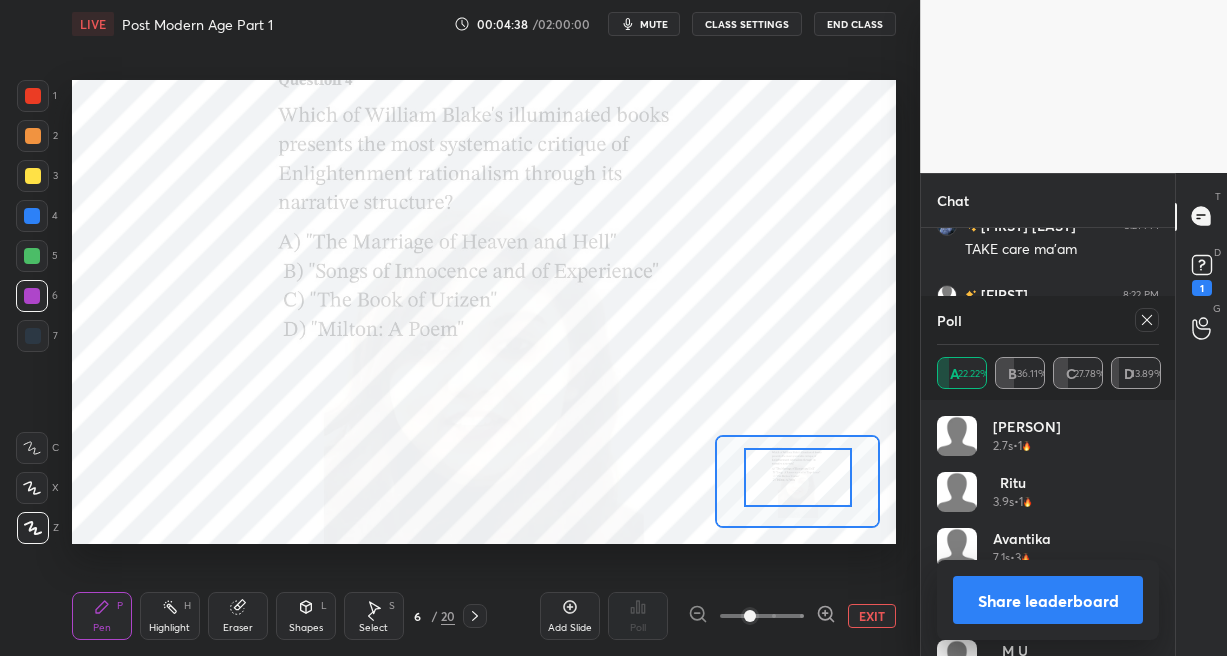 drag, startPoint x: 794, startPoint y: 498, endPoint x: 795, endPoint y: 477, distance: 21.023796 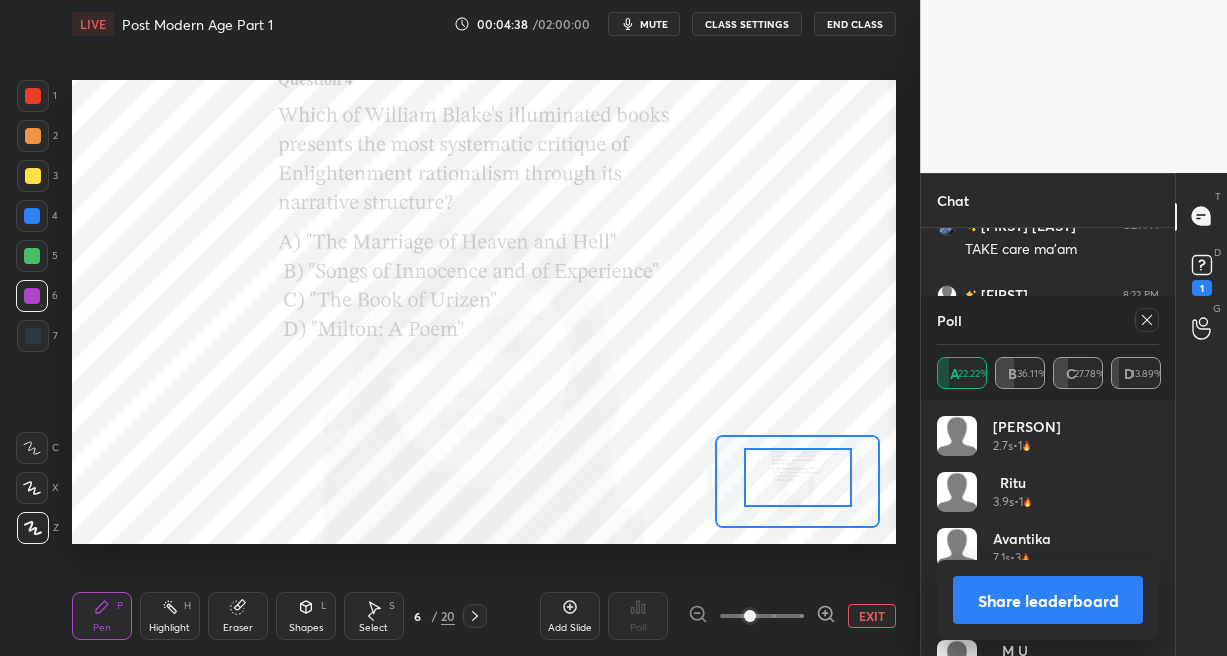 click at bounding box center [797, 477] 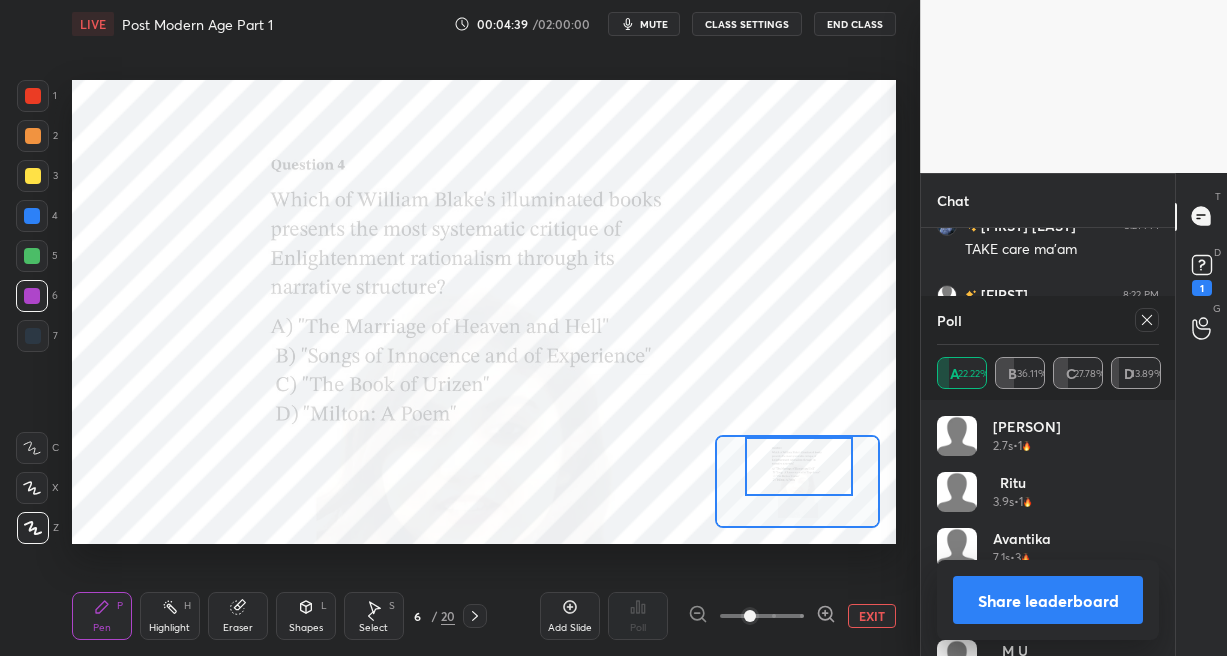 click 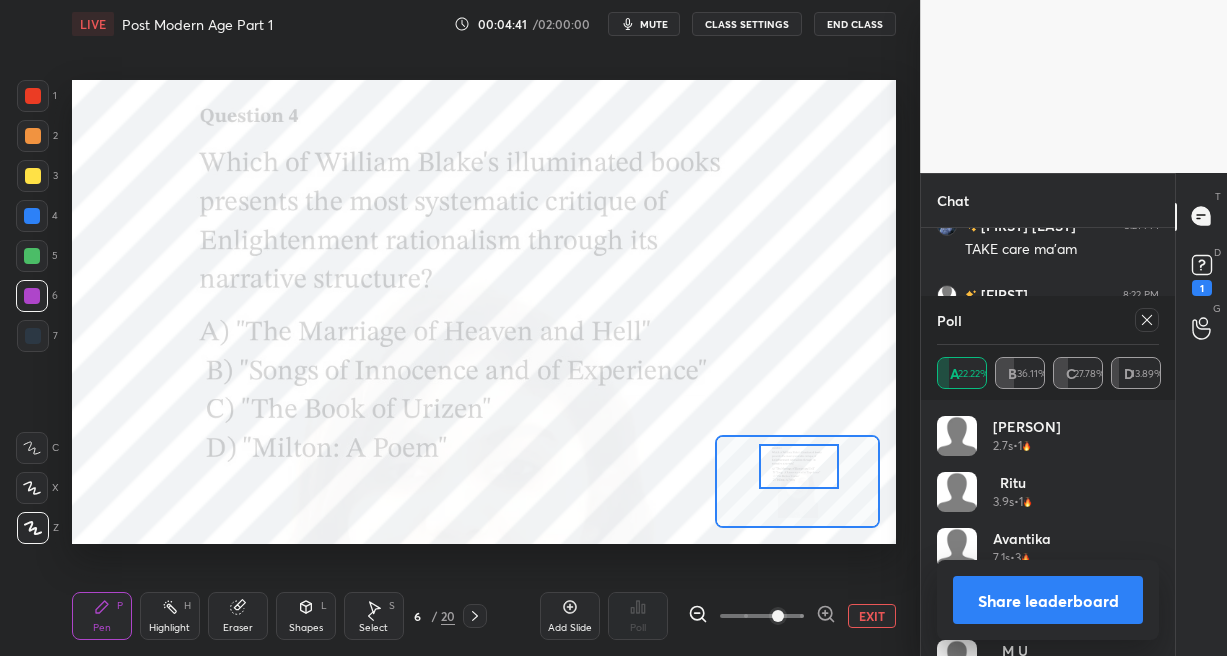 click 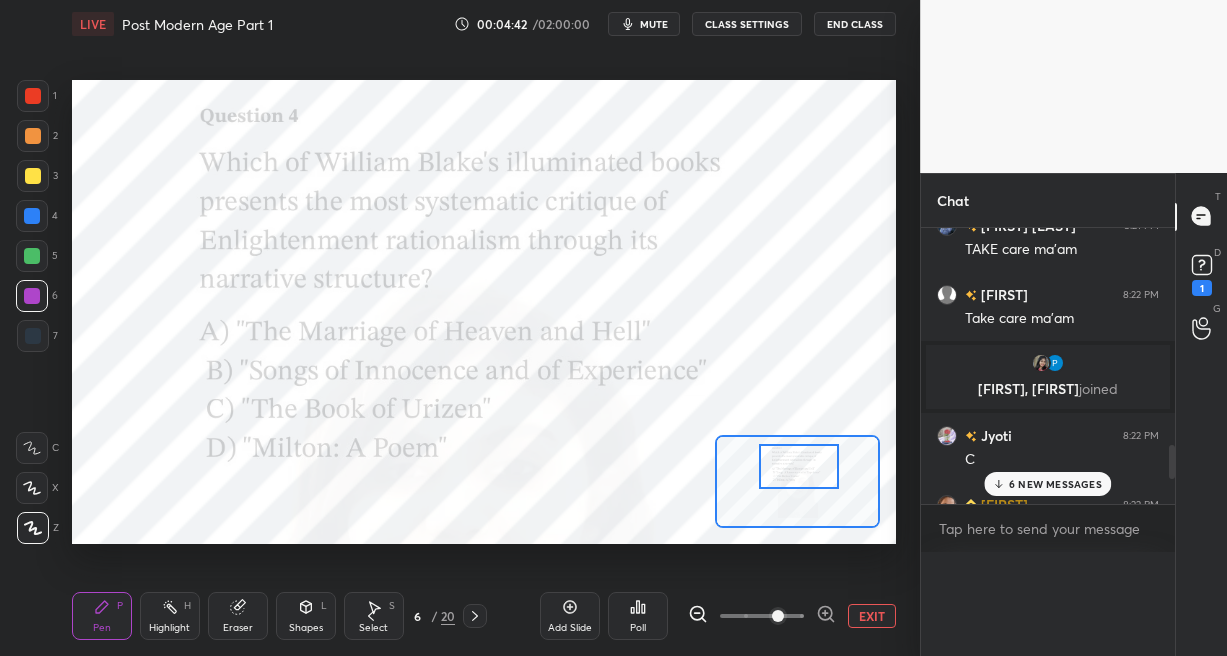 scroll, scrollTop: 90, scrollLeft: 215, axis: both 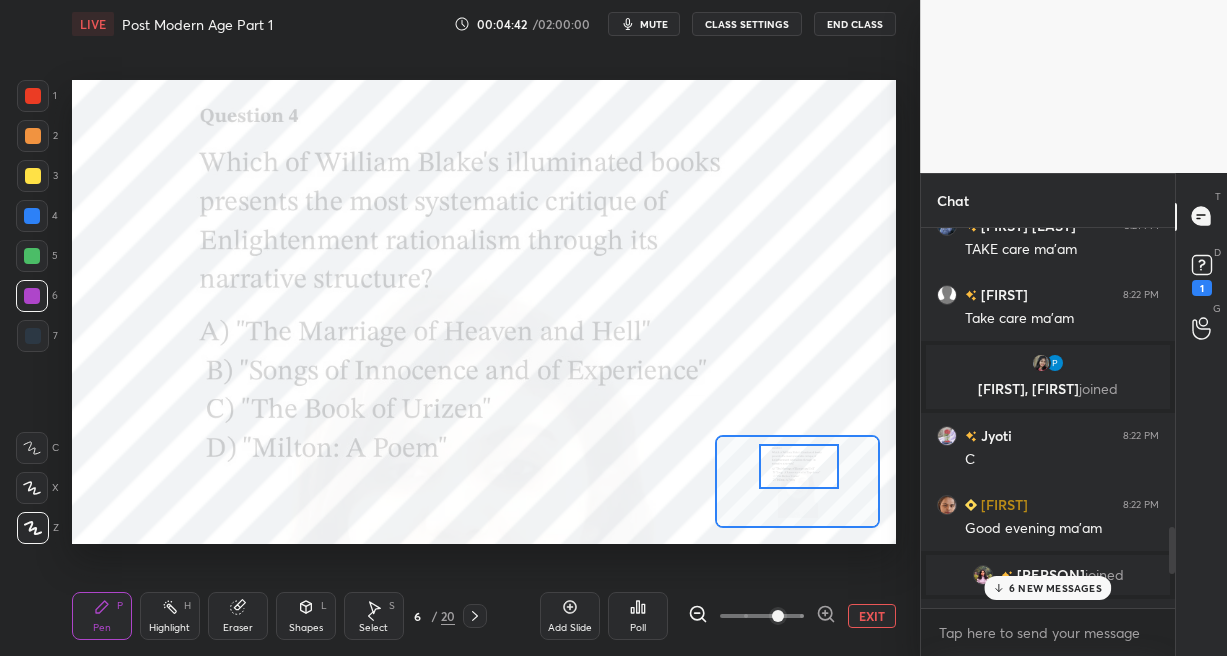 click on "Poll" at bounding box center (638, 616) 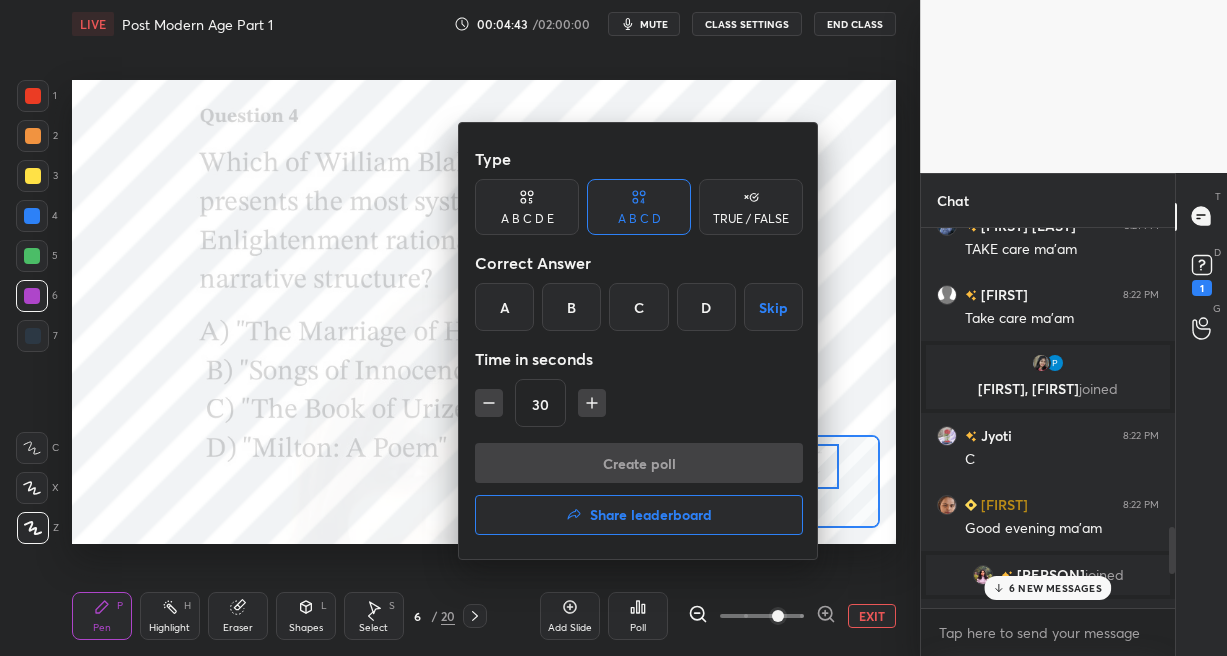 click on "A B C D Skip" at bounding box center [639, 307] 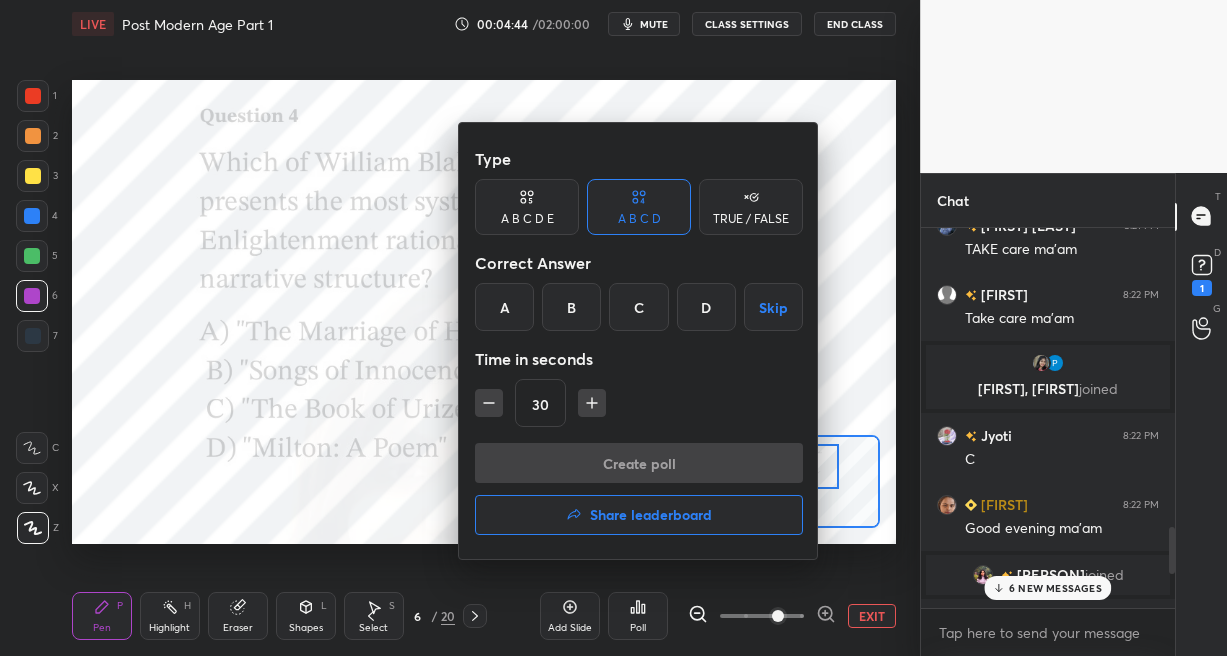 click on "C" at bounding box center [638, 307] 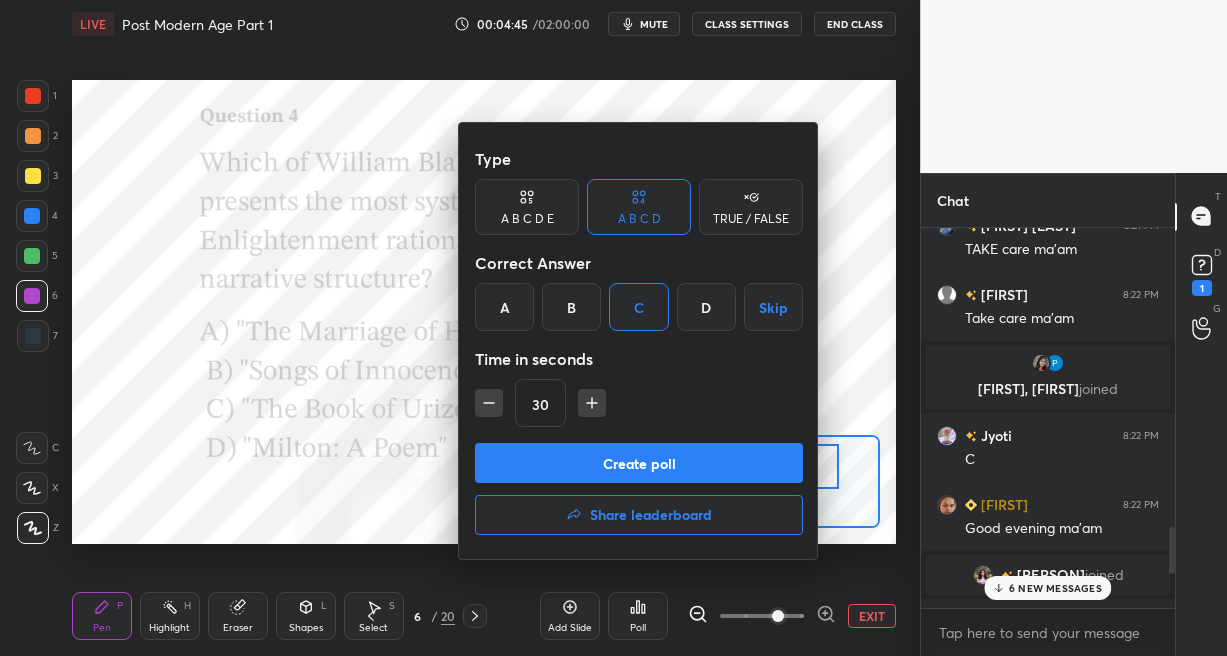 click on "Create poll" at bounding box center (639, 463) 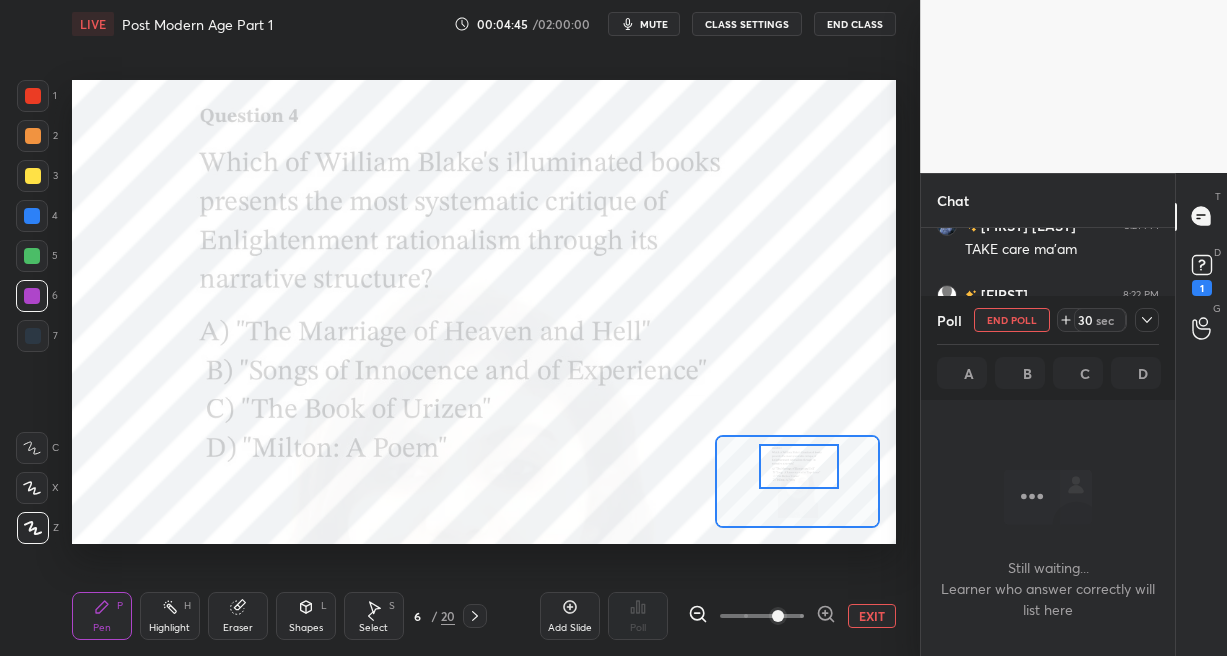 scroll, scrollTop: 276, scrollLeft: 247, axis: both 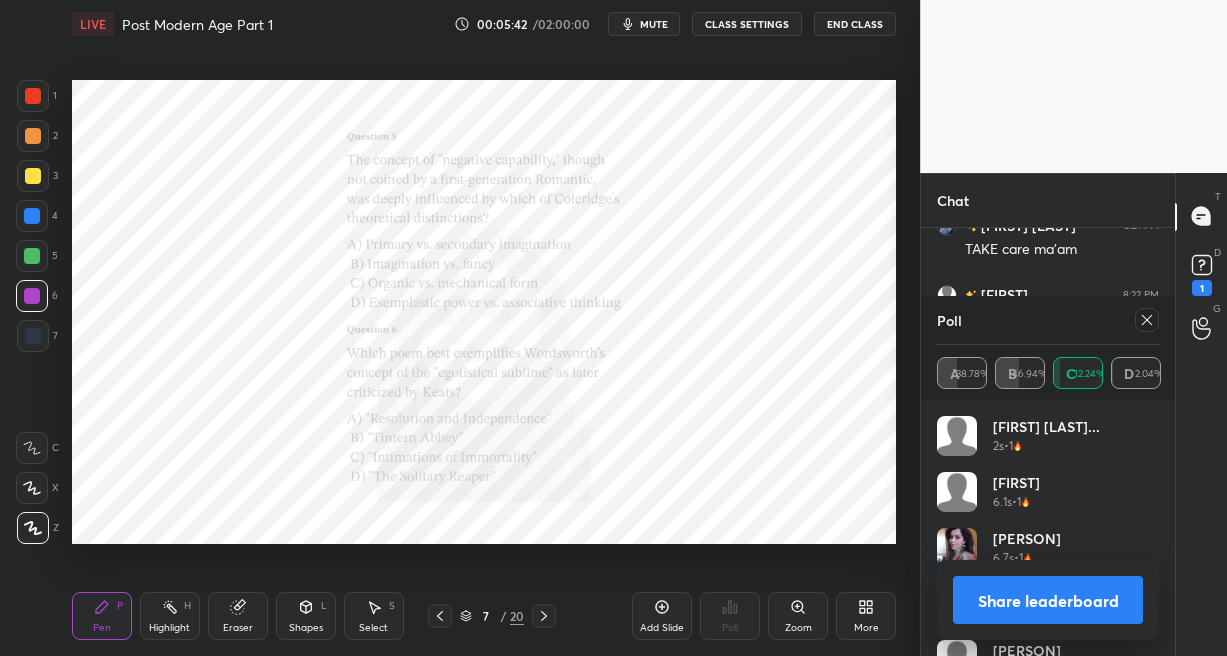 click 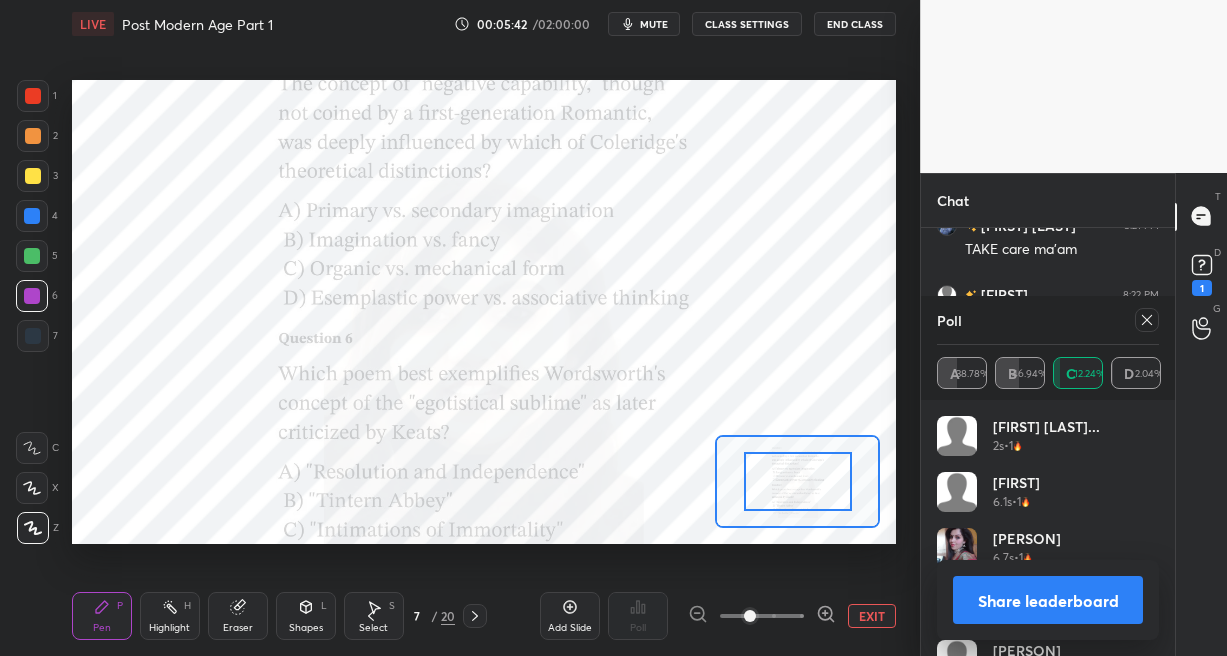click at bounding box center (762, 616) 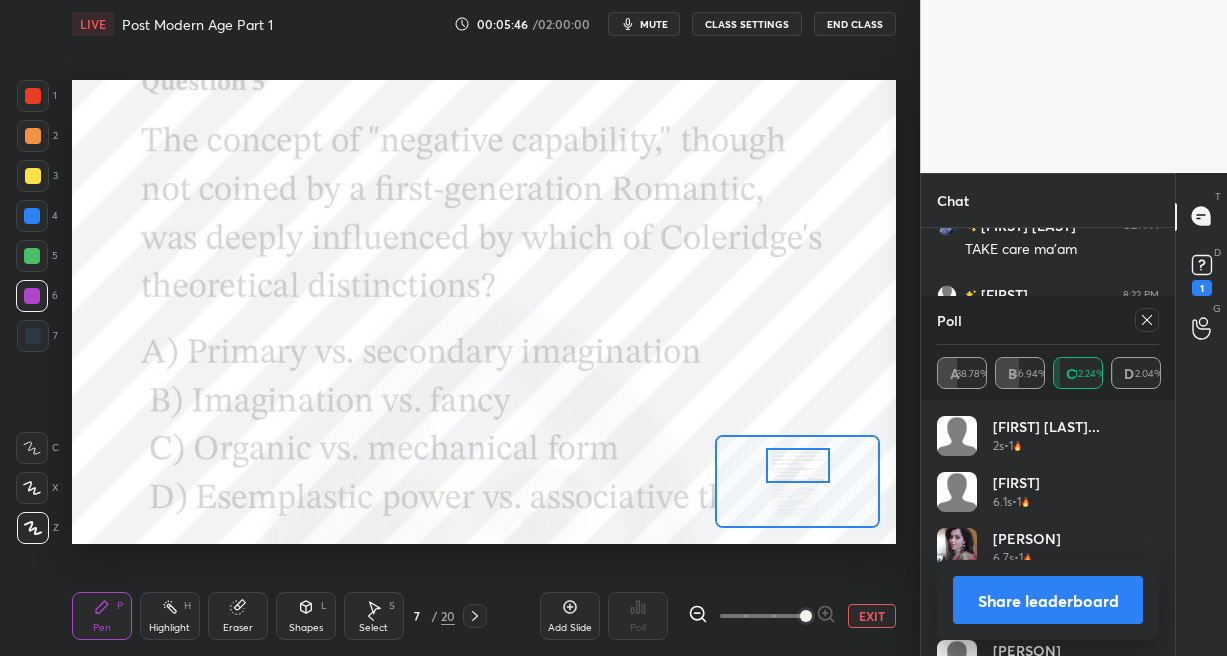 drag, startPoint x: 796, startPoint y: 487, endPoint x: 796, endPoint y: 471, distance: 16 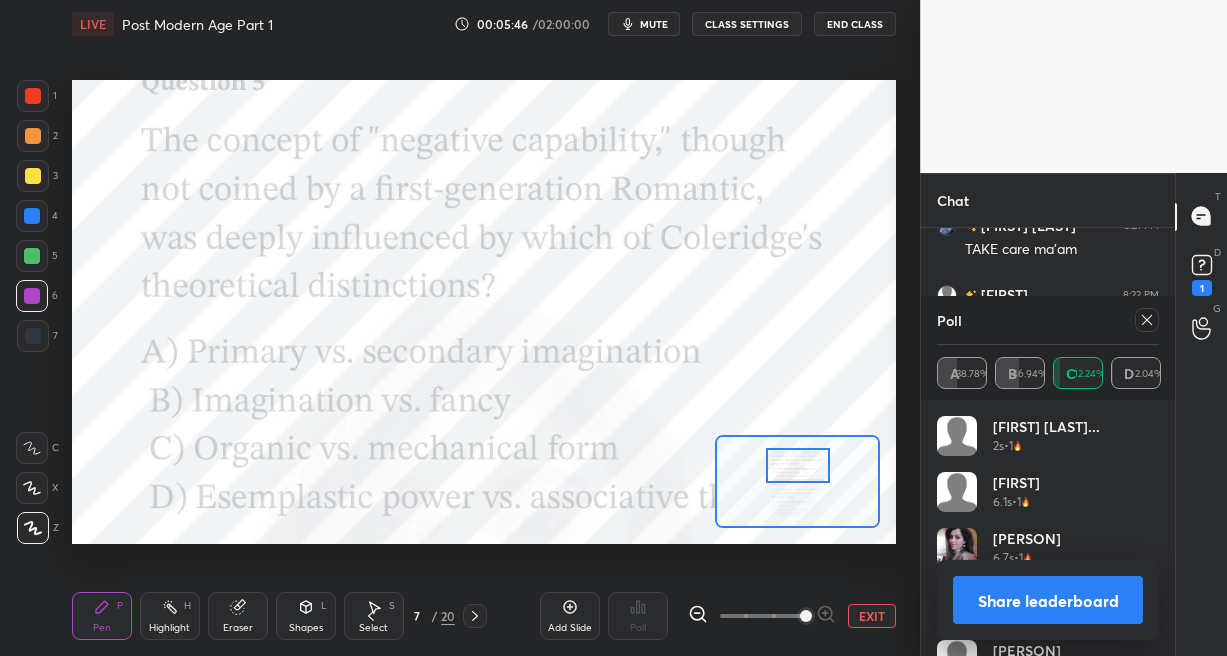 click at bounding box center [798, 466] 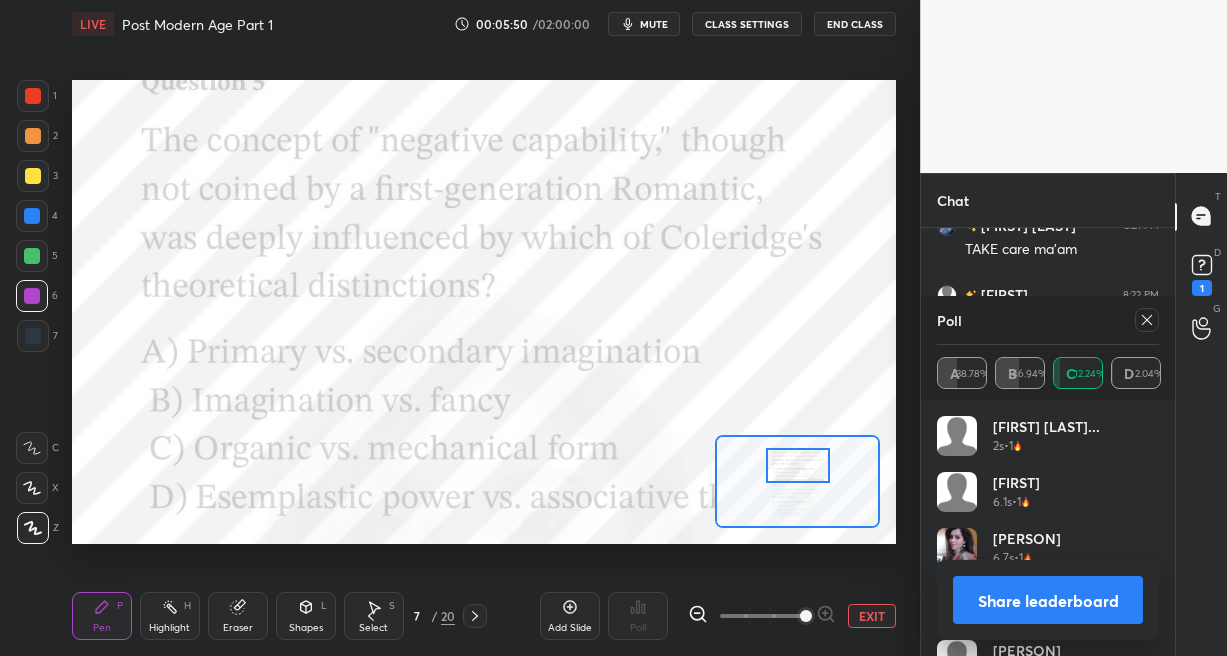 click 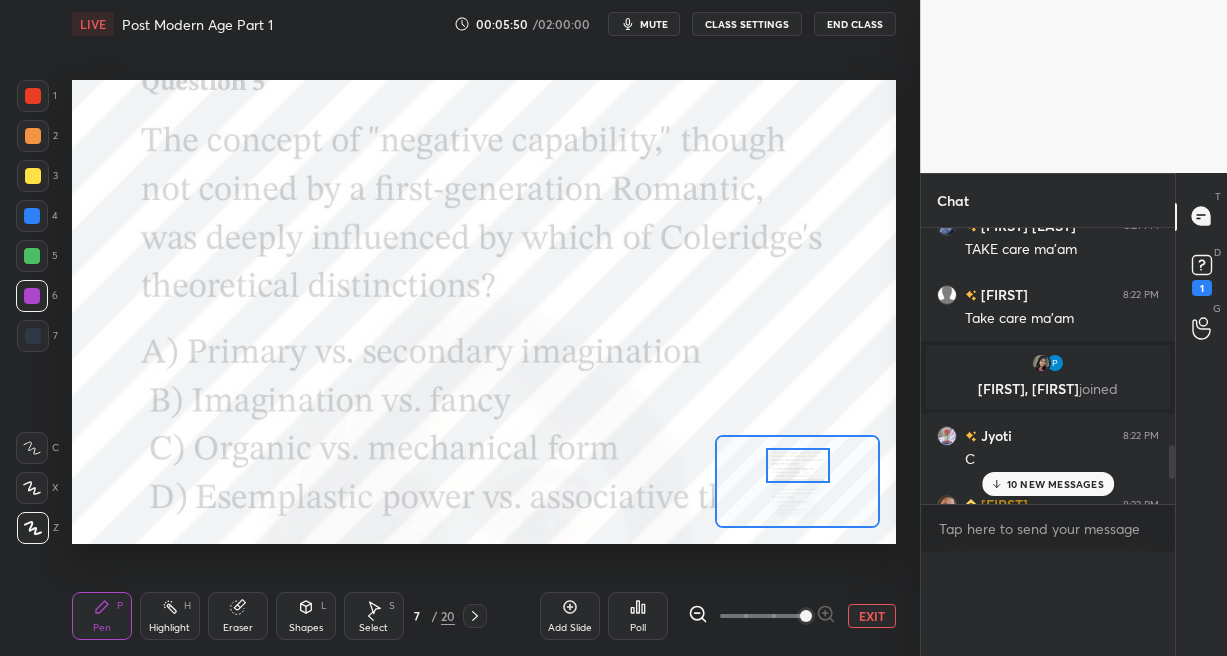scroll, scrollTop: 90, scrollLeft: 215, axis: both 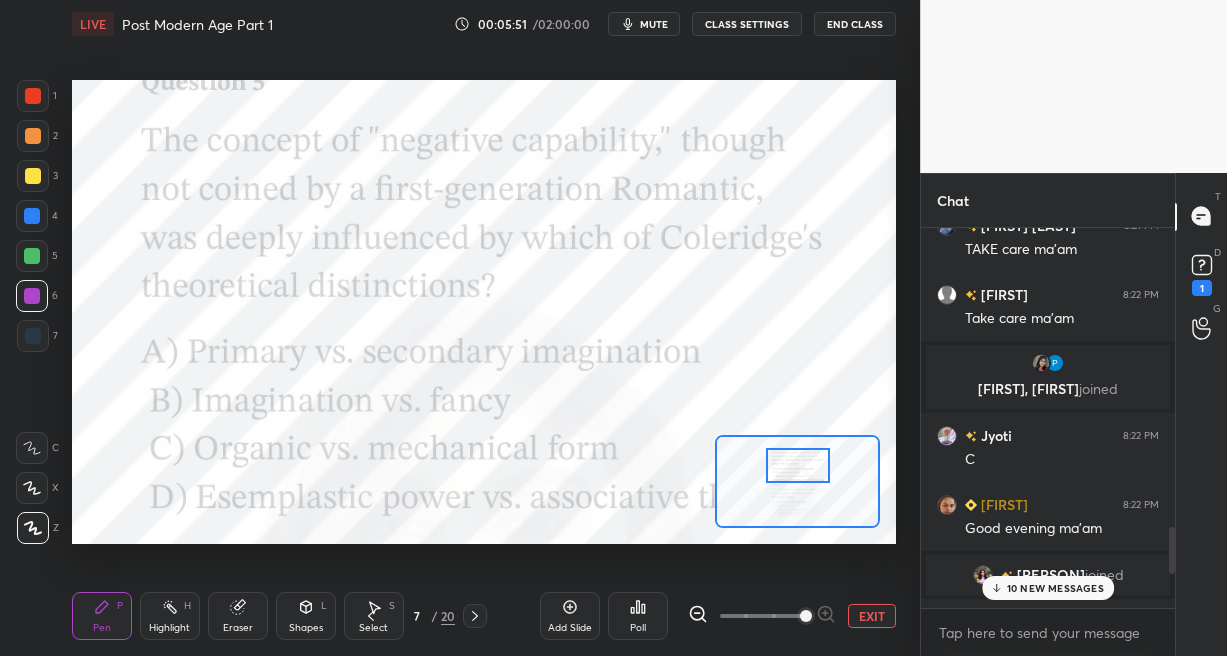 click 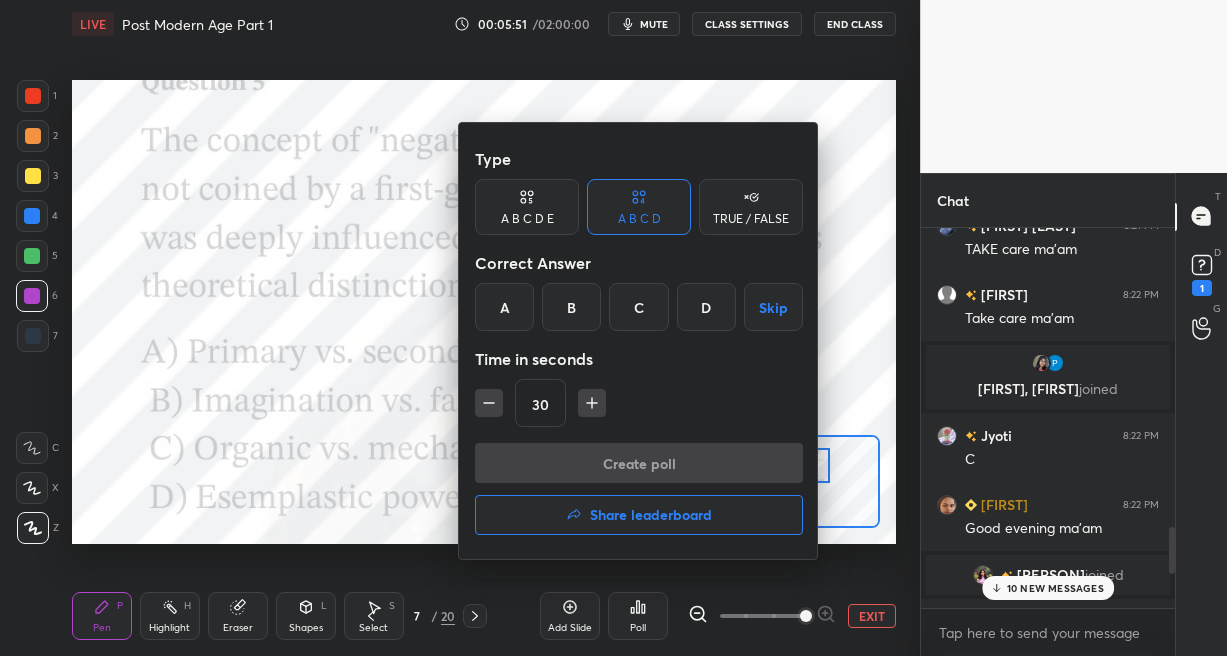 click on "B" at bounding box center [571, 307] 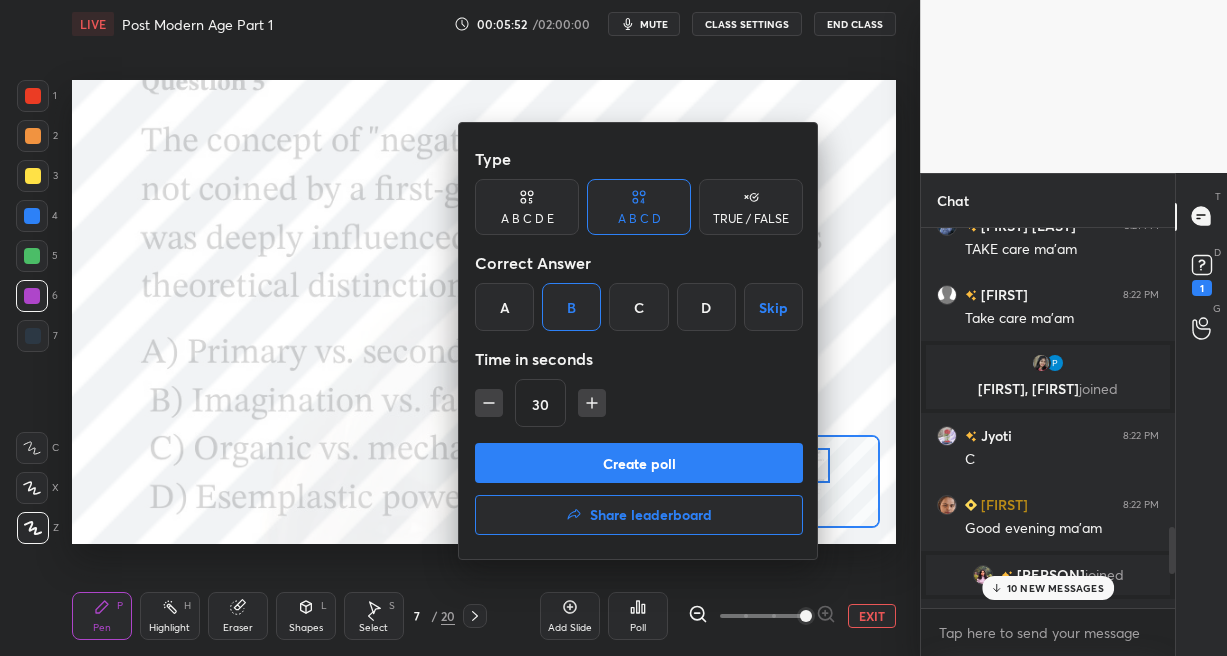 click on "Create poll" at bounding box center [639, 463] 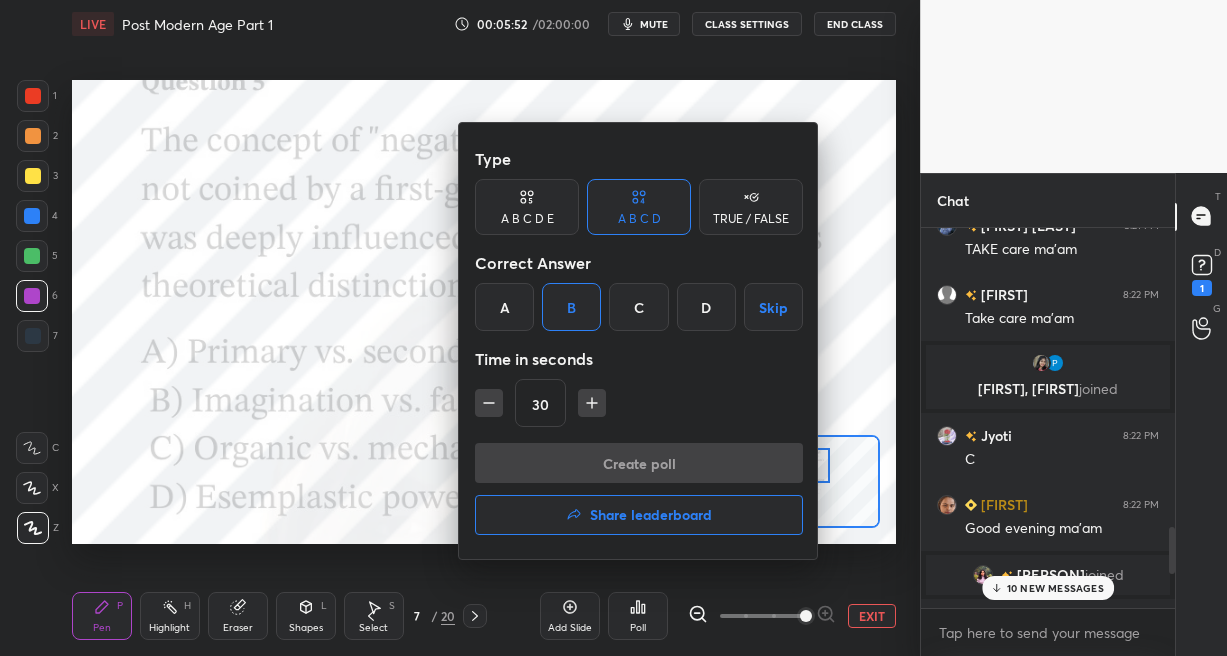scroll, scrollTop: 333, scrollLeft: 247, axis: both 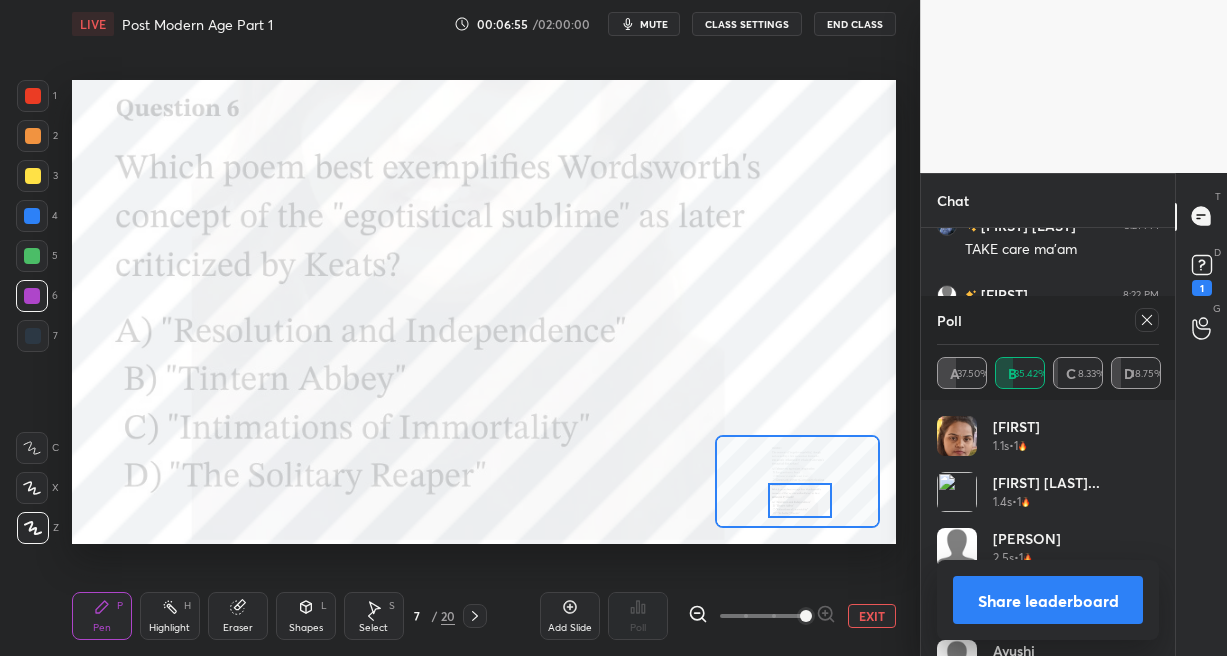 drag, startPoint x: 805, startPoint y: 466, endPoint x: 807, endPoint y: 501, distance: 35.057095 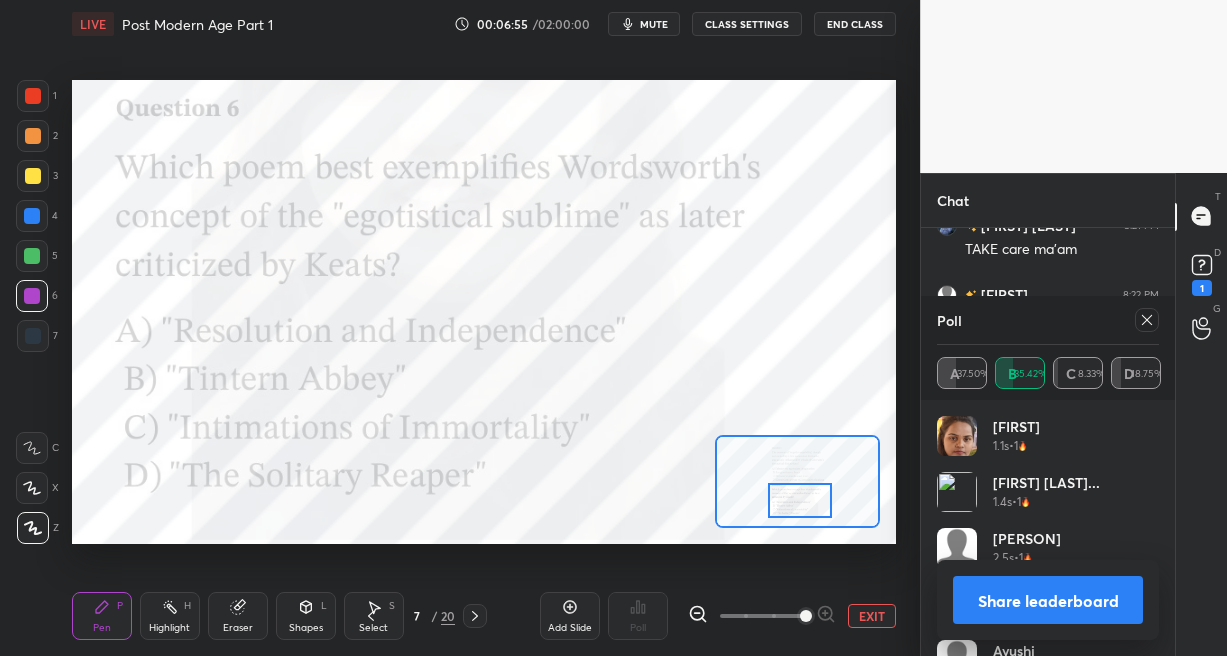 click at bounding box center [800, 501] 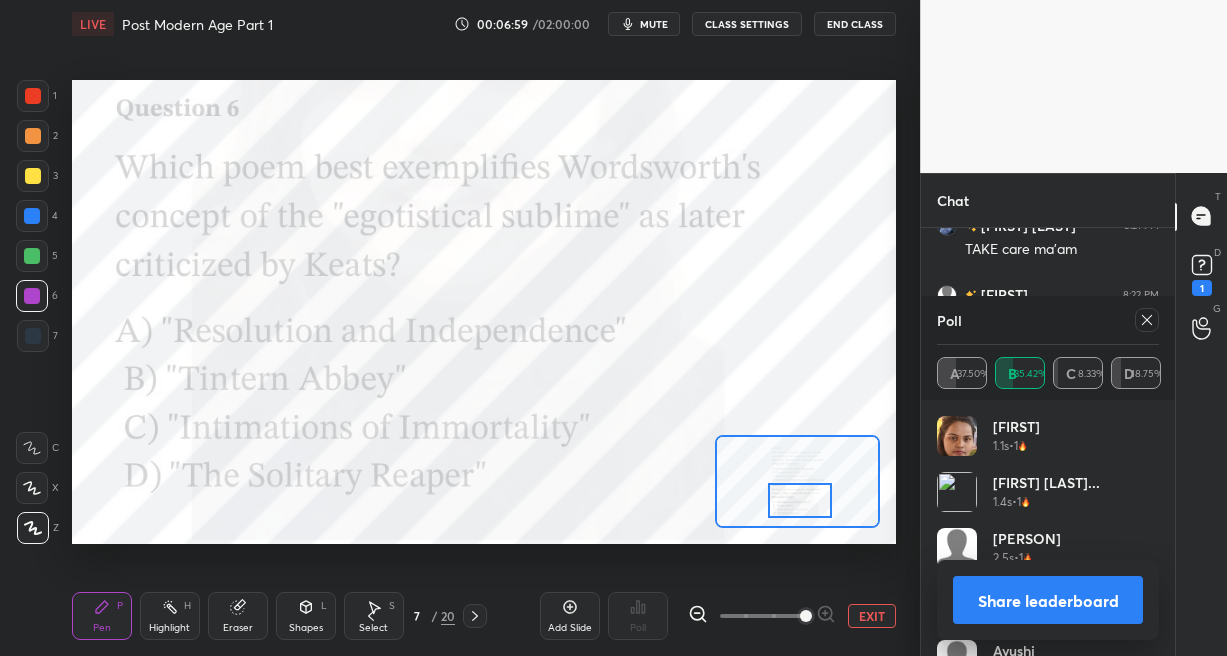 click 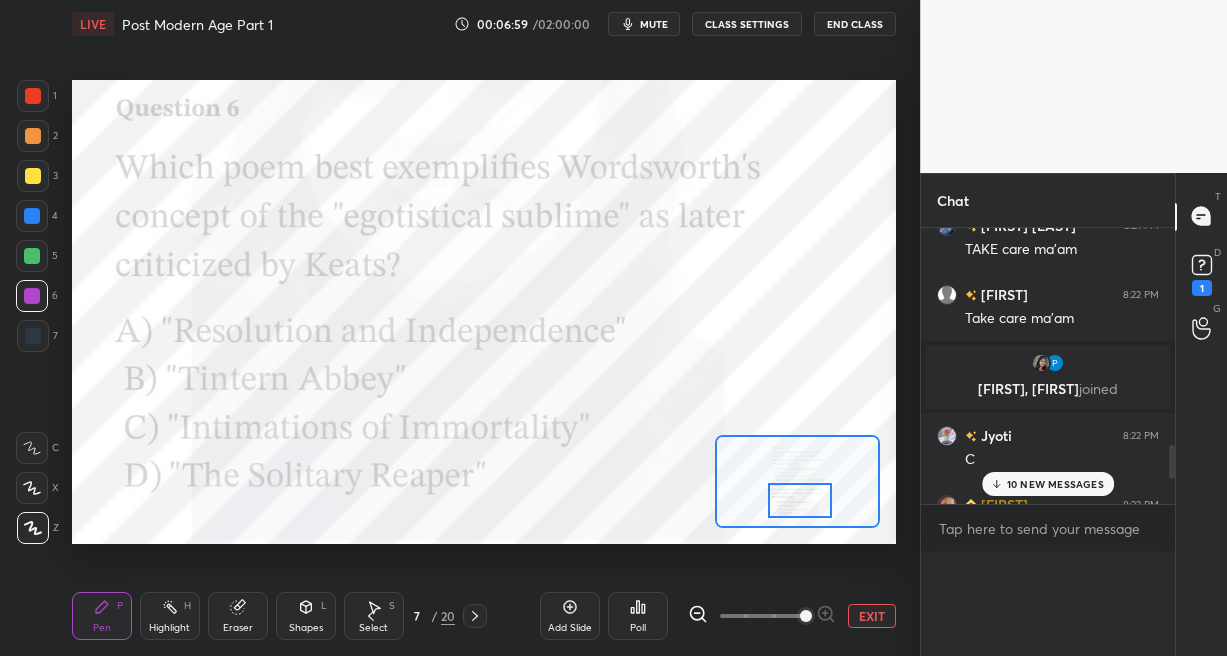 scroll, scrollTop: 0, scrollLeft: 0, axis: both 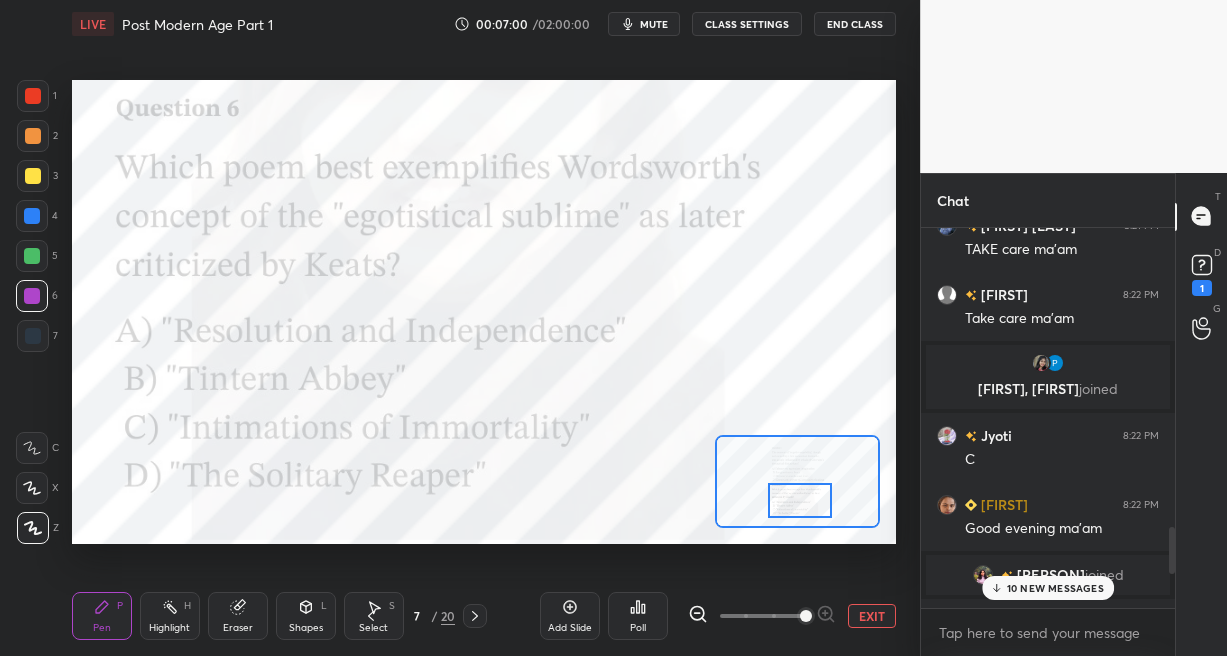 click on "Poll" at bounding box center (638, 616) 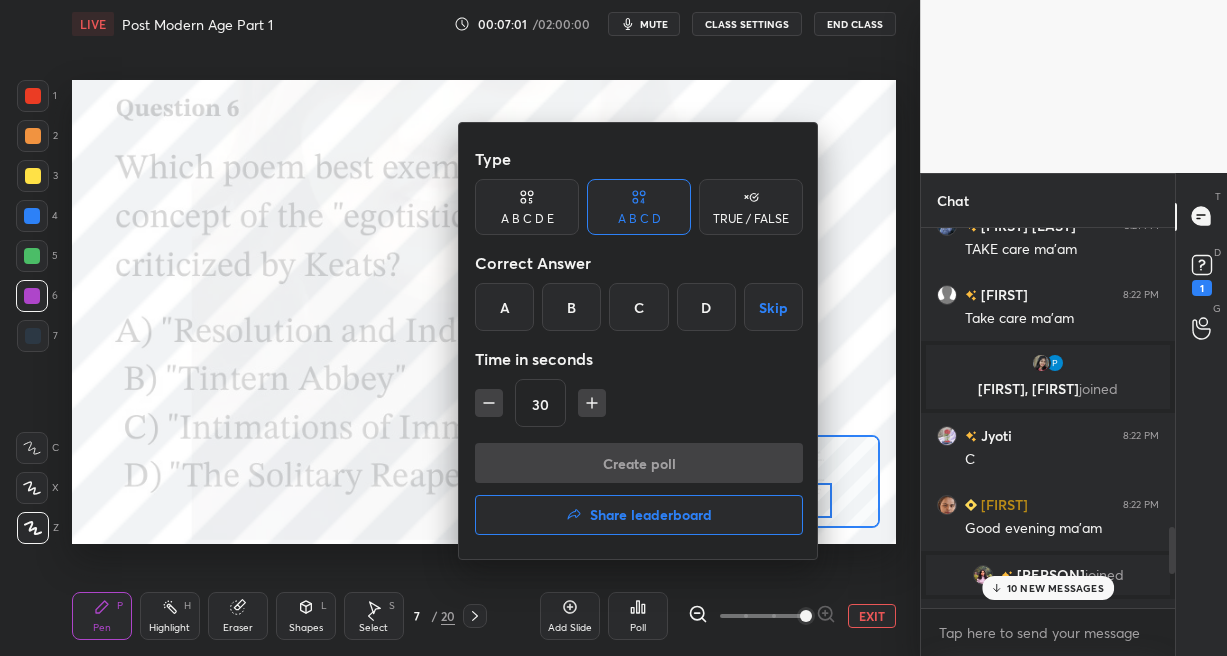click on "B" at bounding box center [571, 307] 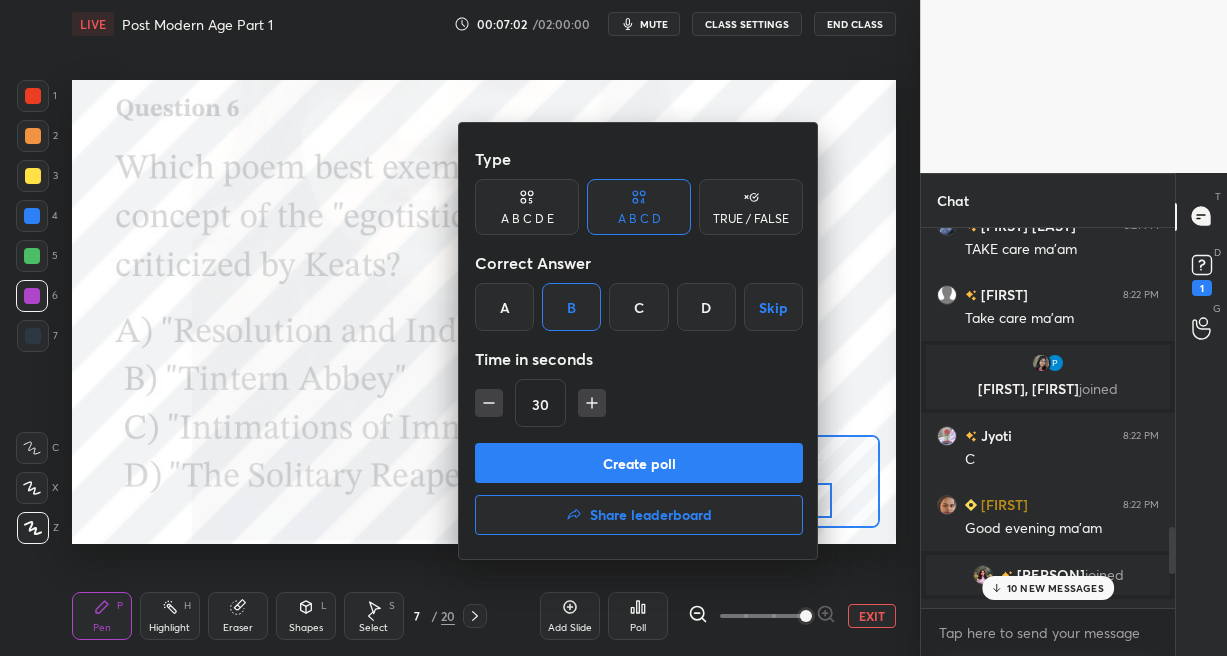 click on "Create poll" at bounding box center [639, 463] 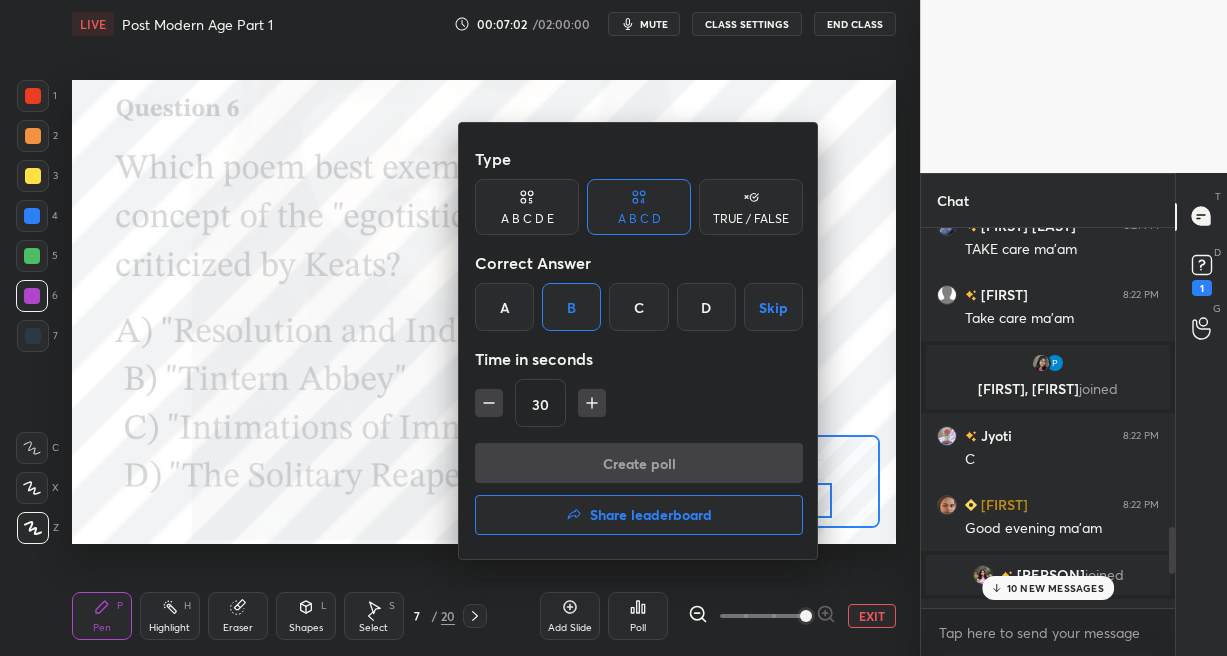 scroll, scrollTop: 333, scrollLeft: 247, axis: both 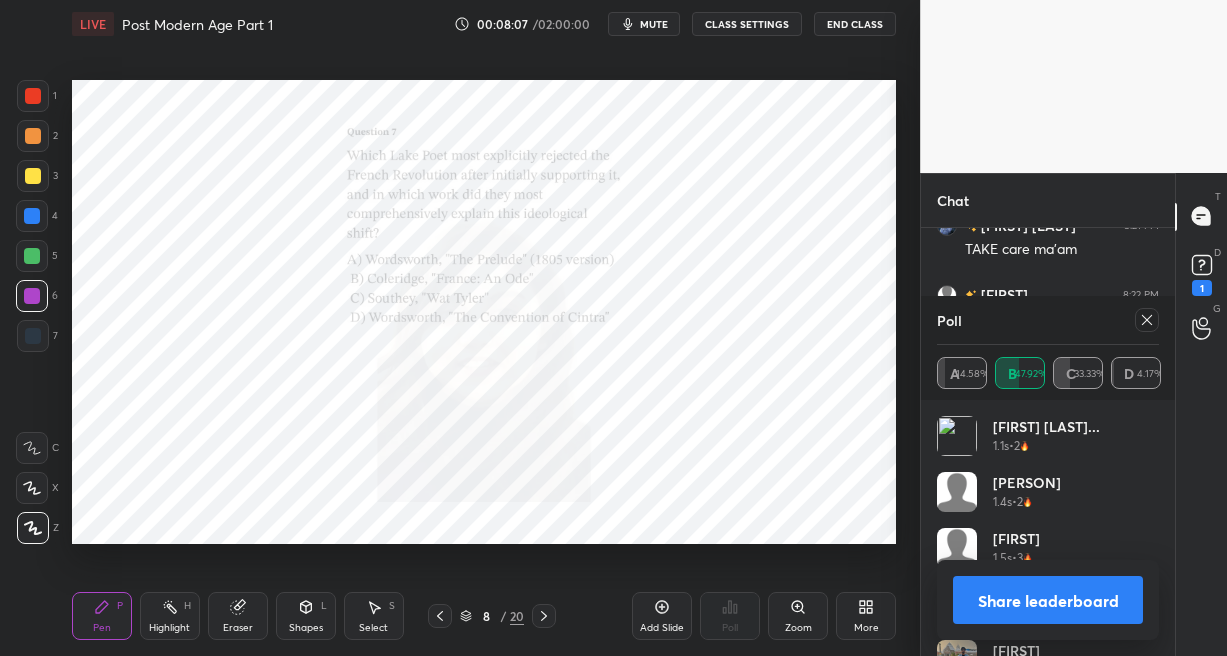 click 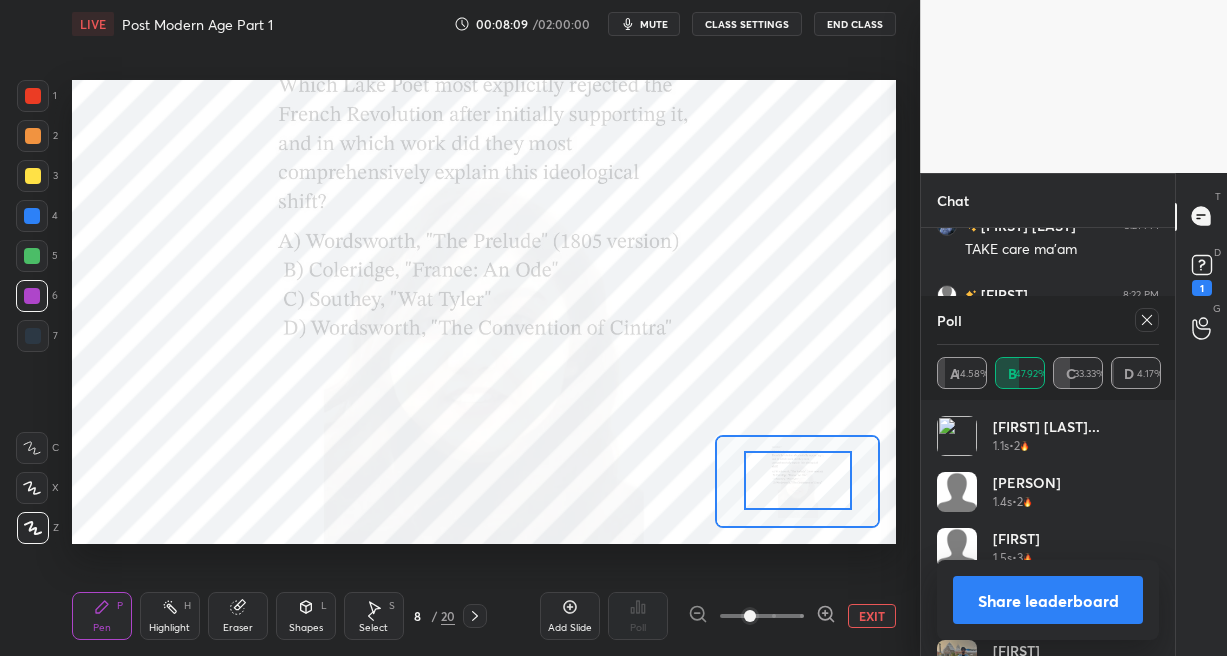 drag, startPoint x: 794, startPoint y: 488, endPoint x: 794, endPoint y: 473, distance: 15 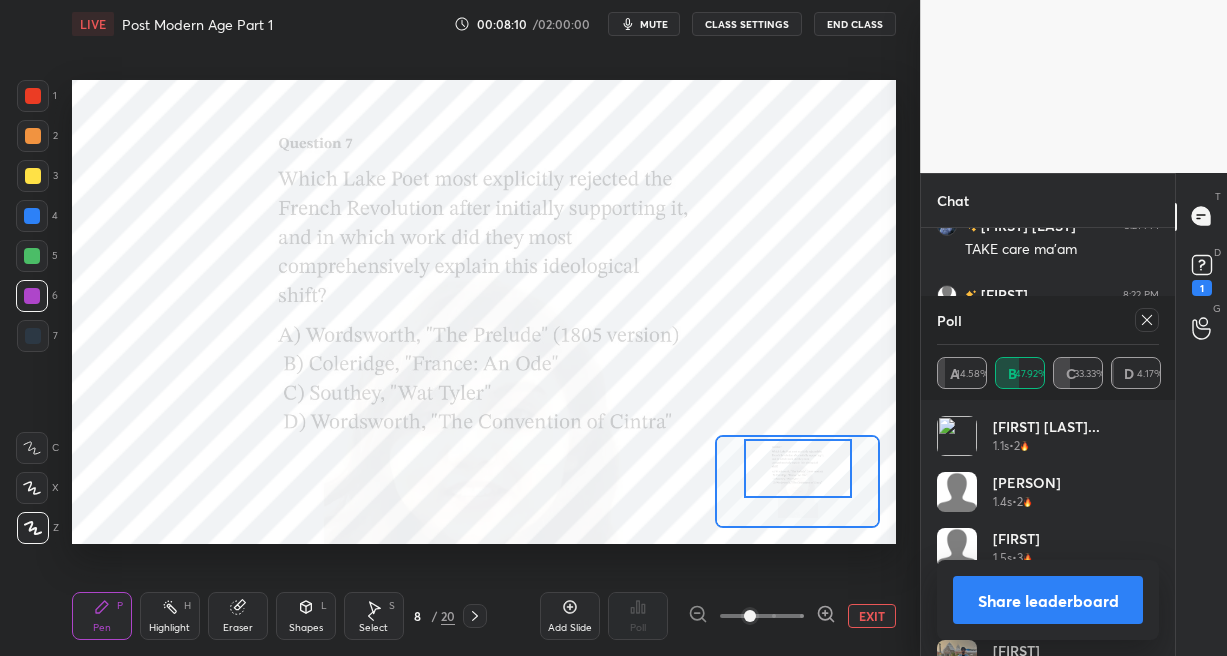 drag, startPoint x: 795, startPoint y: 473, endPoint x: 795, endPoint y: 461, distance: 12 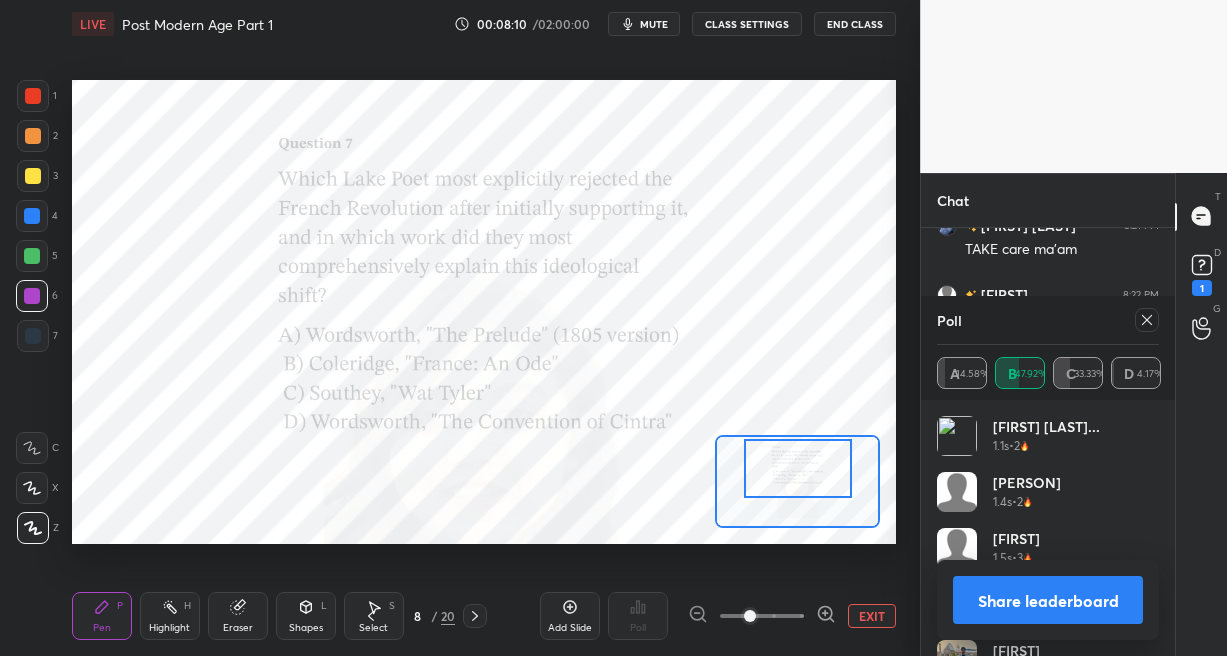 click at bounding box center [797, 468] 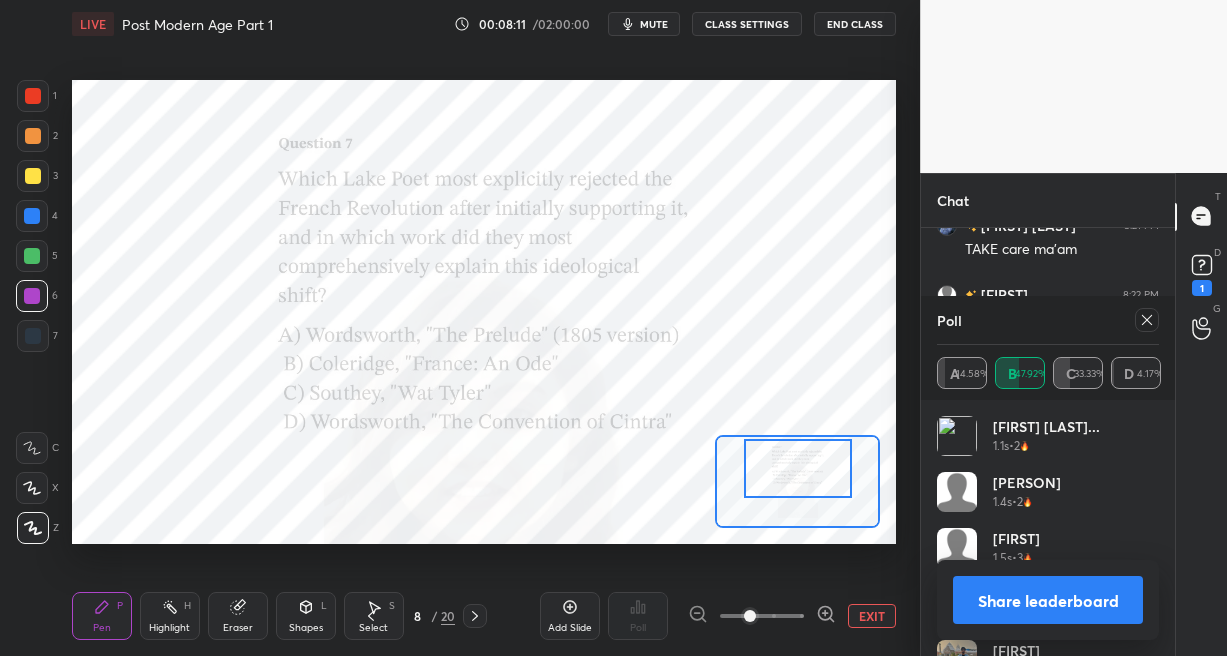 click 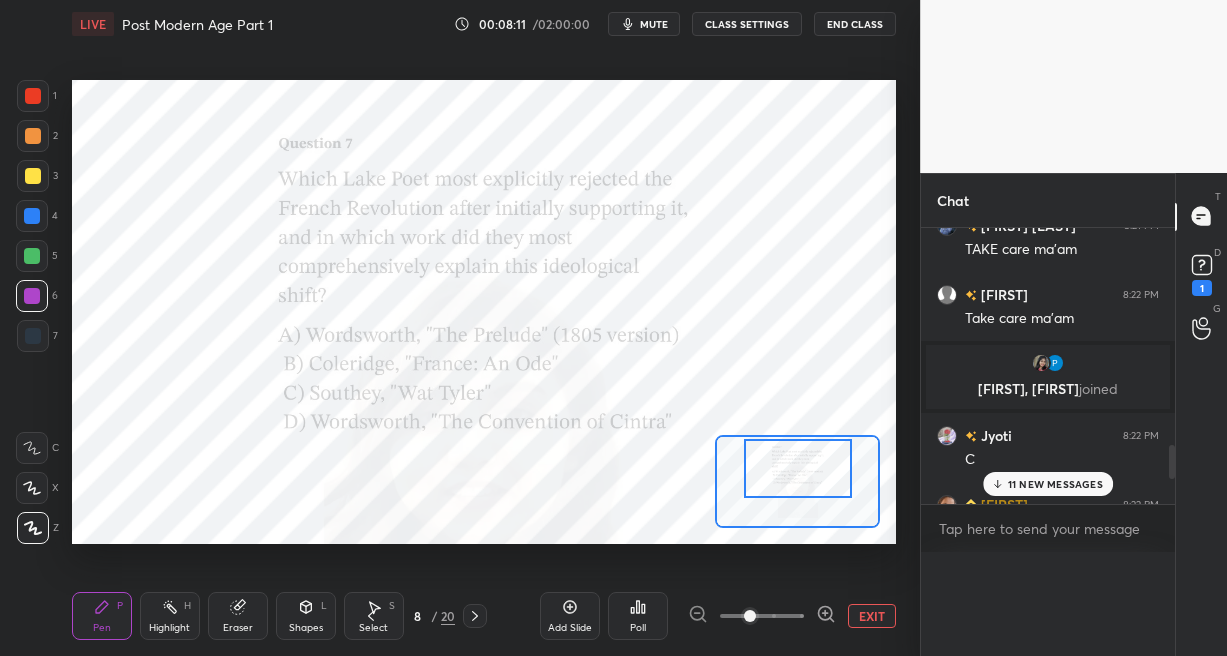 scroll, scrollTop: 176, scrollLeft: 215, axis: both 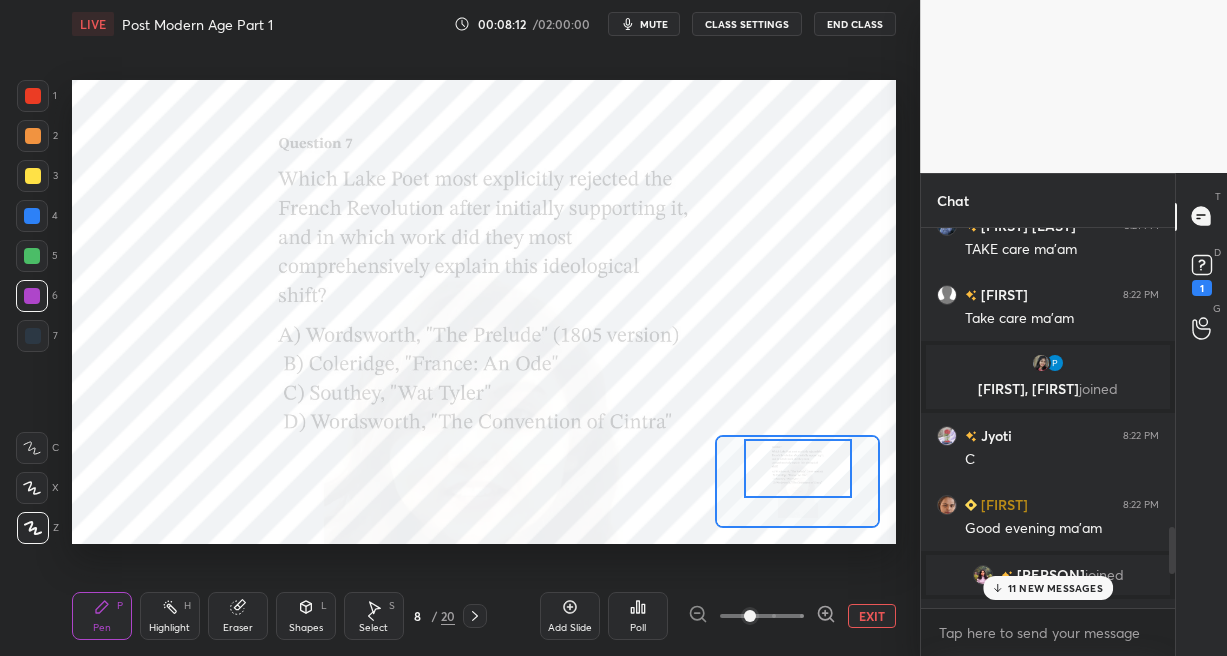 click on "Poll" at bounding box center (638, 616) 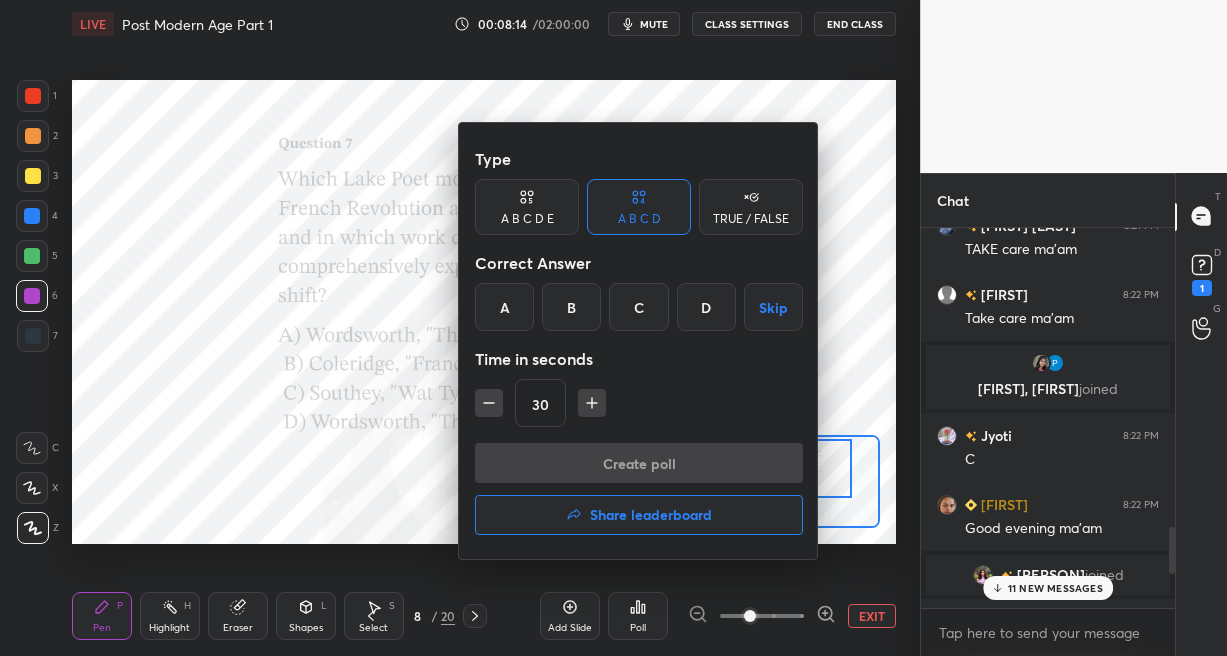 click on "B" at bounding box center [571, 307] 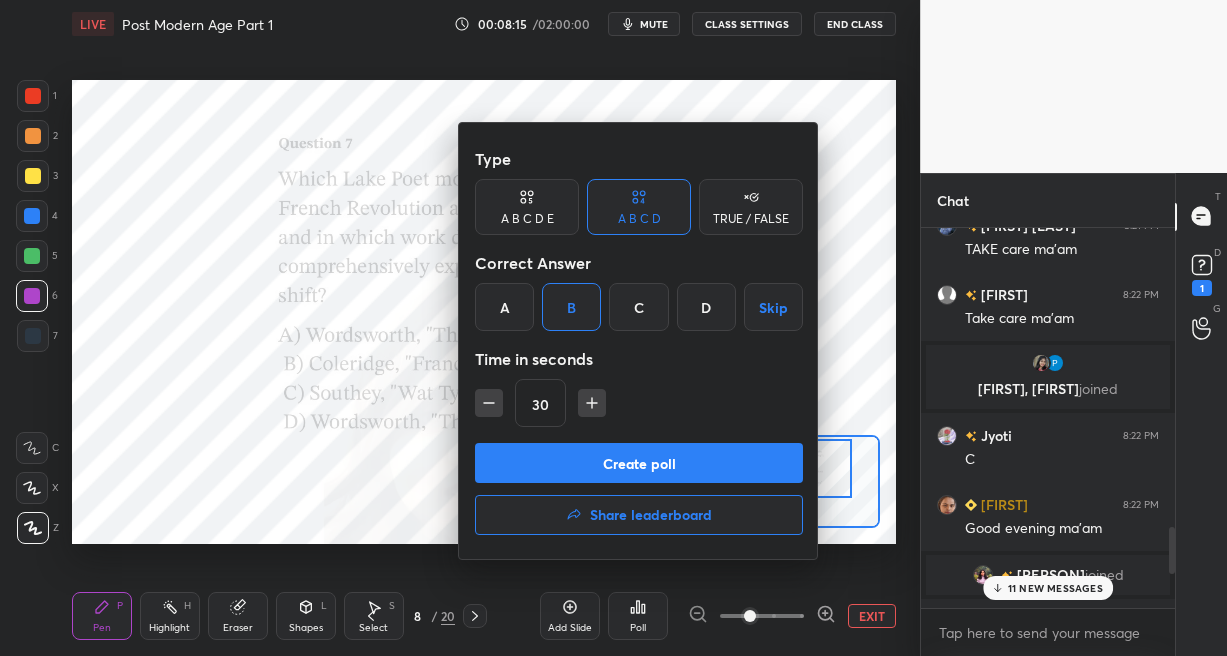 click on "Create poll" at bounding box center (639, 463) 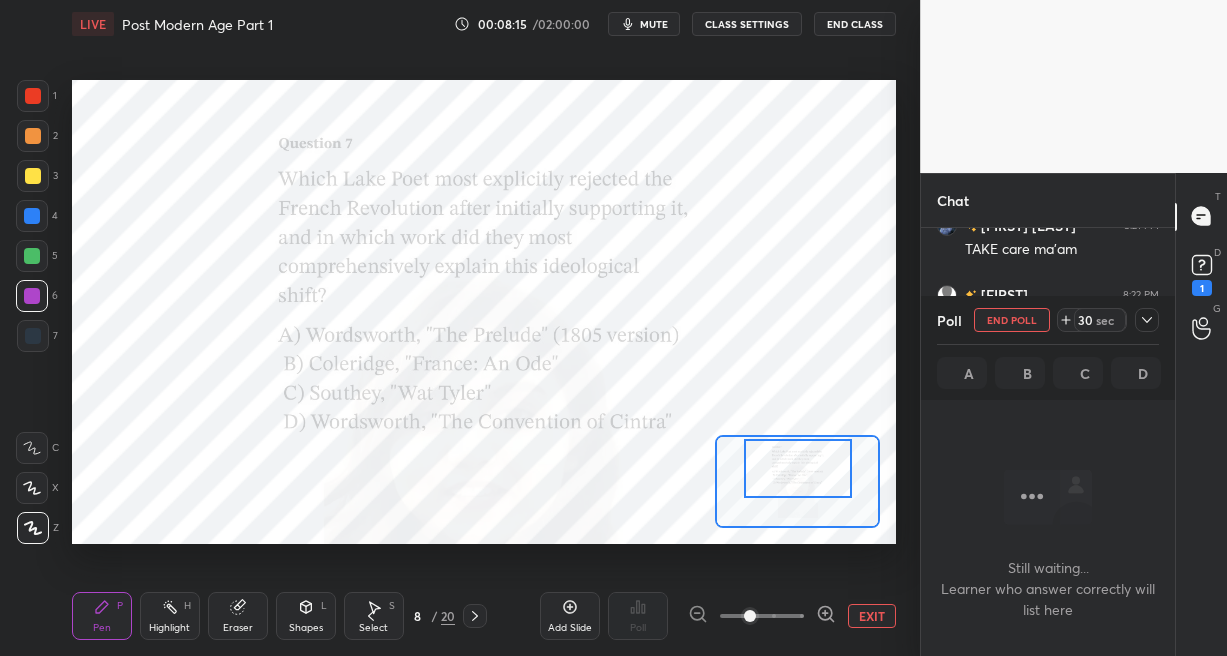 scroll, scrollTop: 281, scrollLeft: 247, axis: both 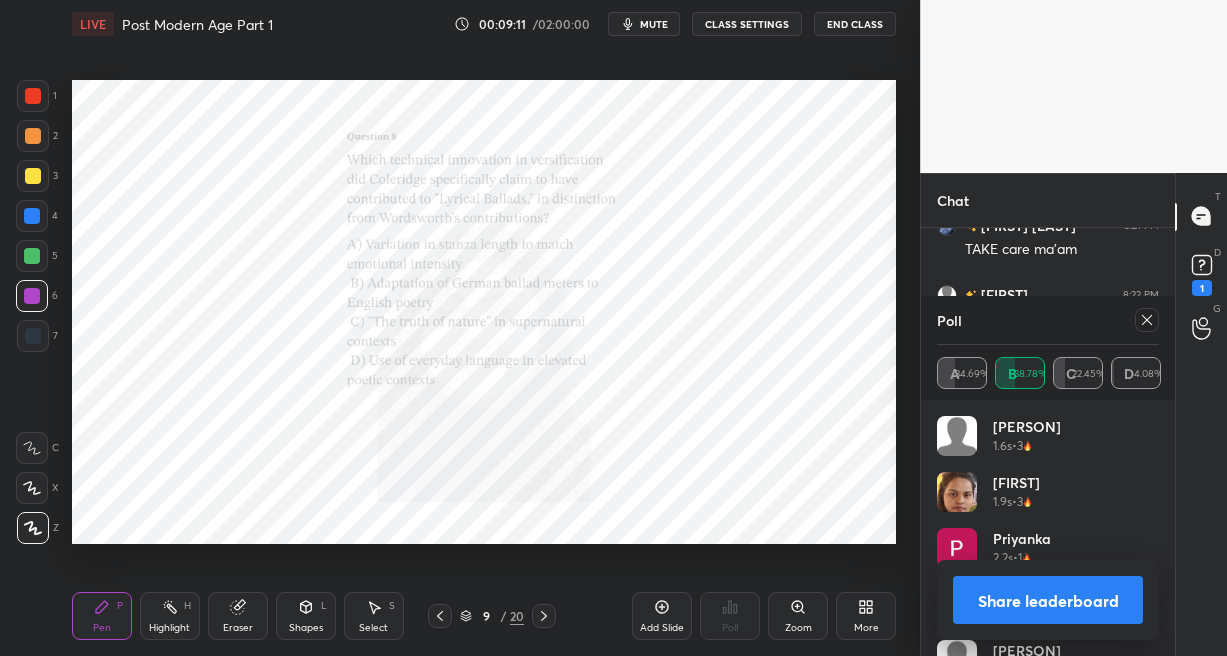 click 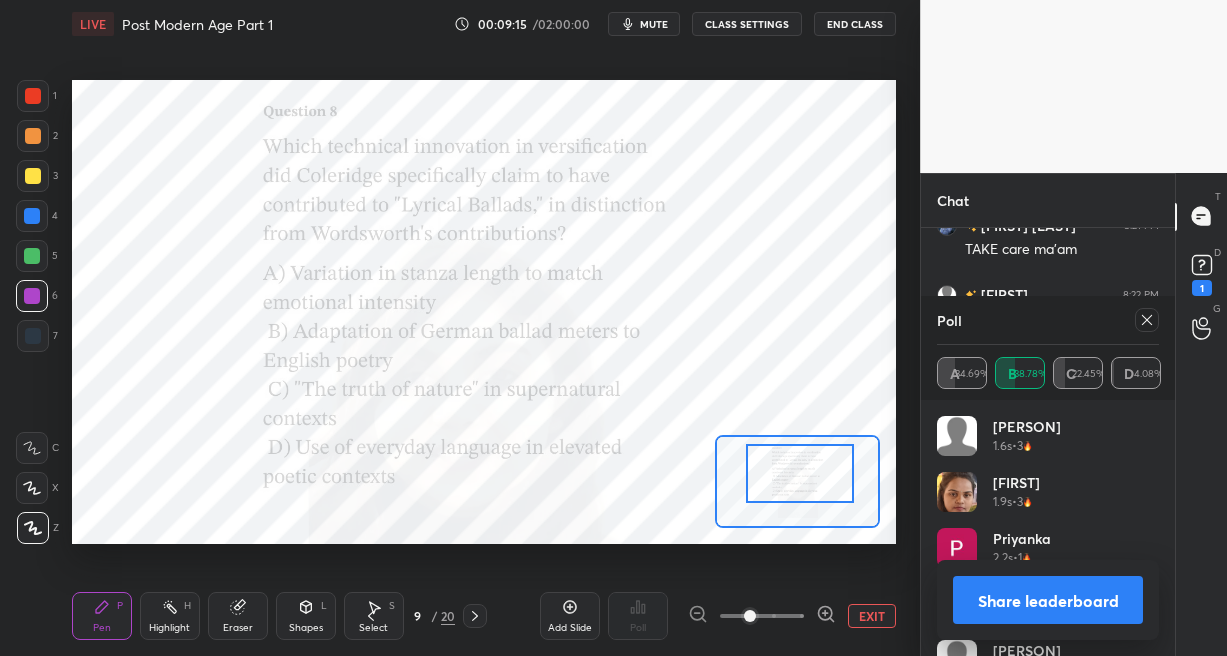 click at bounding box center (799, 473) 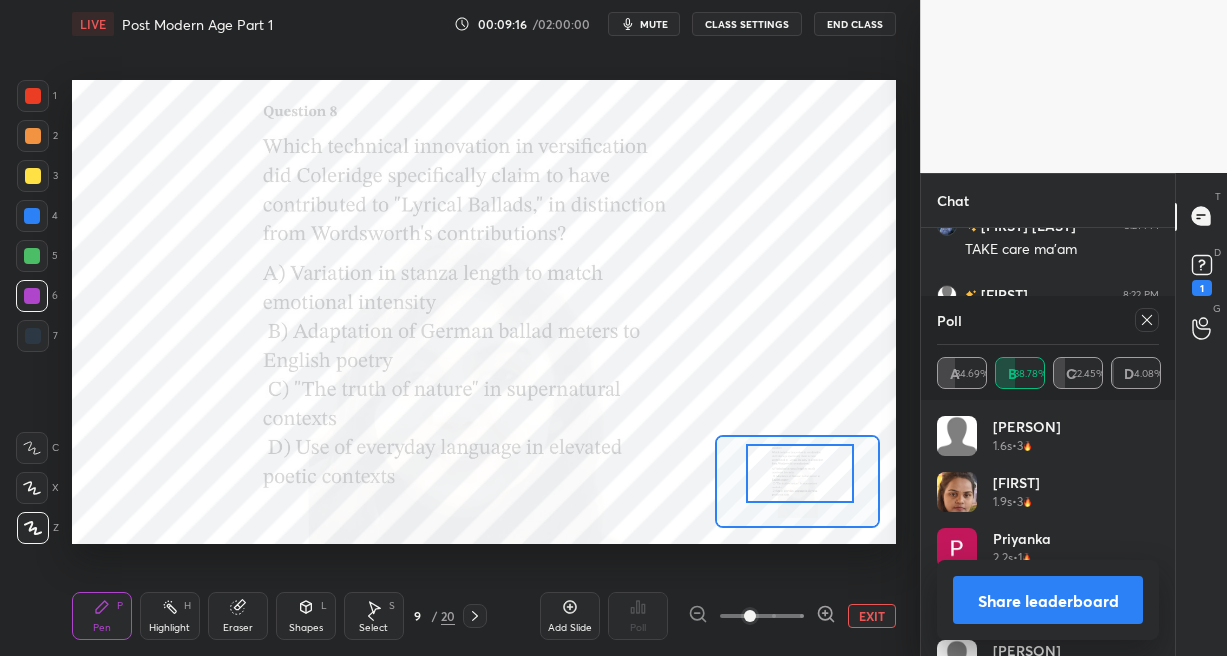 click 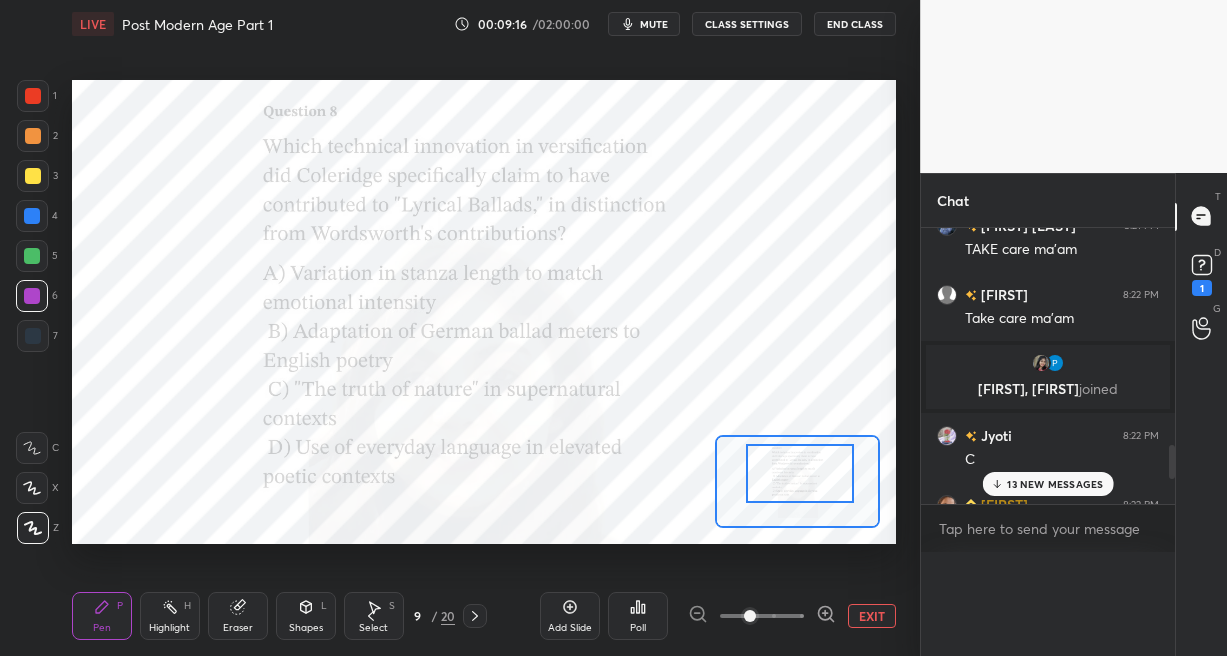 scroll, scrollTop: 0, scrollLeft: 0, axis: both 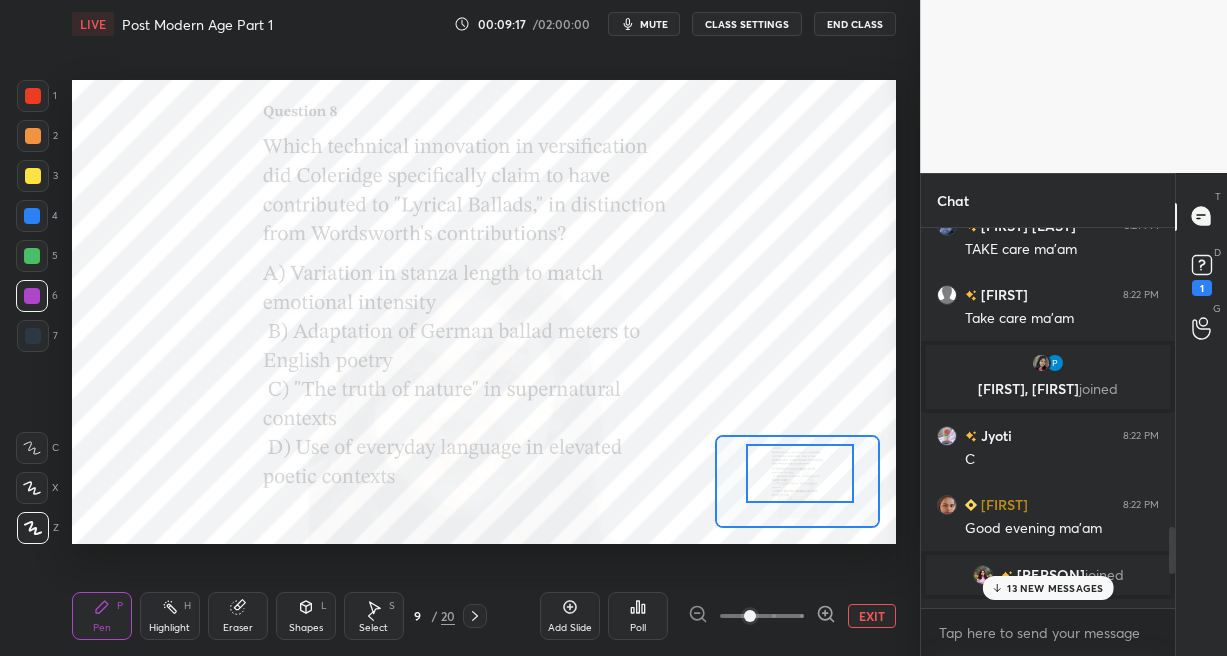 click 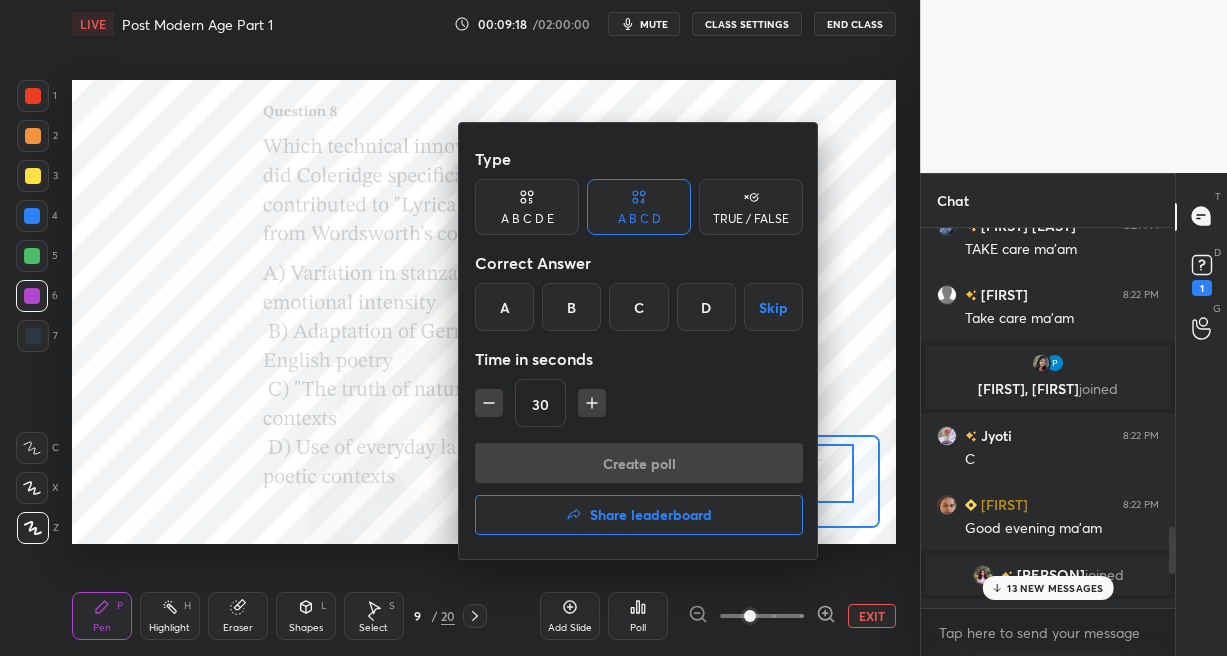 click on "C" at bounding box center (638, 307) 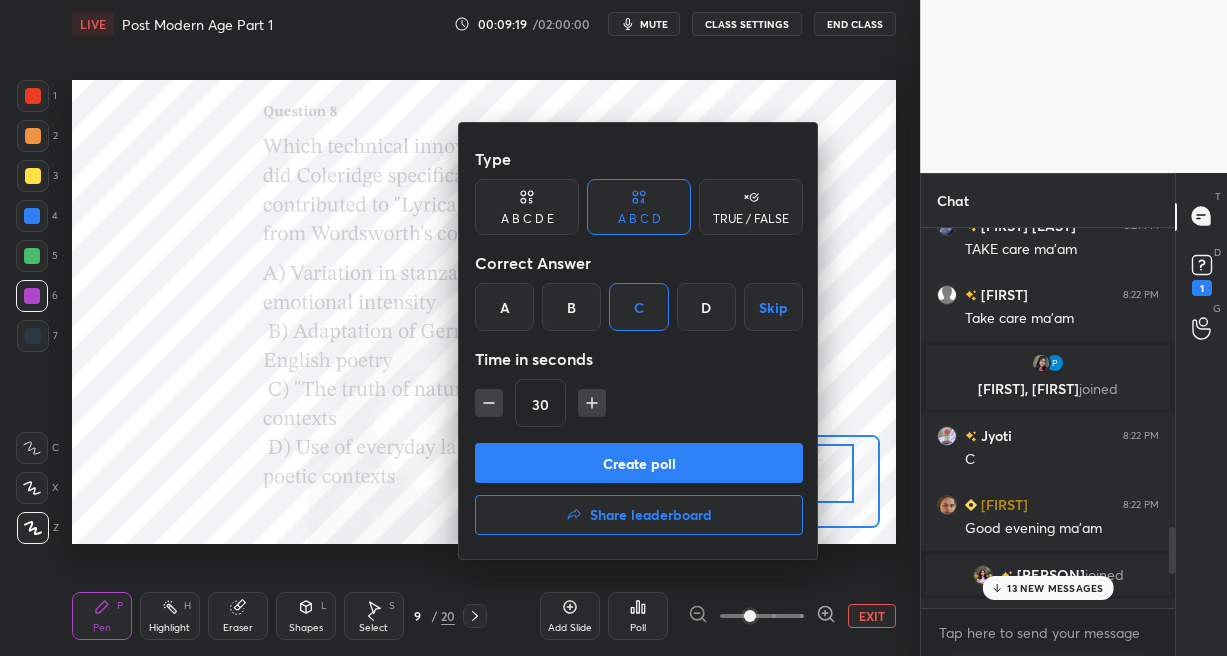 click on "Create poll" at bounding box center [639, 463] 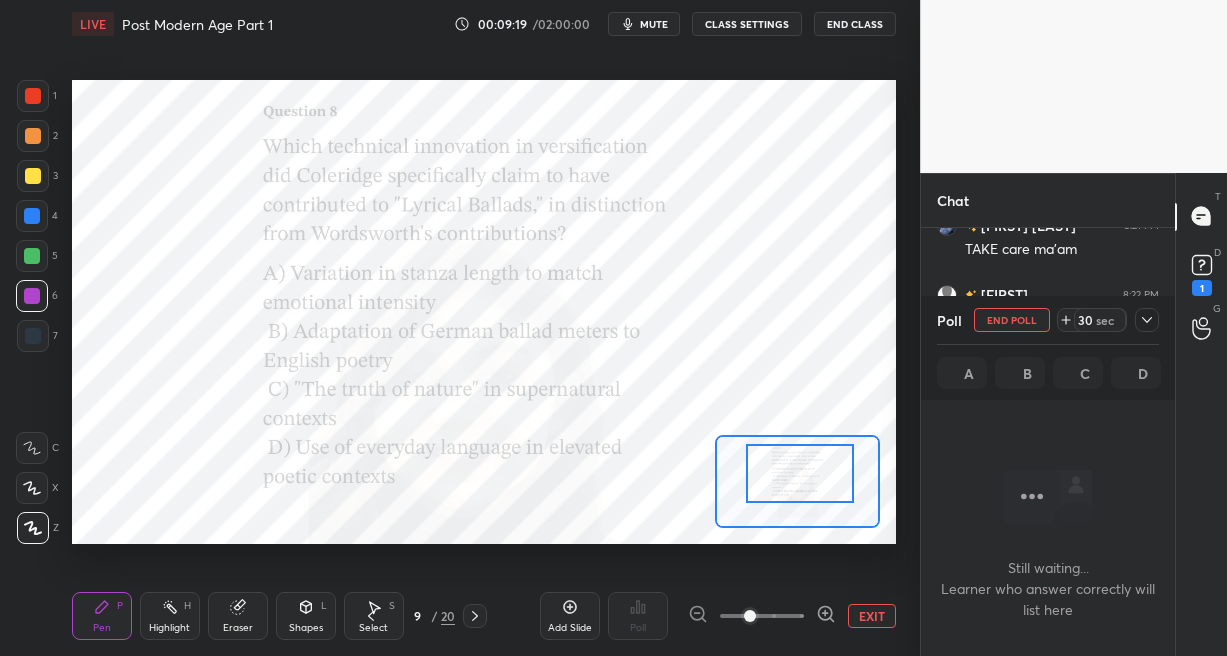 scroll, scrollTop: 287, scrollLeft: 247, axis: both 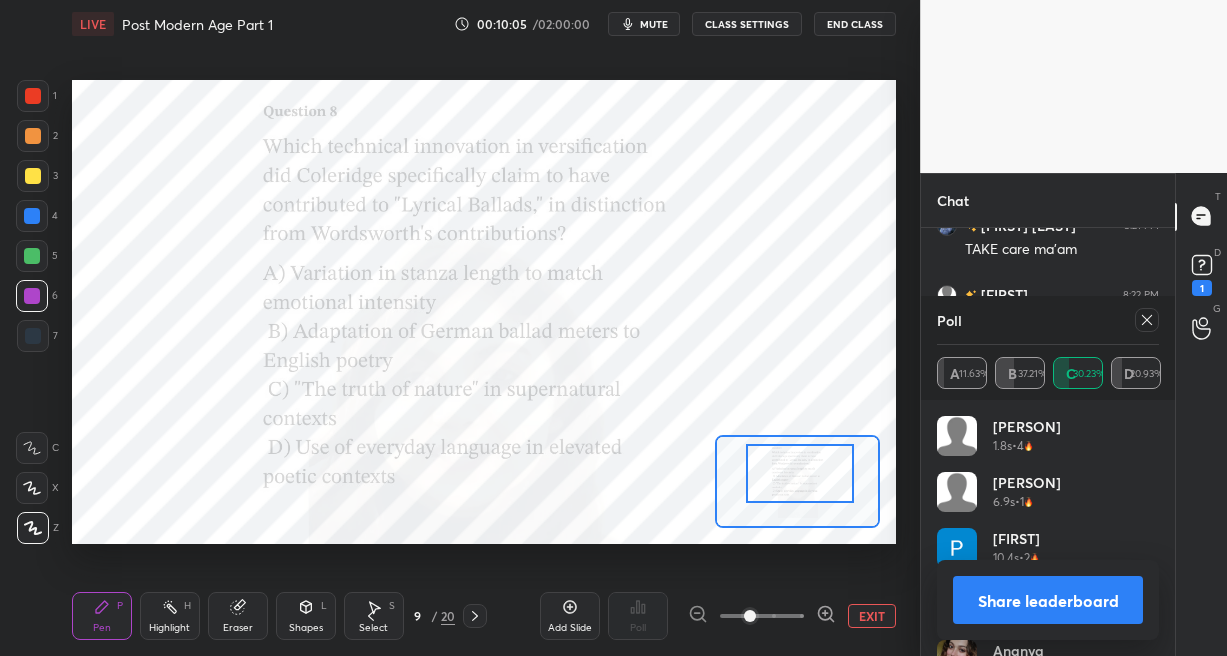 click at bounding box center (32, 216) 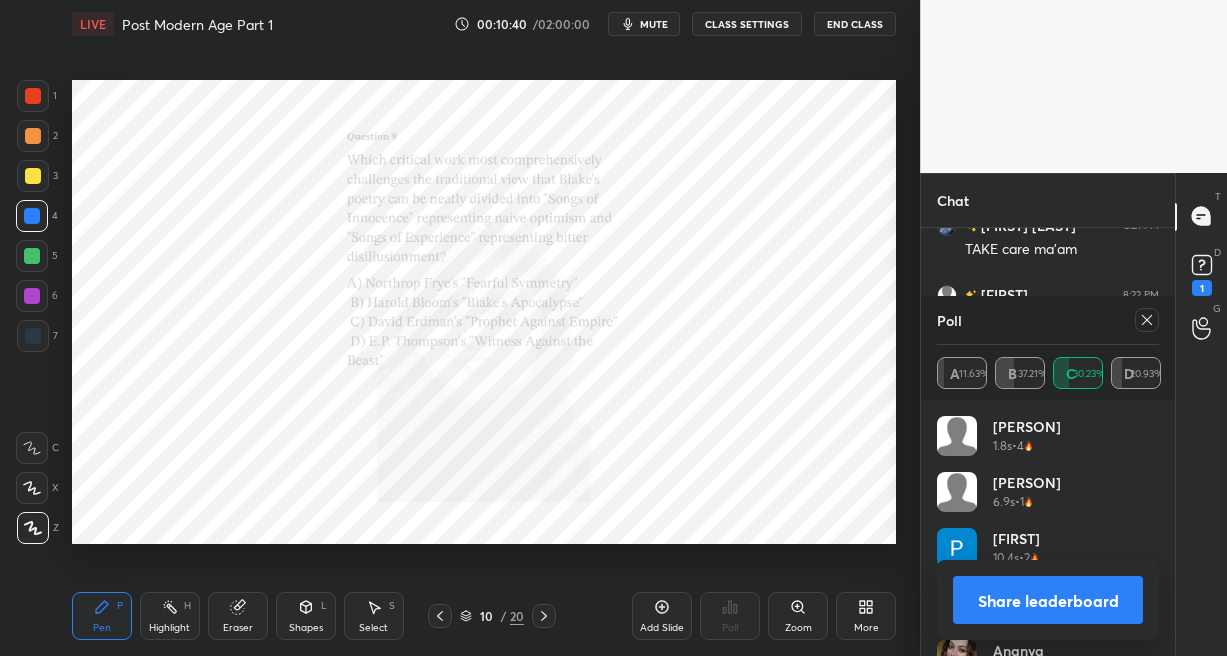 click on "Zoom" at bounding box center (798, 616) 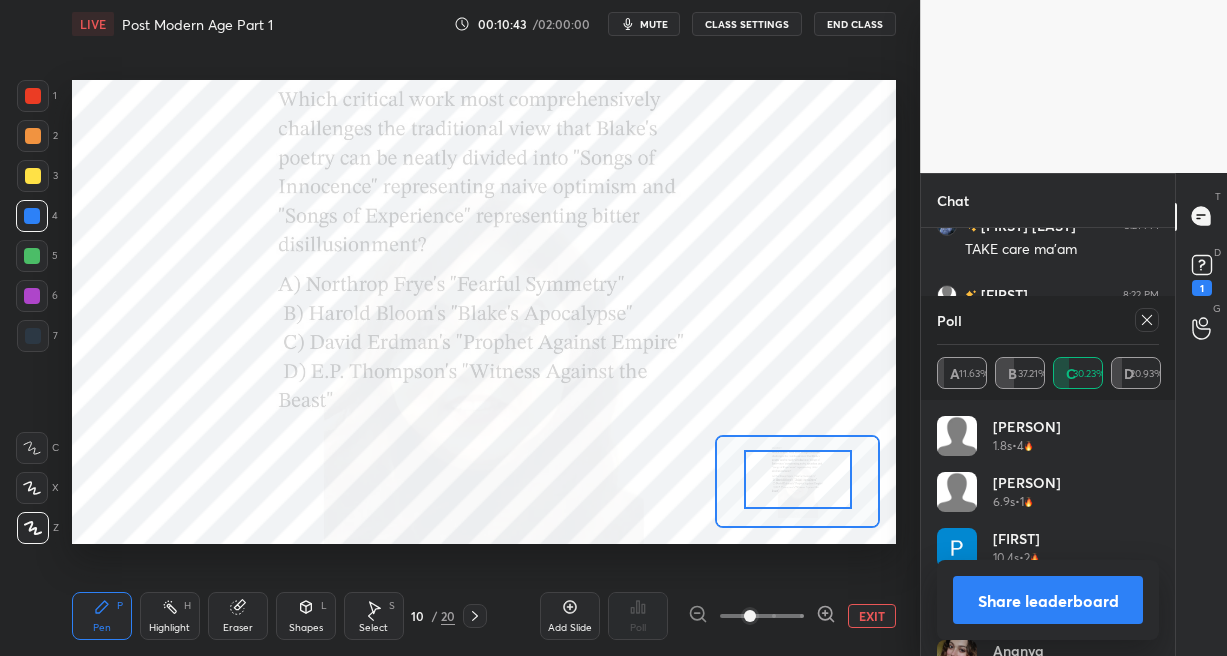 drag, startPoint x: 813, startPoint y: 470, endPoint x: 813, endPoint y: 436, distance: 34 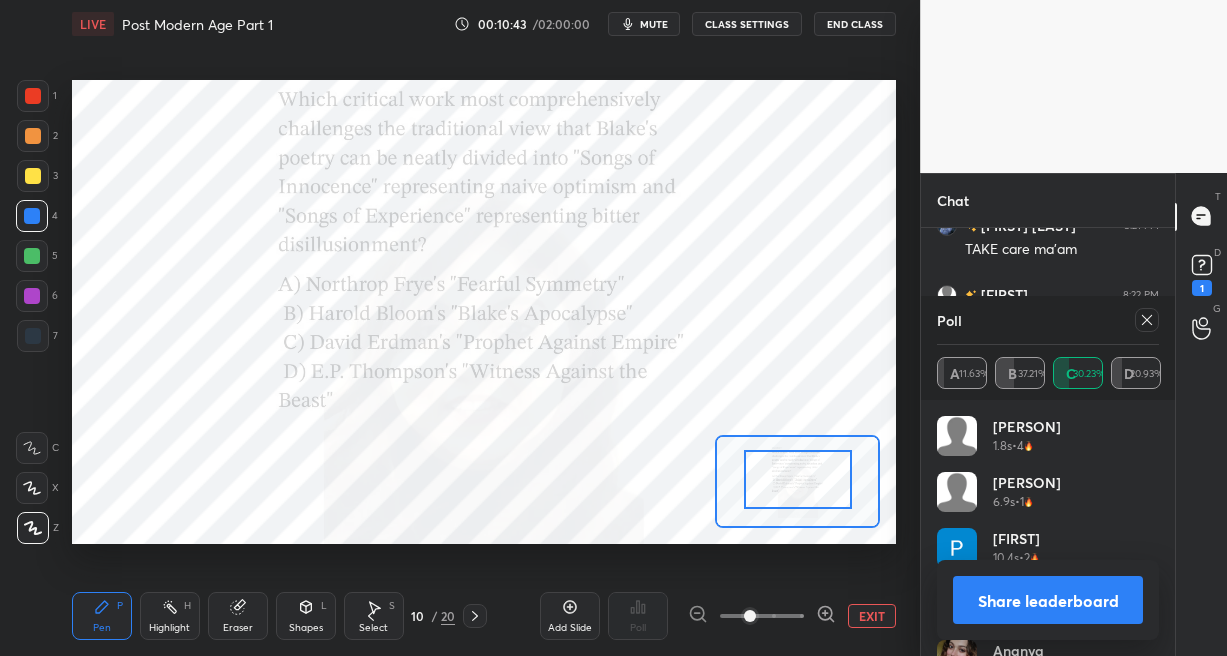 click at bounding box center [797, 481] 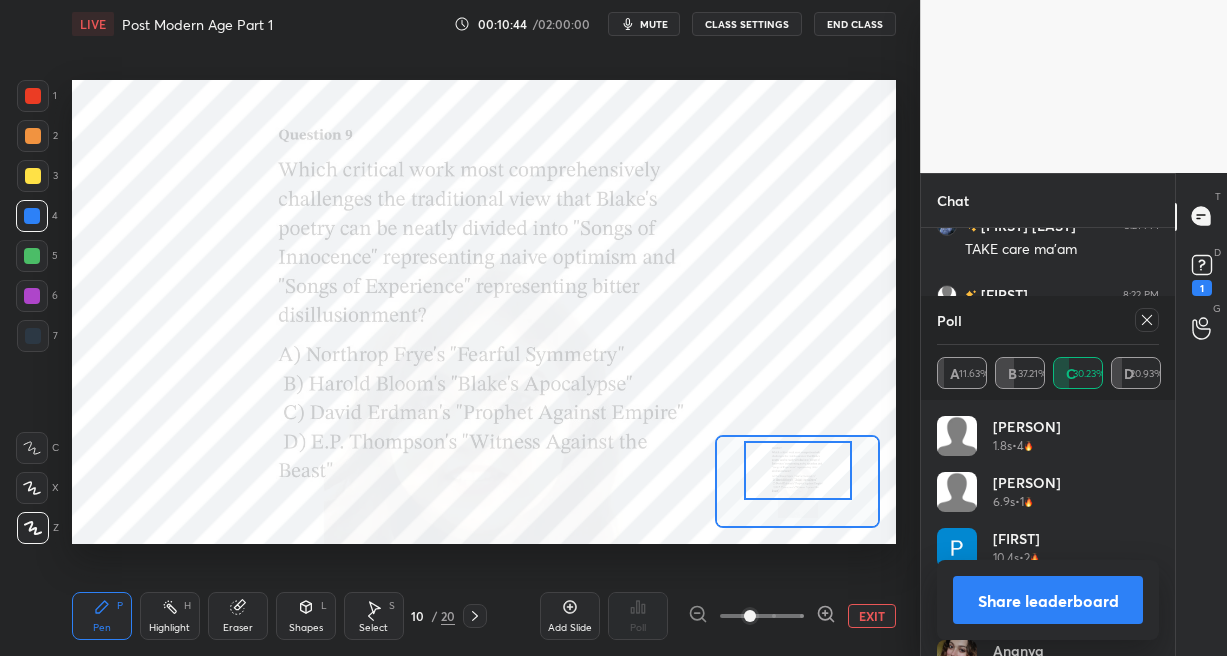 click at bounding box center (797, 470) 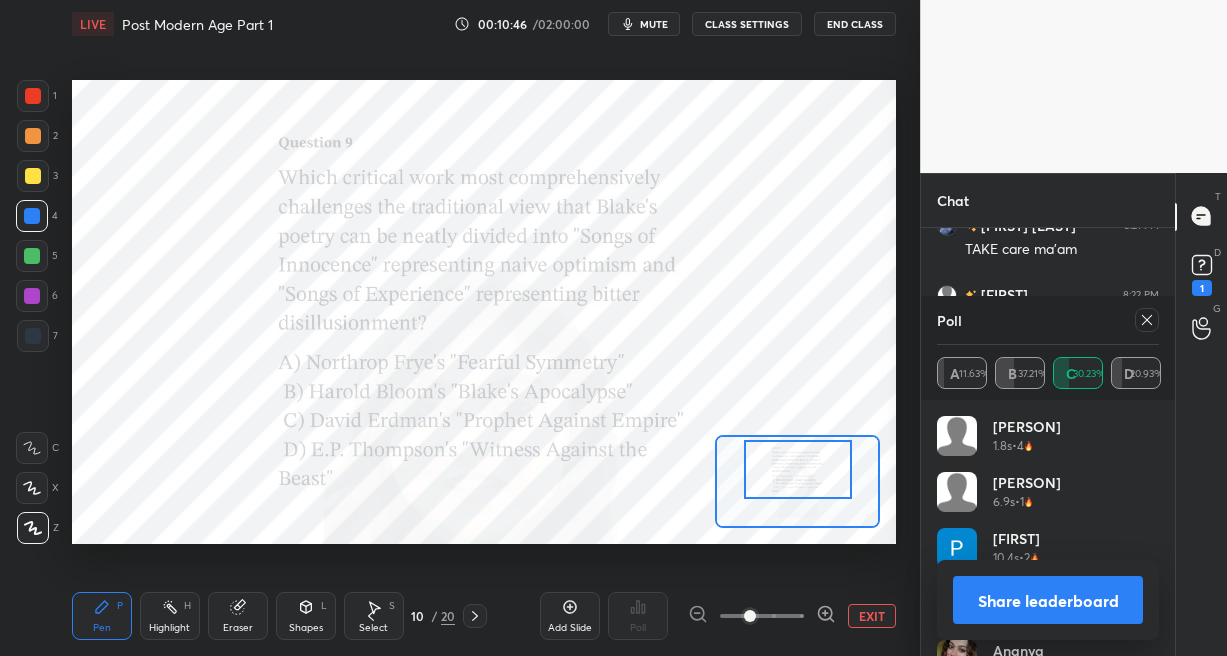 click 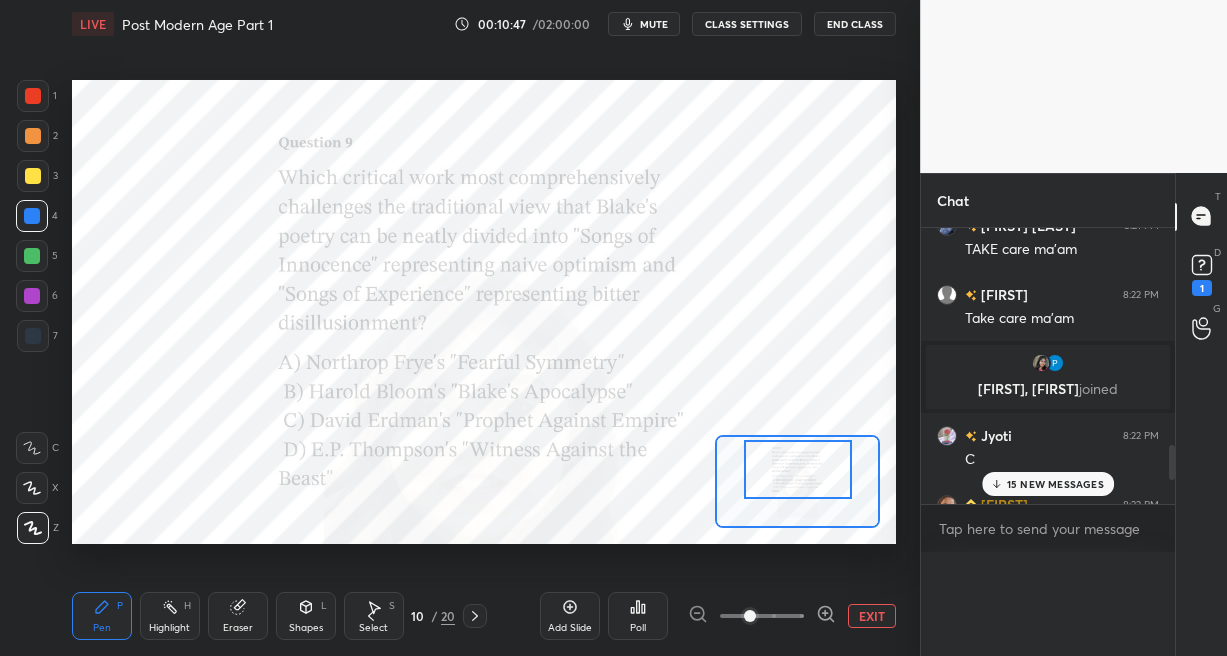 scroll, scrollTop: 0, scrollLeft: 7, axis: horizontal 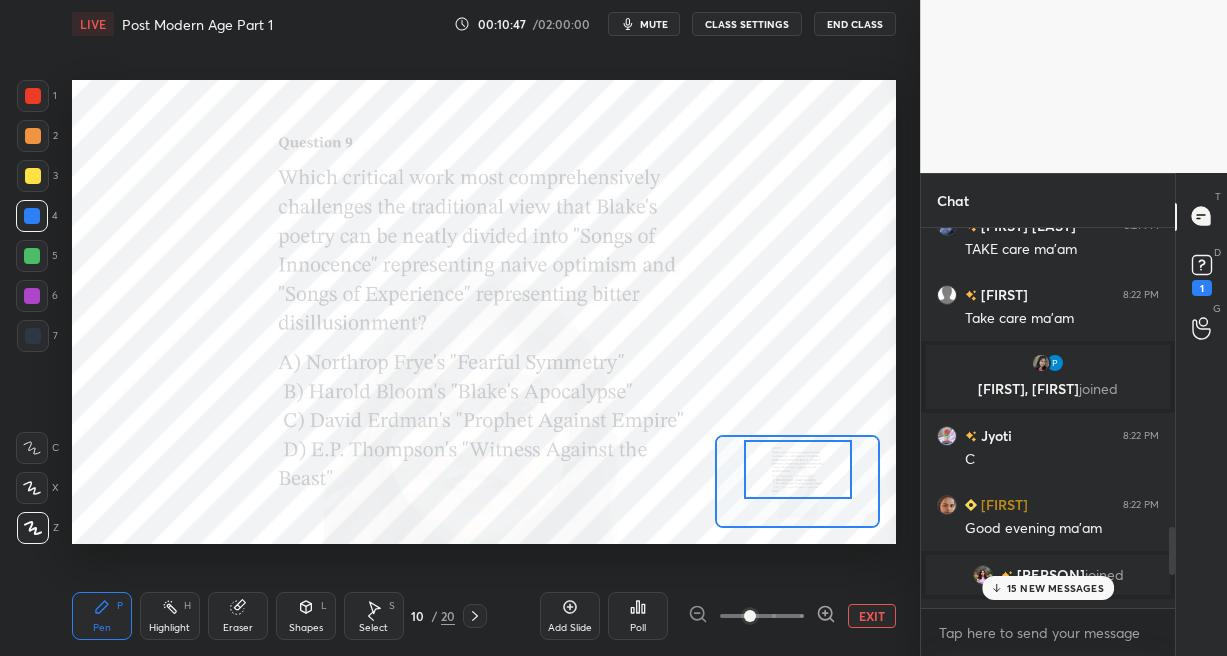 click on "Poll" at bounding box center [638, 616] 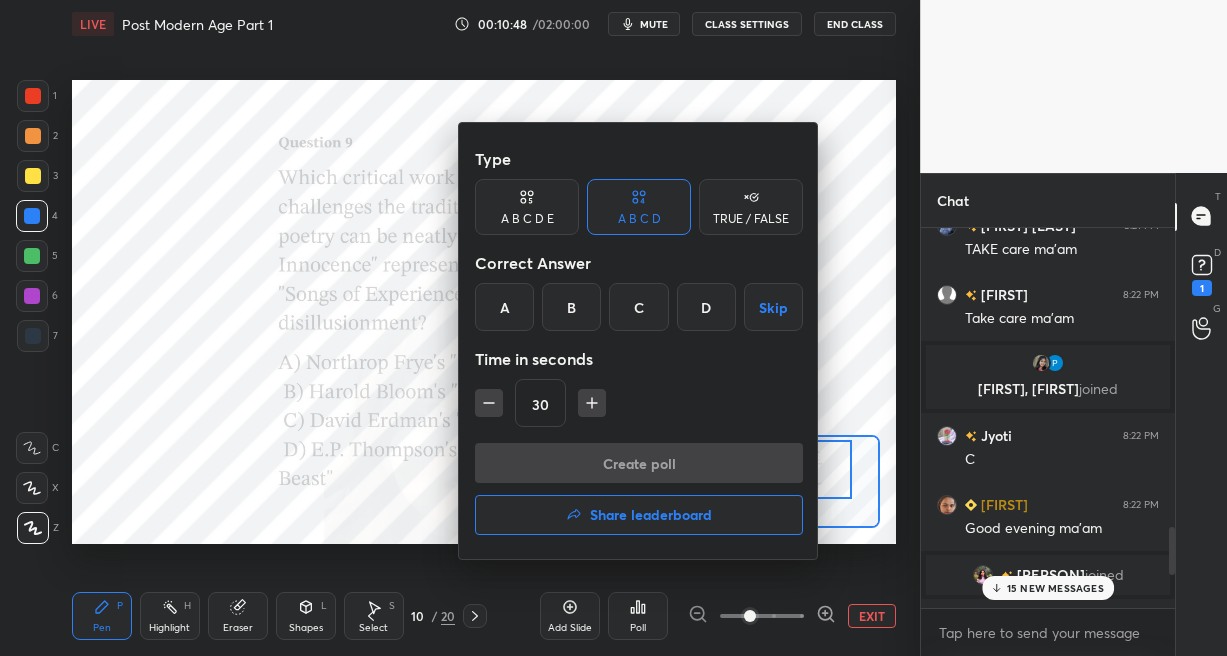 click on "A" at bounding box center [504, 307] 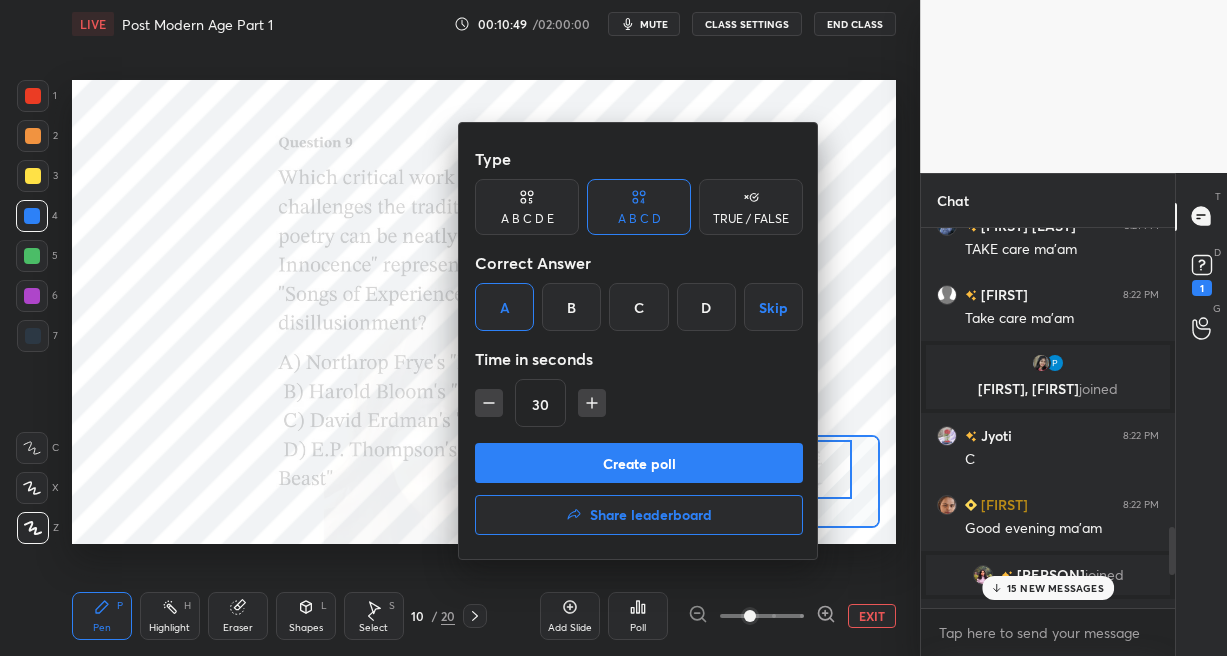 click on "Create poll" at bounding box center [639, 463] 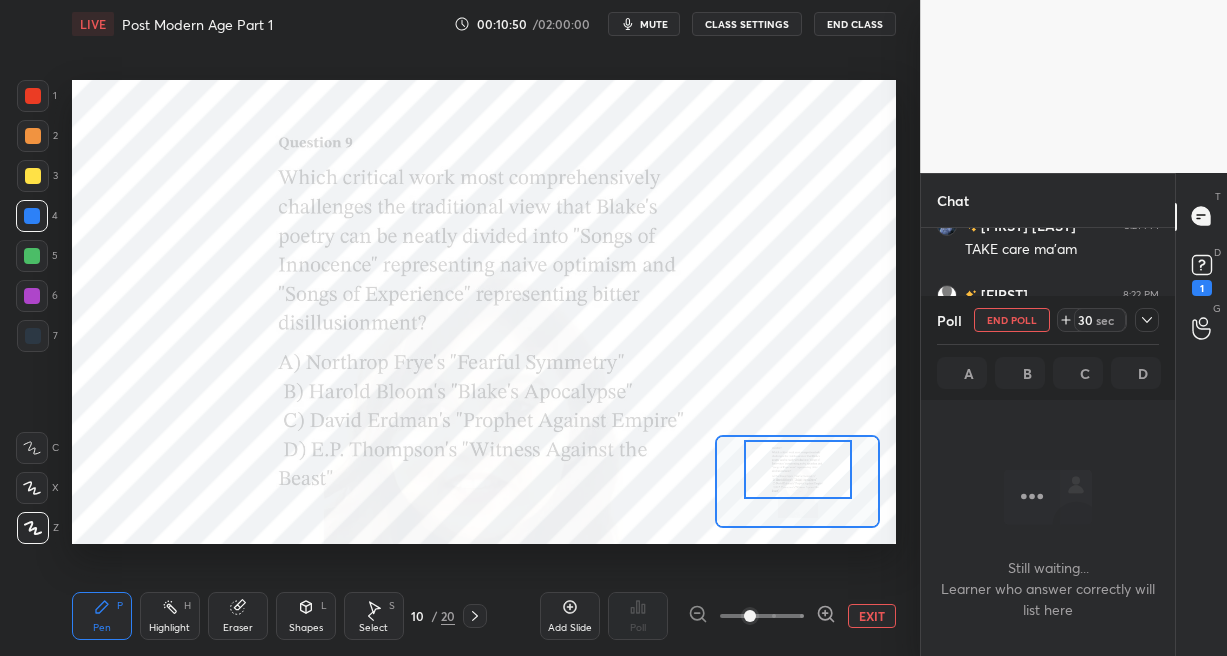 scroll, scrollTop: 281, scrollLeft: 247, axis: both 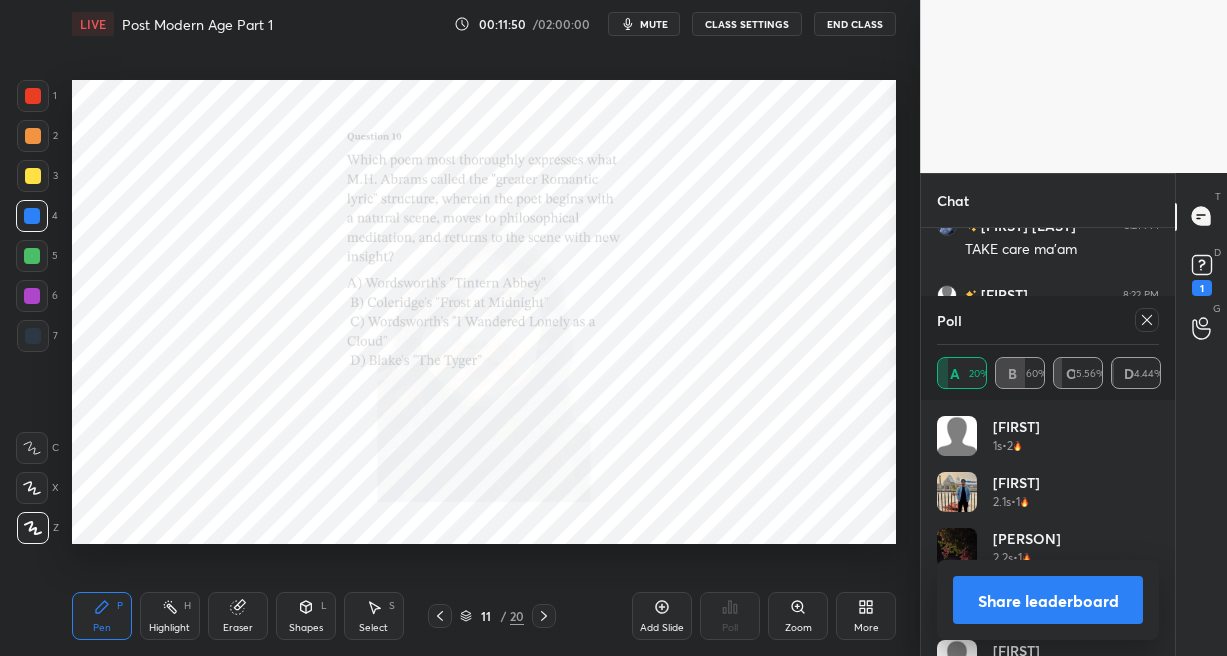 click on "Zoom" at bounding box center [798, 616] 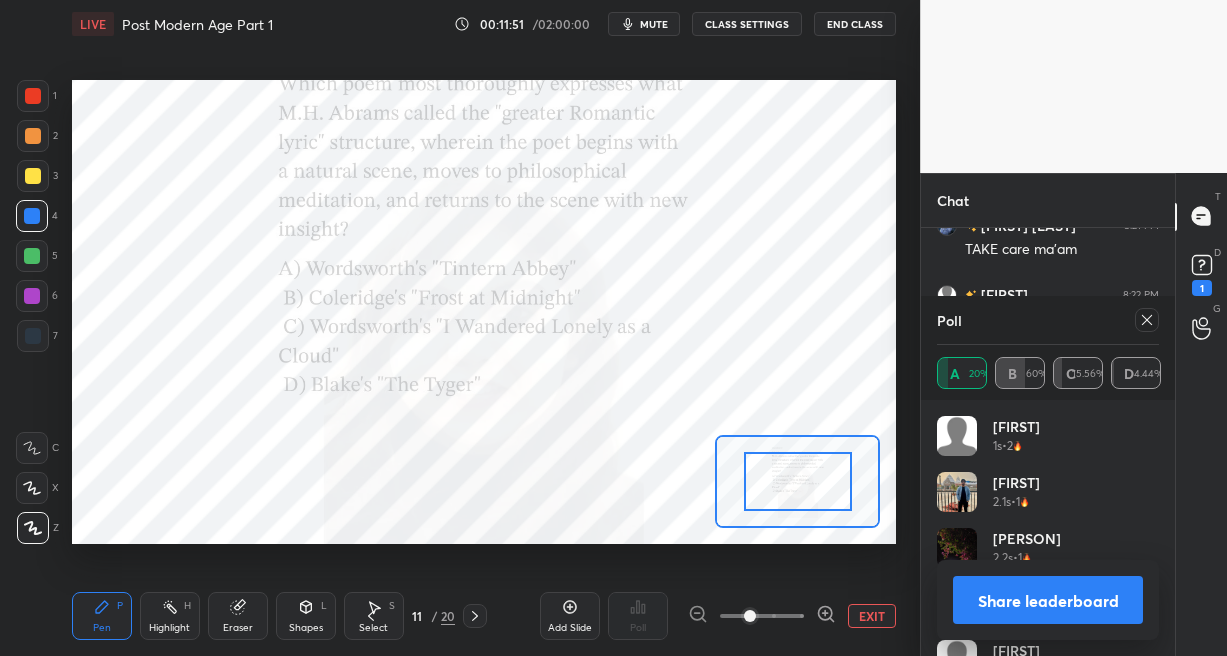 click at bounding box center [762, 616] 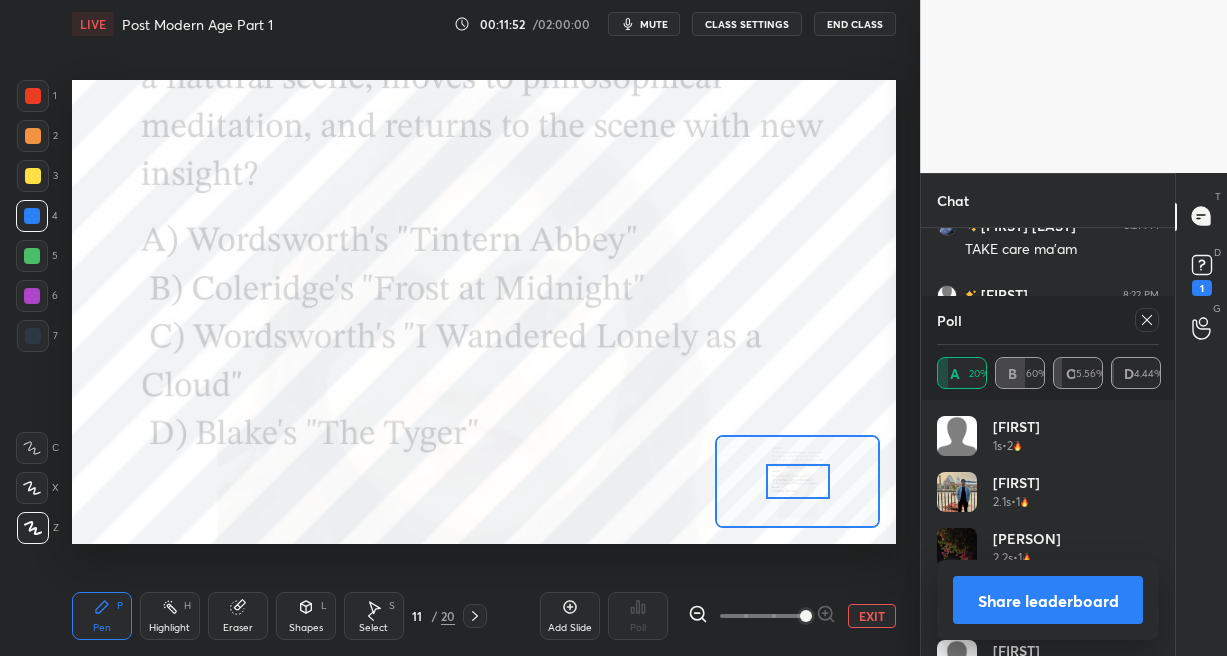 click 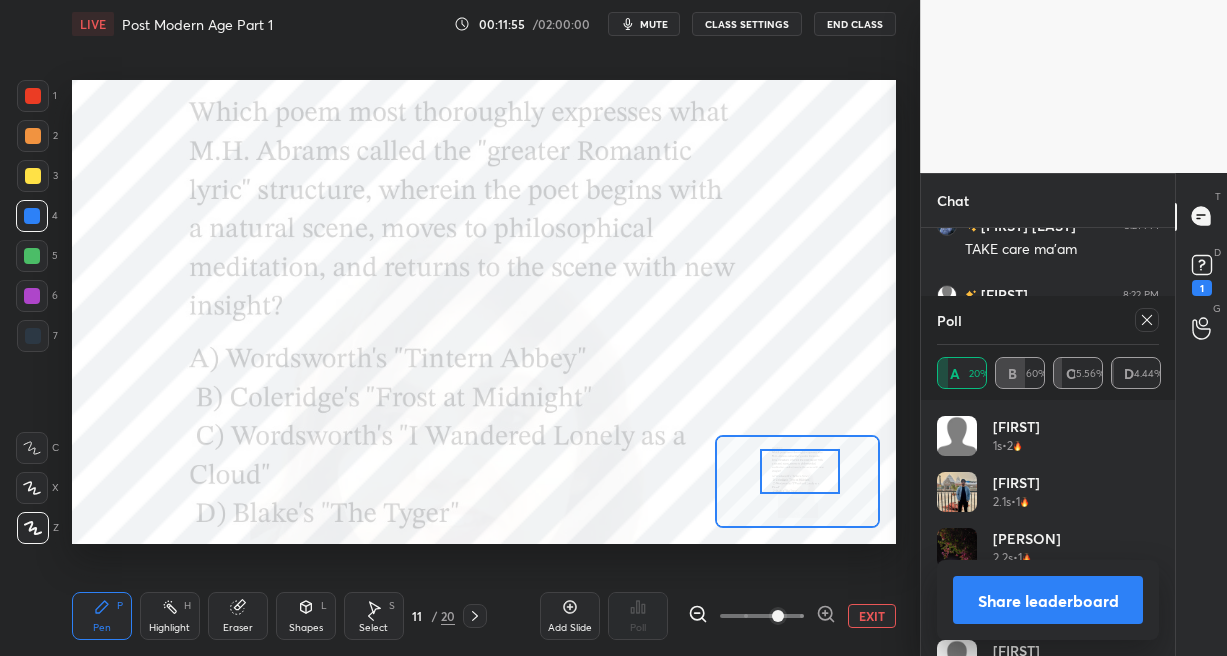 drag, startPoint x: 786, startPoint y: 484, endPoint x: 788, endPoint y: 473, distance: 11.18034 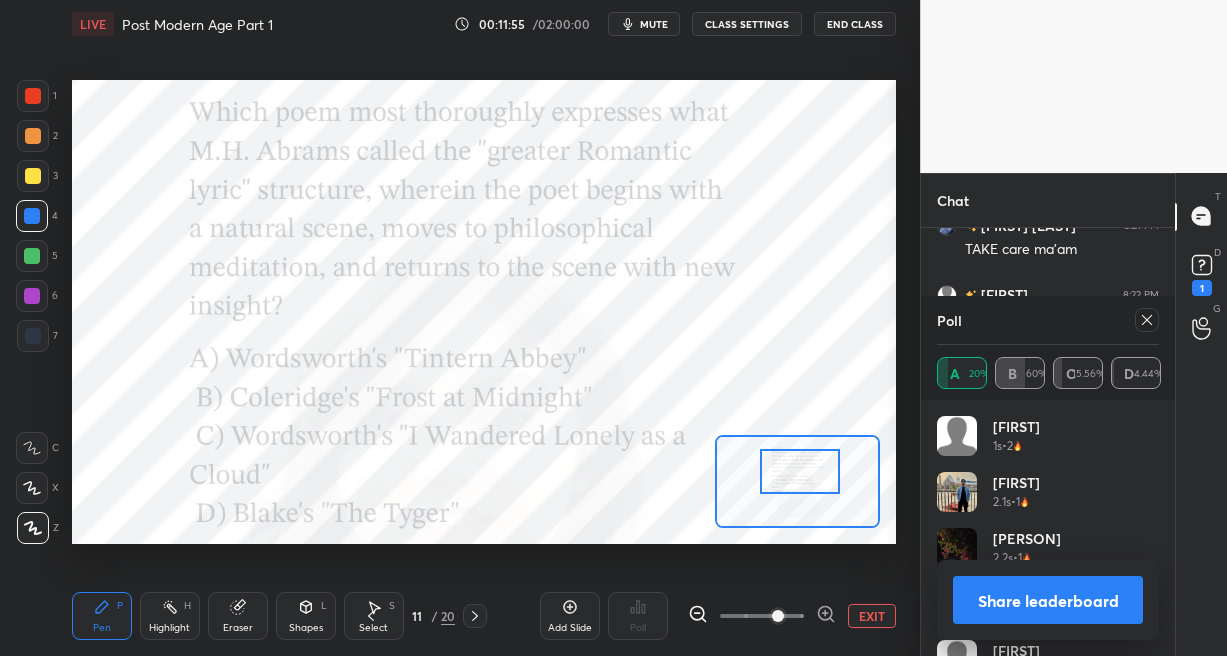 click at bounding box center [800, 471] 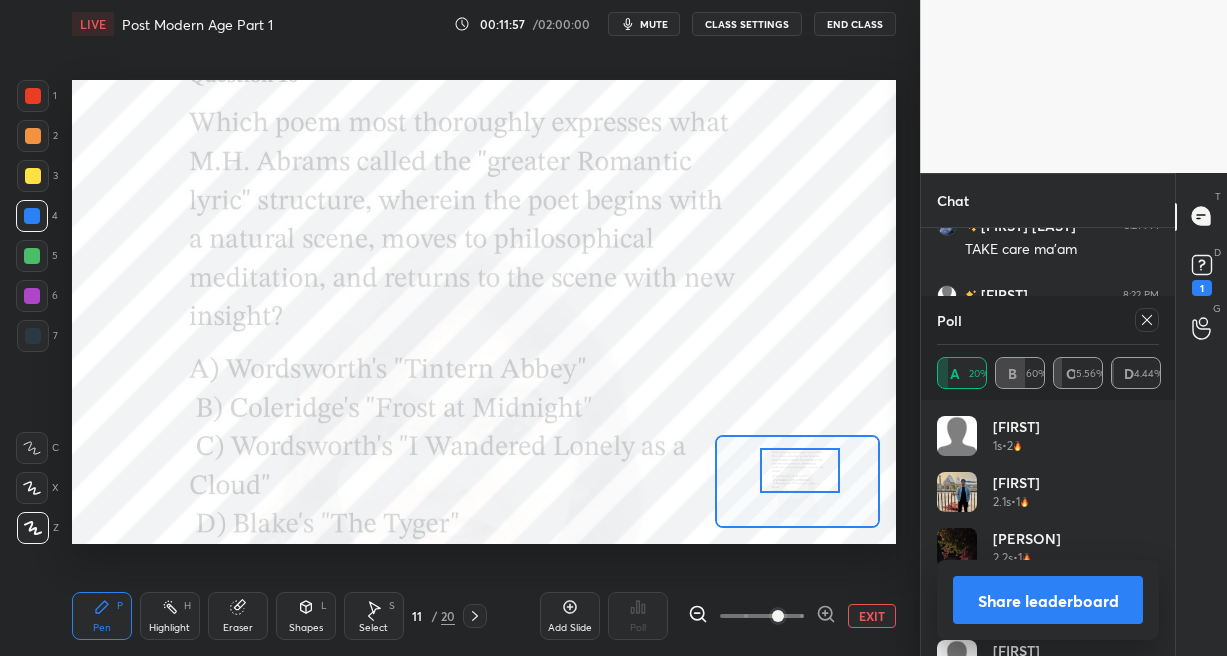 click 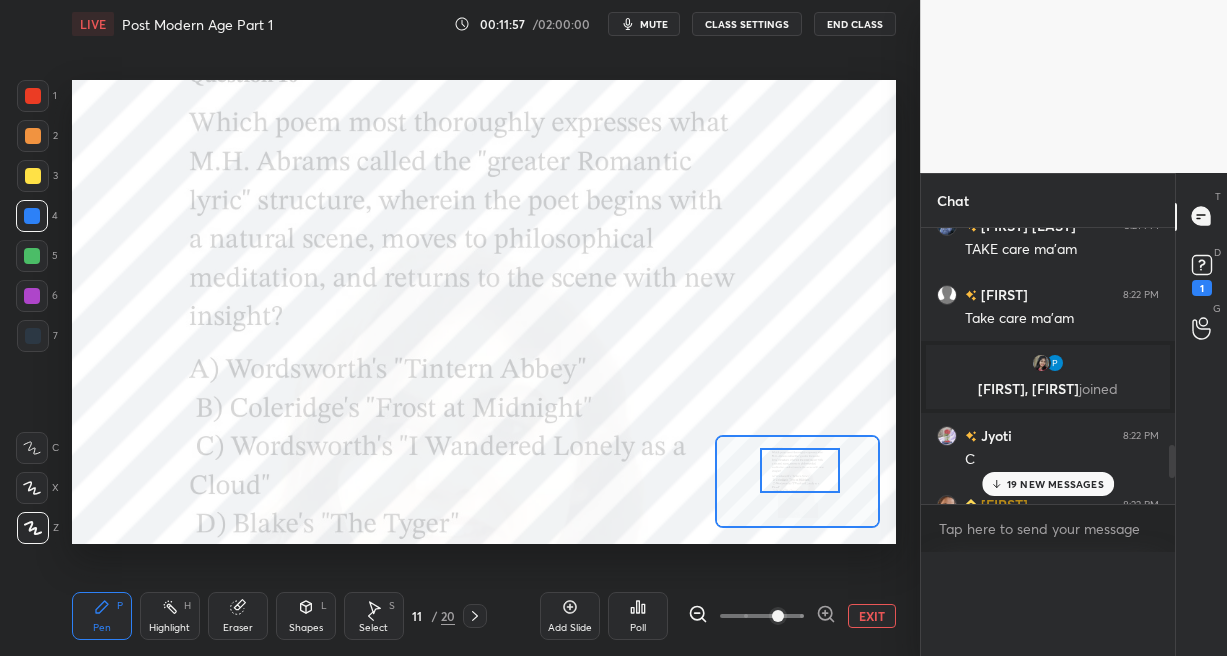 scroll, scrollTop: 0, scrollLeft: 0, axis: both 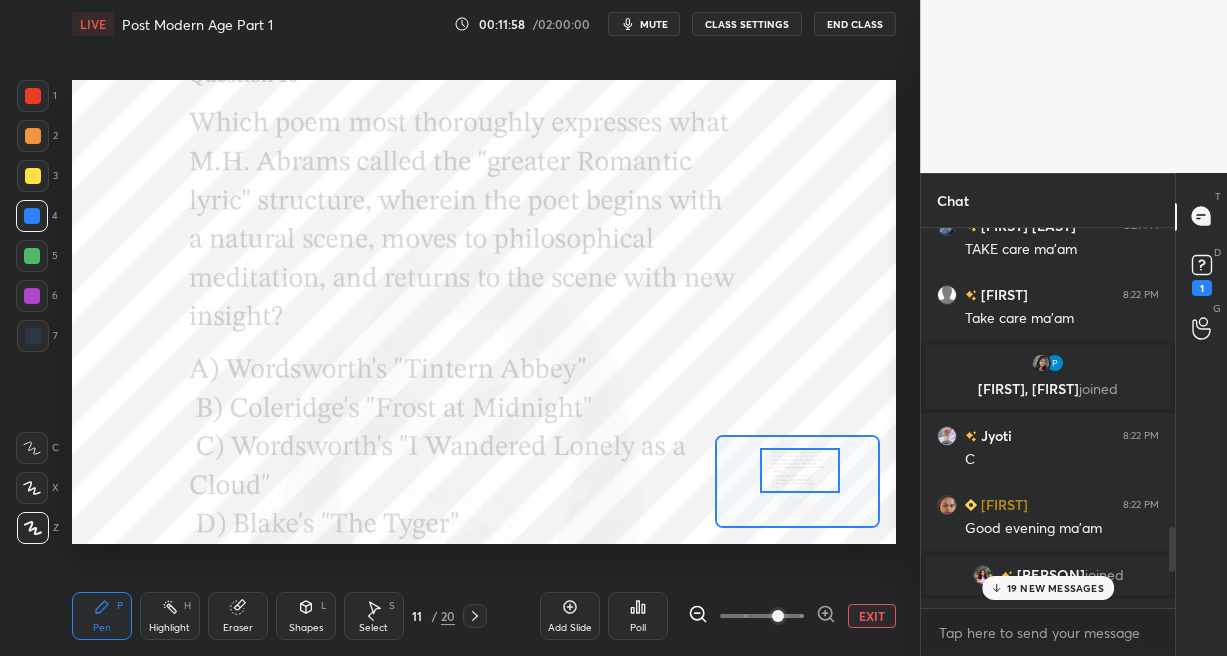 click on "Poll" at bounding box center (638, 616) 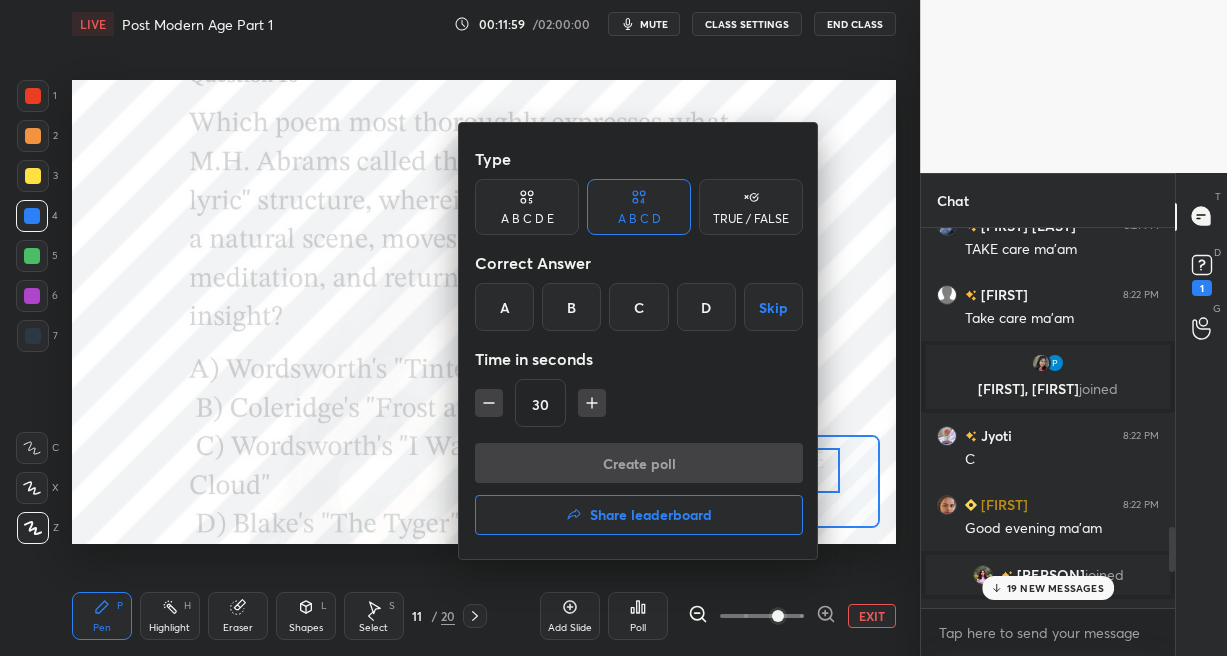 click on "A" at bounding box center (504, 307) 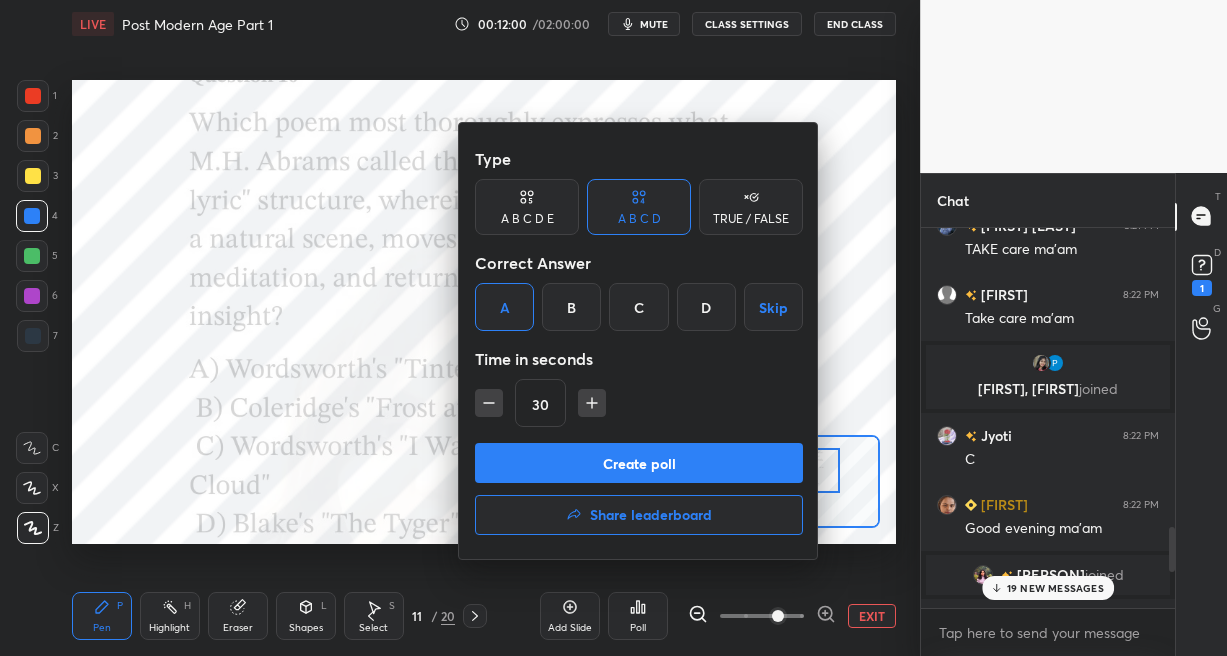 click on "Create poll" at bounding box center (639, 463) 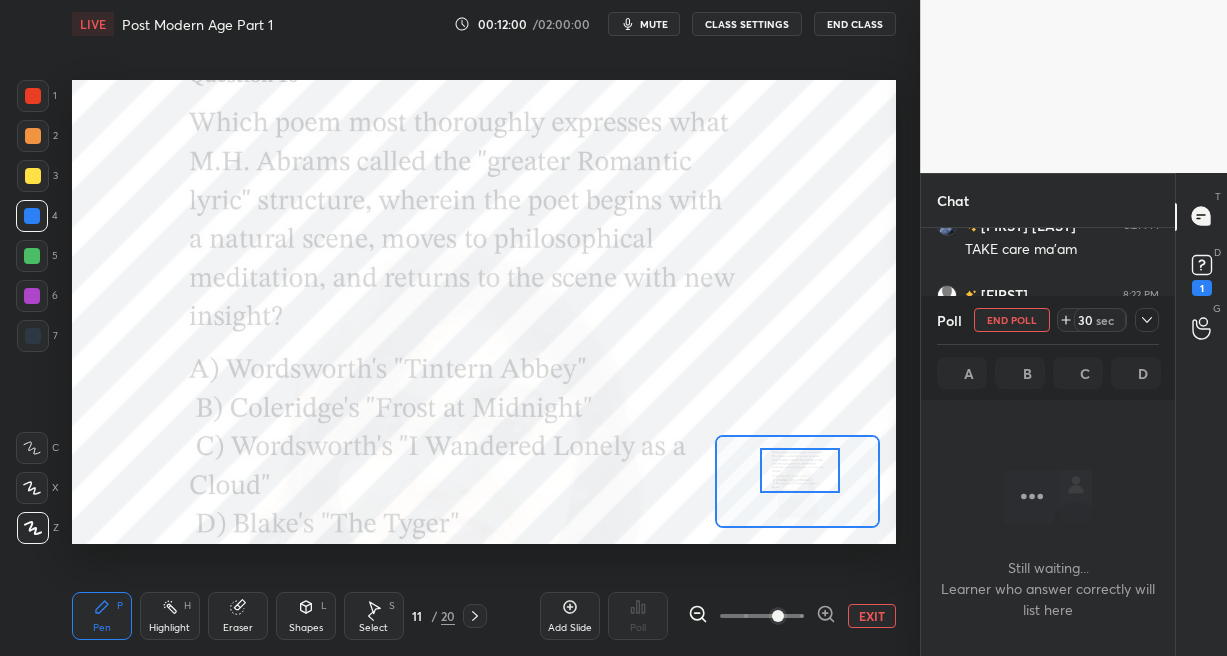 scroll, scrollTop: 273, scrollLeft: 247, axis: both 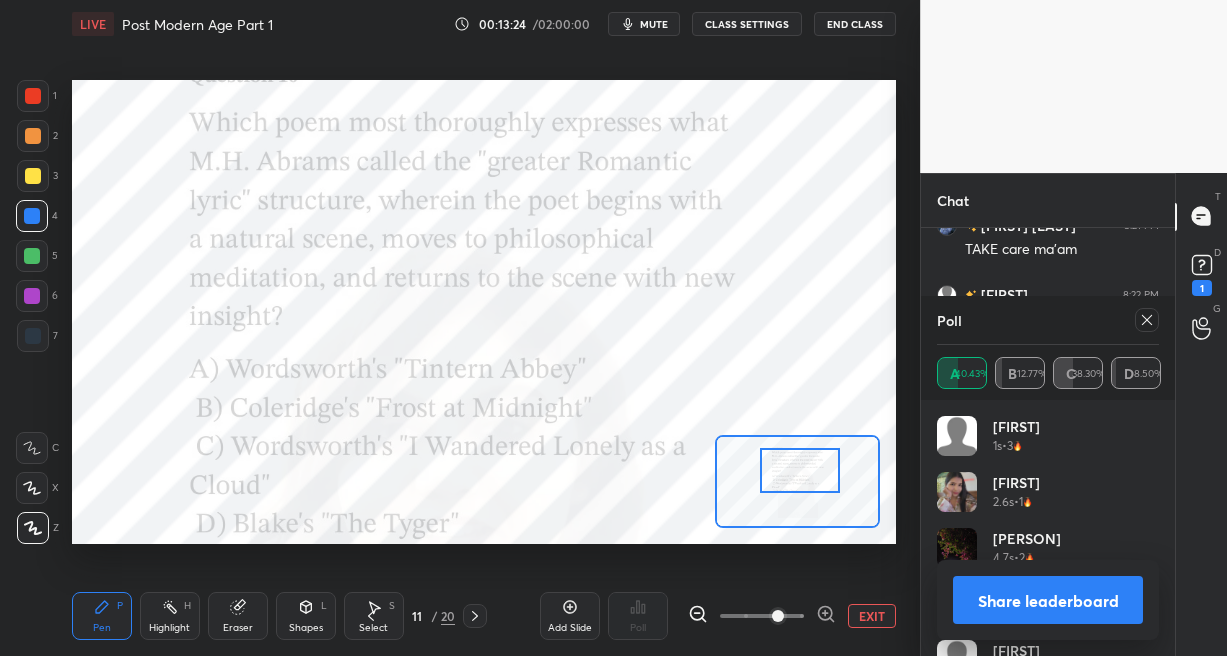 click 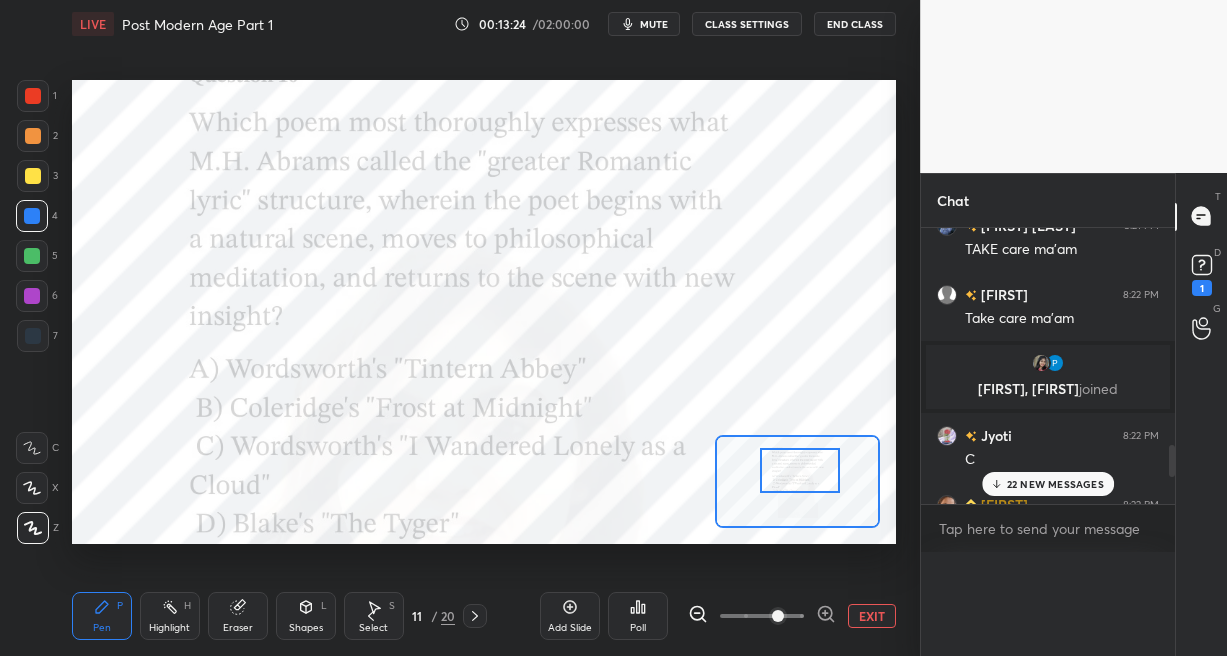 scroll, scrollTop: 54, scrollLeft: 215, axis: both 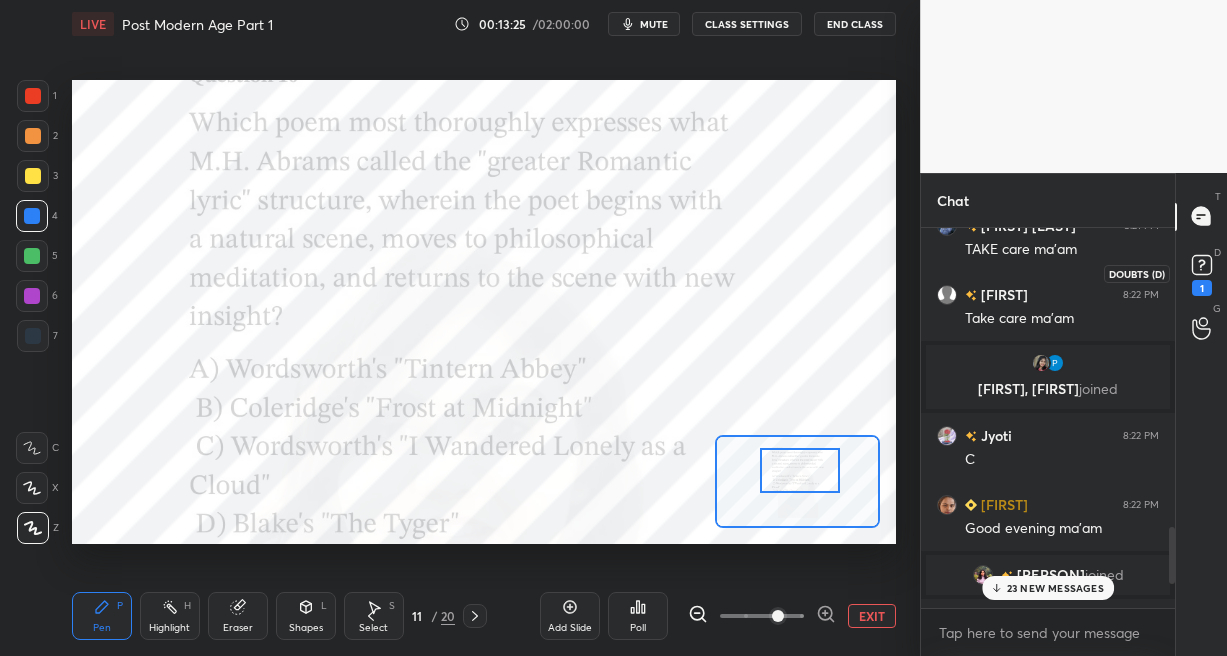 click 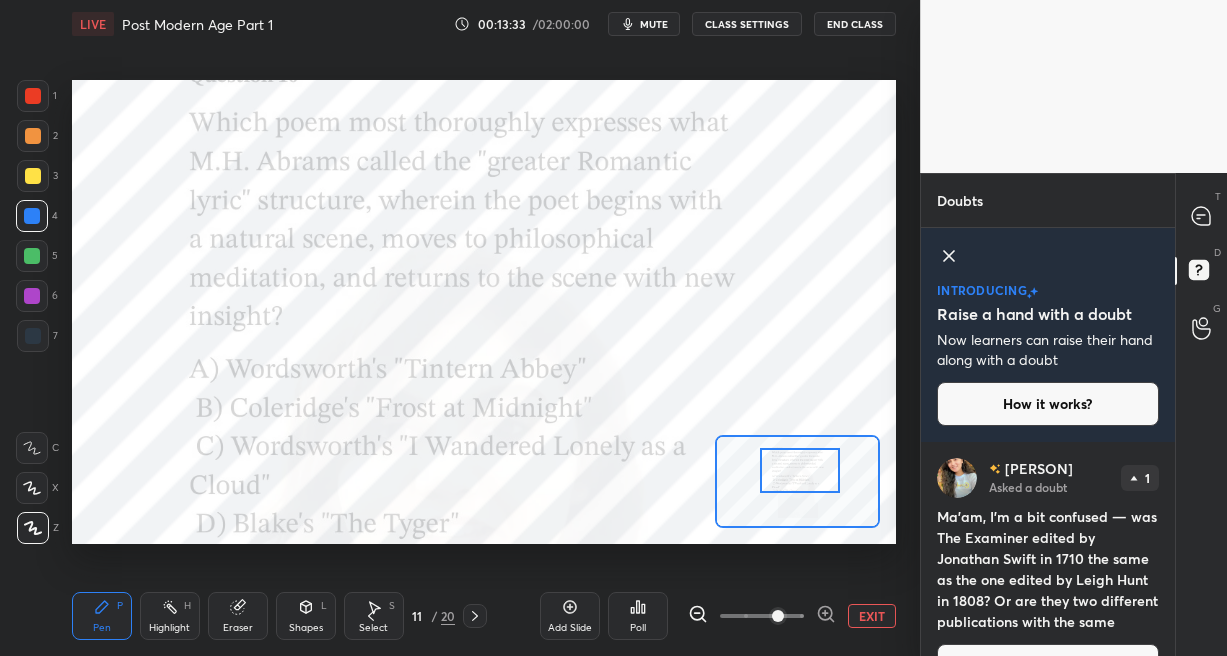 scroll, scrollTop: 70, scrollLeft: 0, axis: vertical 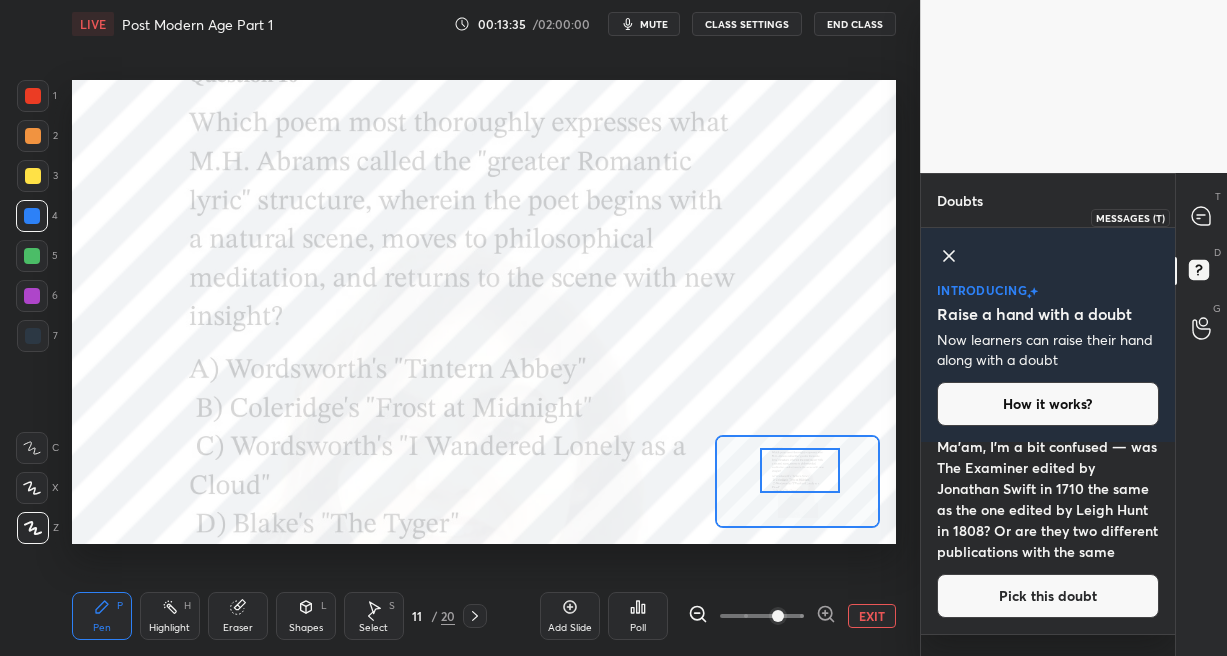 click 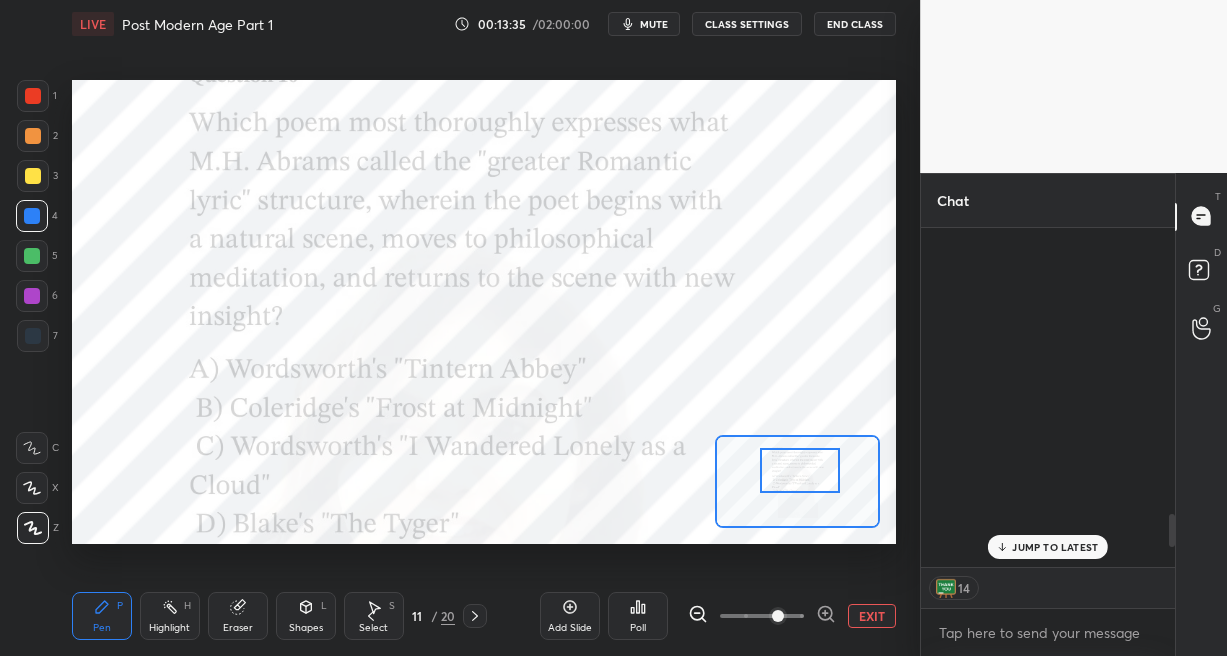 scroll, scrollTop: 2953, scrollLeft: 0, axis: vertical 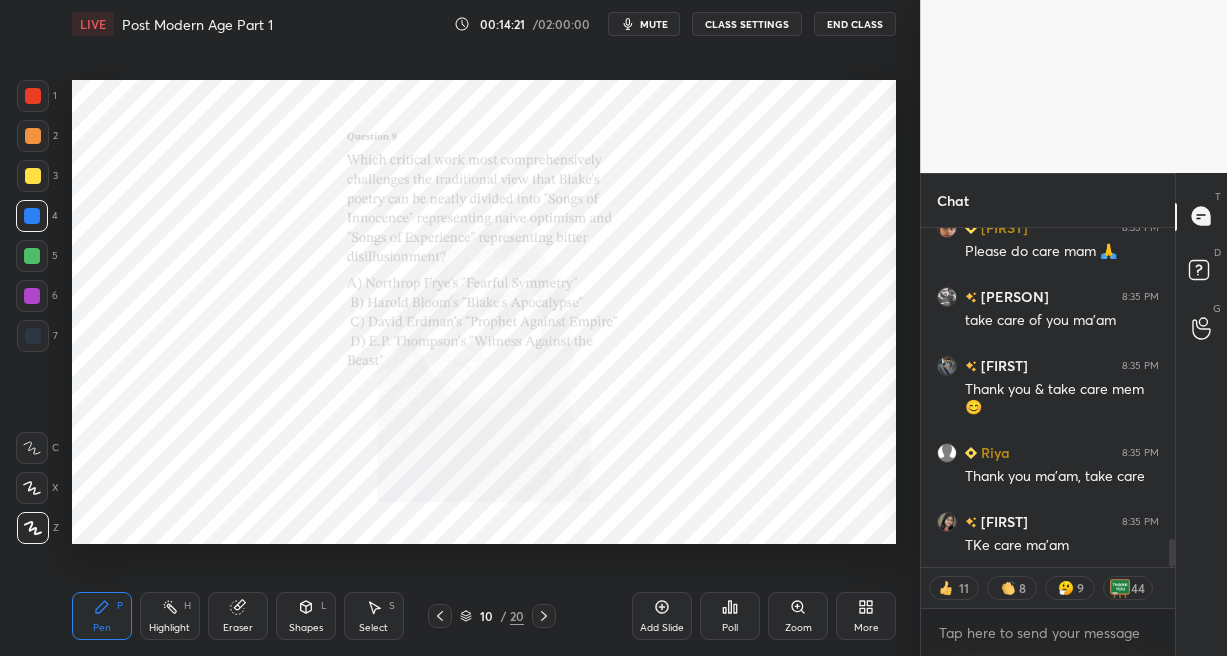 click on "End Class" at bounding box center (855, 24) 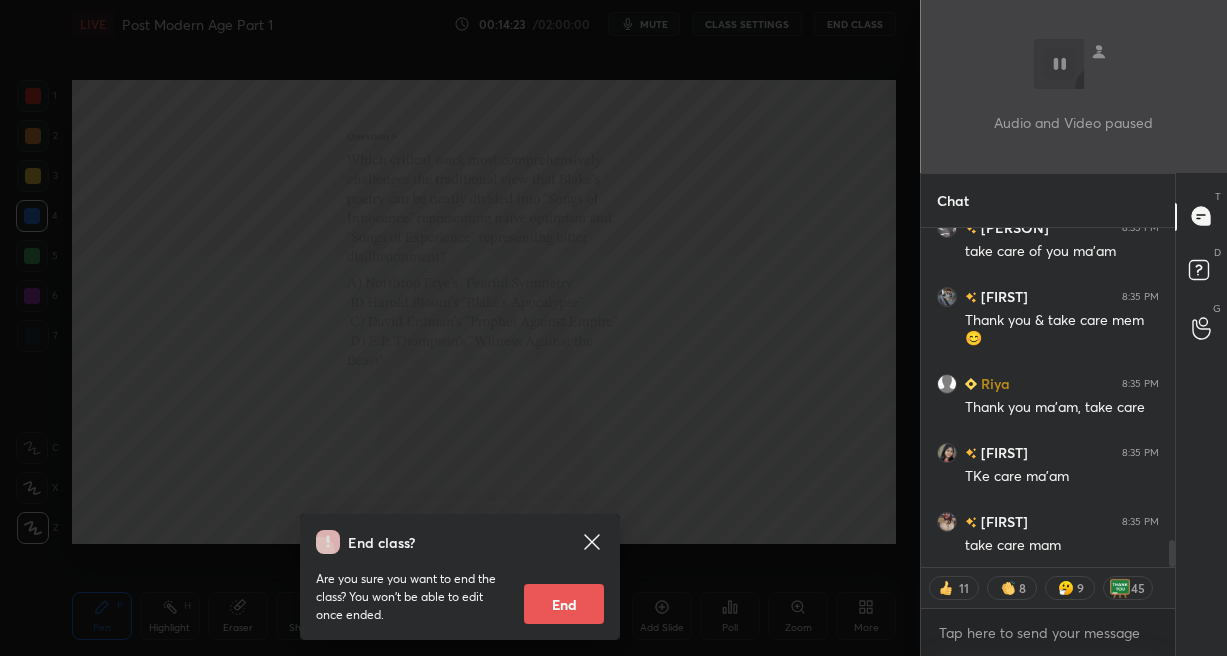 click on "End" at bounding box center [564, 604] 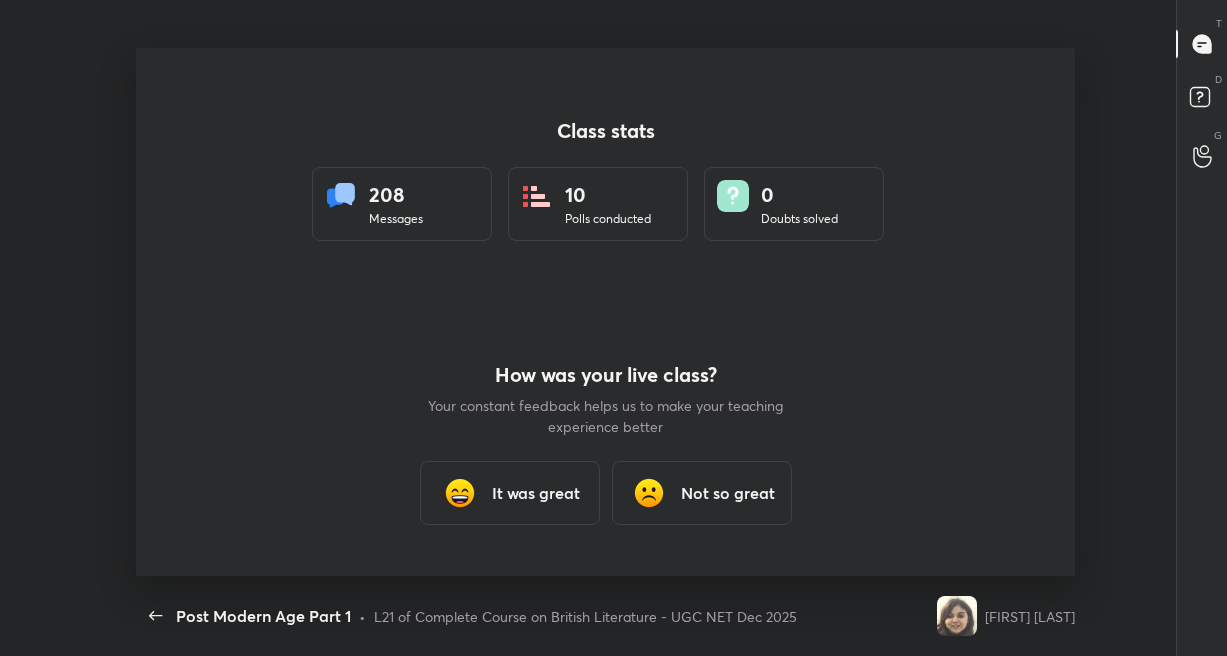 type on "x" 